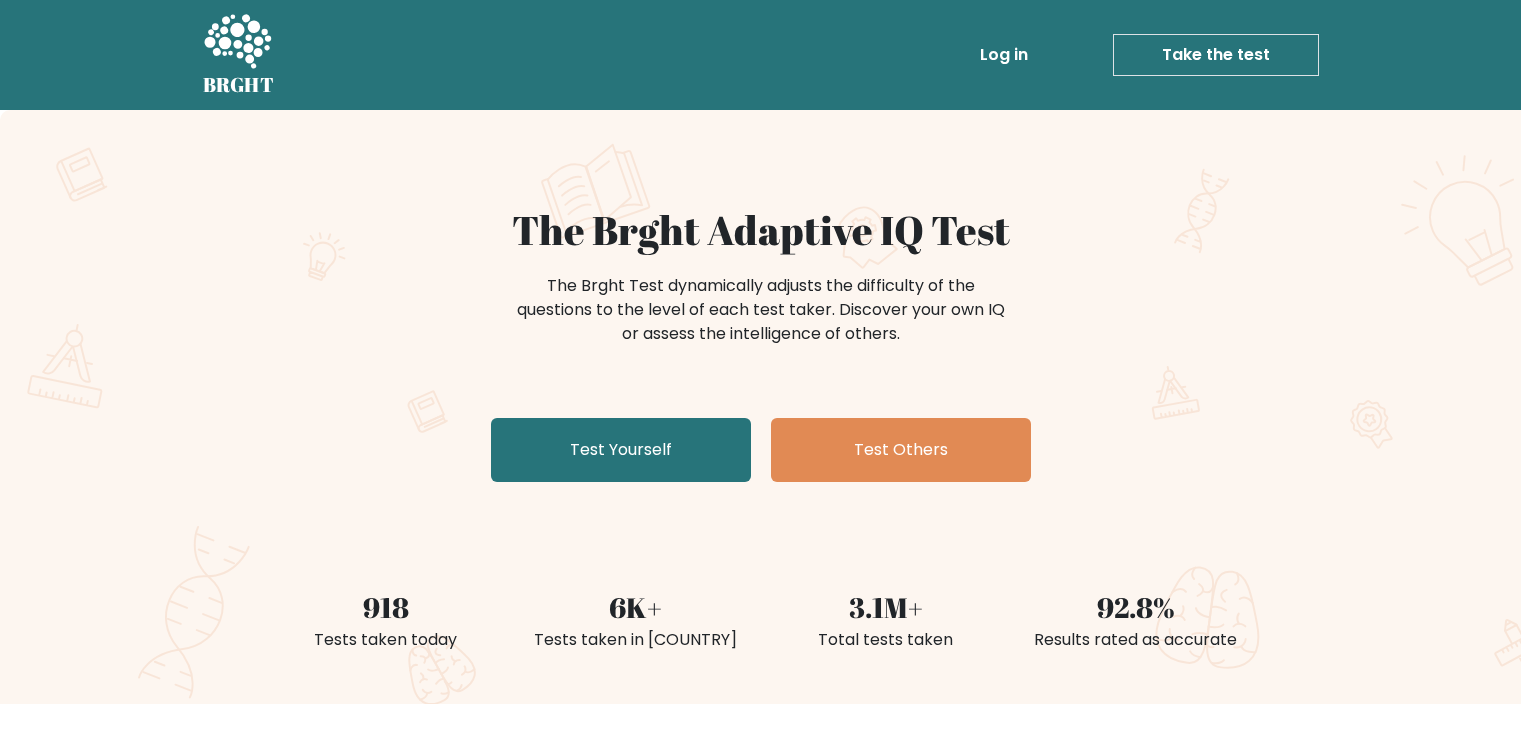 scroll, scrollTop: 0, scrollLeft: 0, axis: both 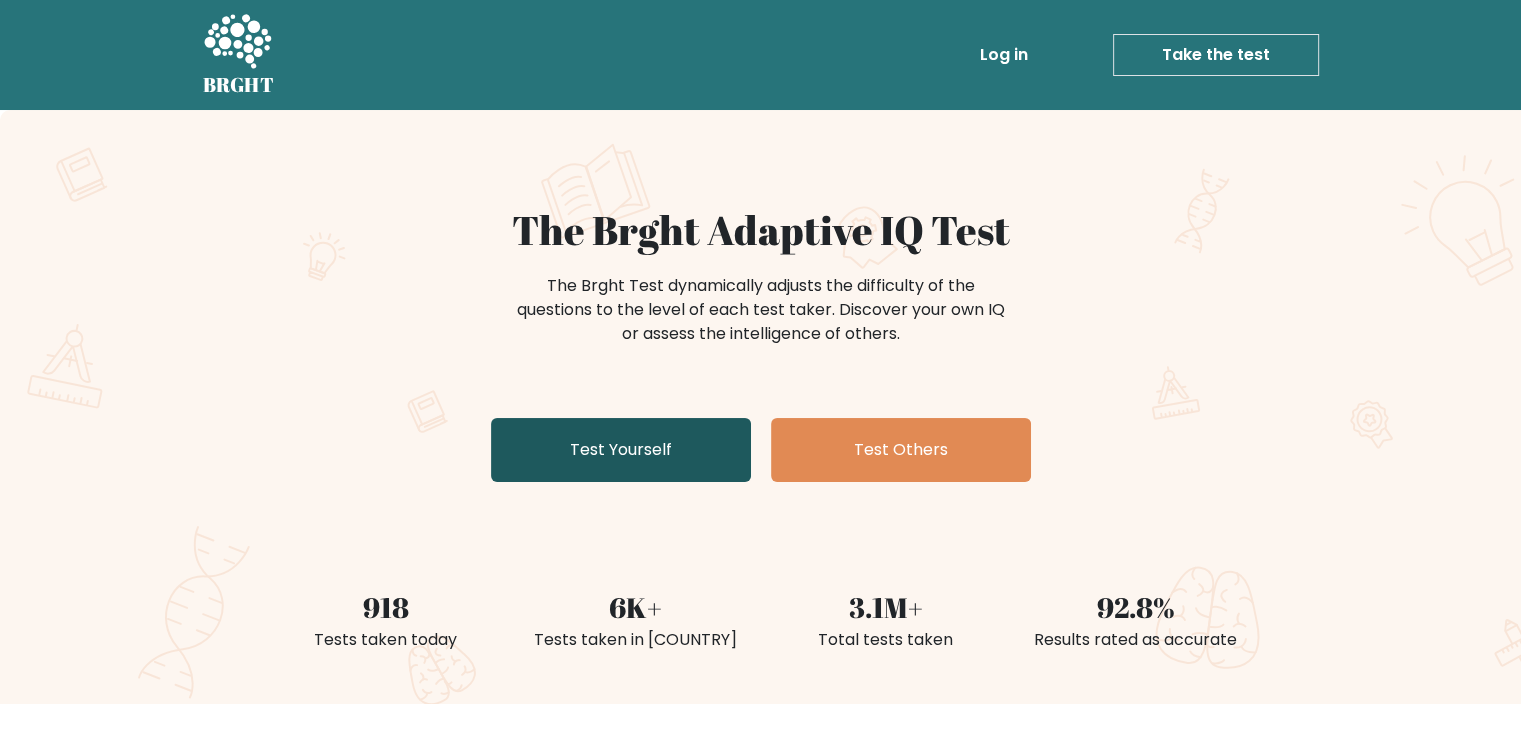click on "Test Yourself" at bounding box center [621, 450] 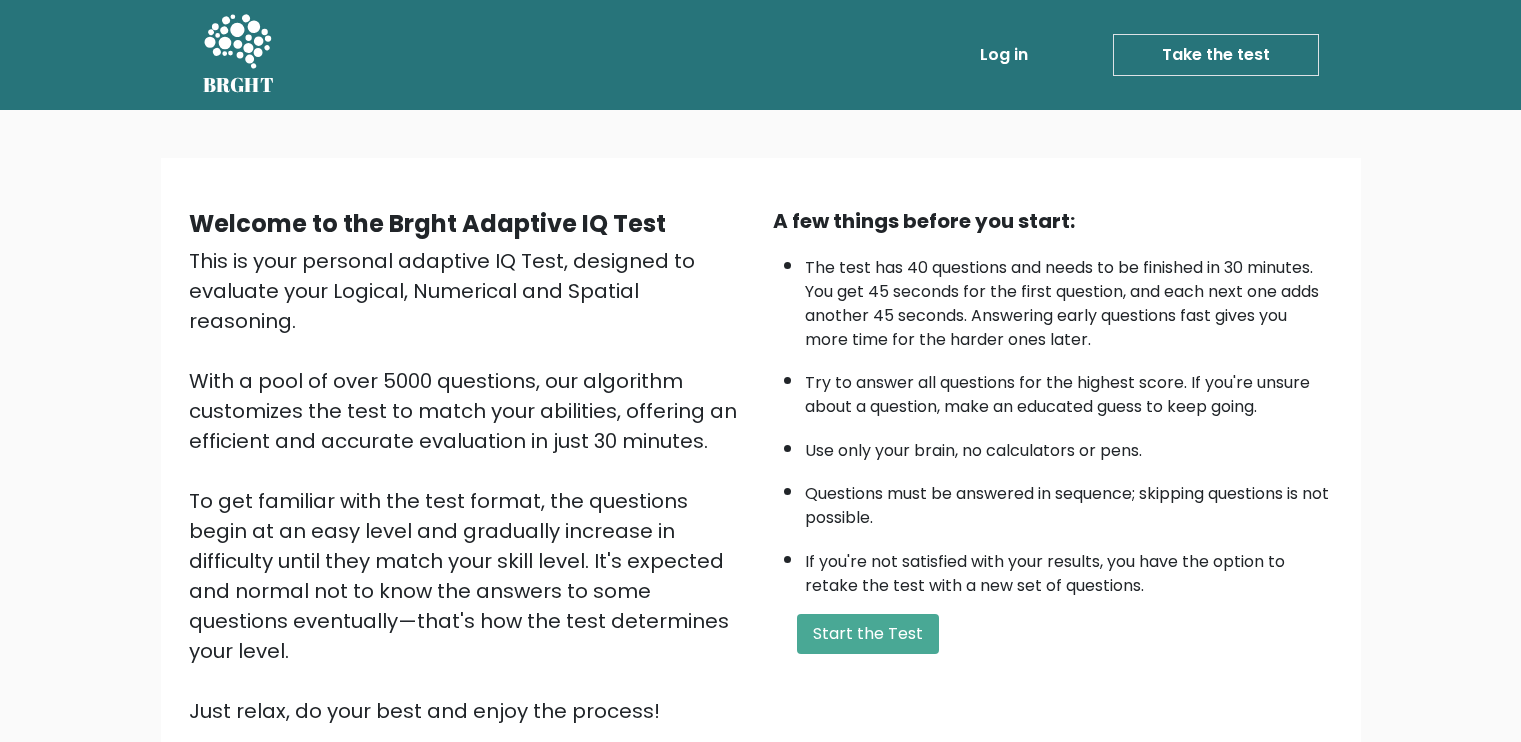 scroll, scrollTop: 0, scrollLeft: 0, axis: both 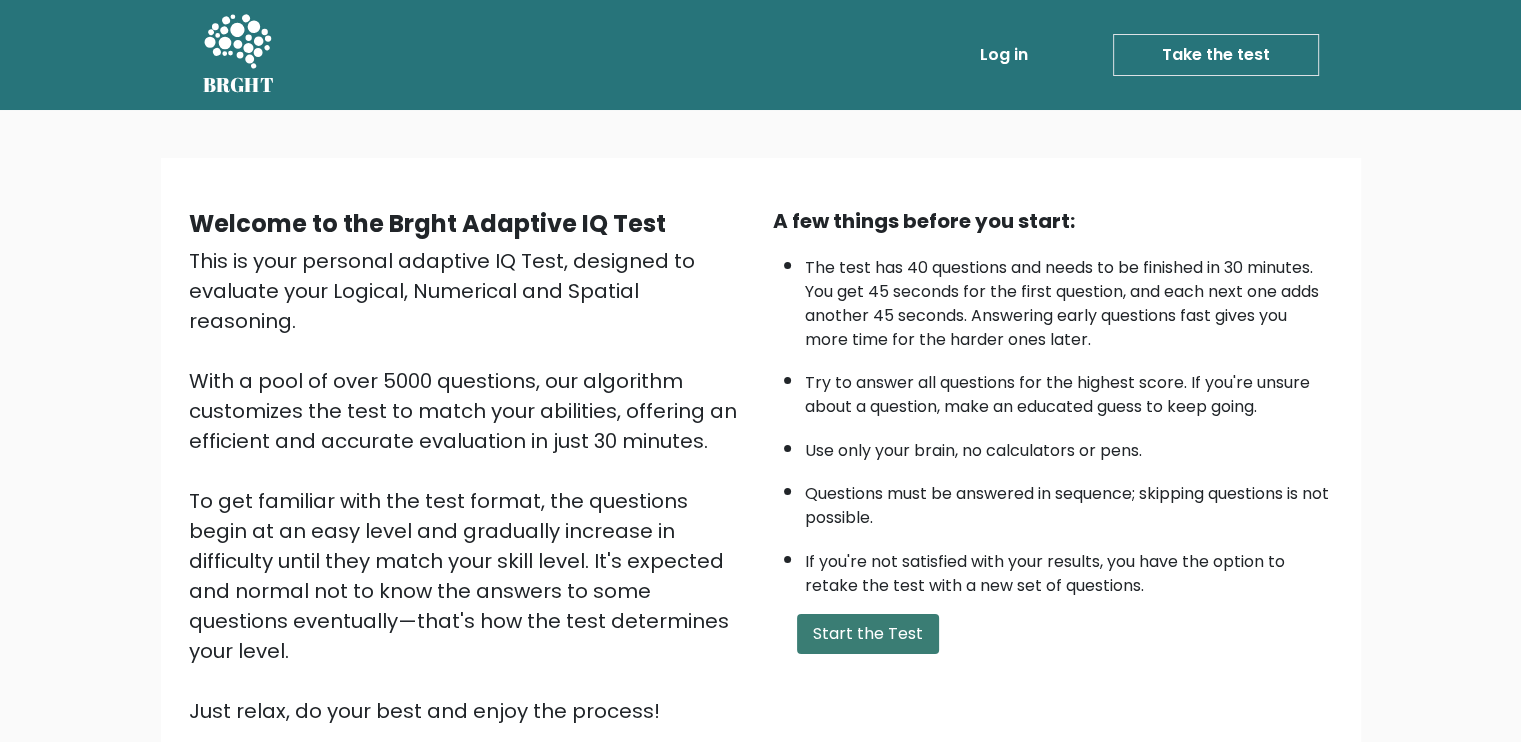 click on "Start the Test" at bounding box center (868, 634) 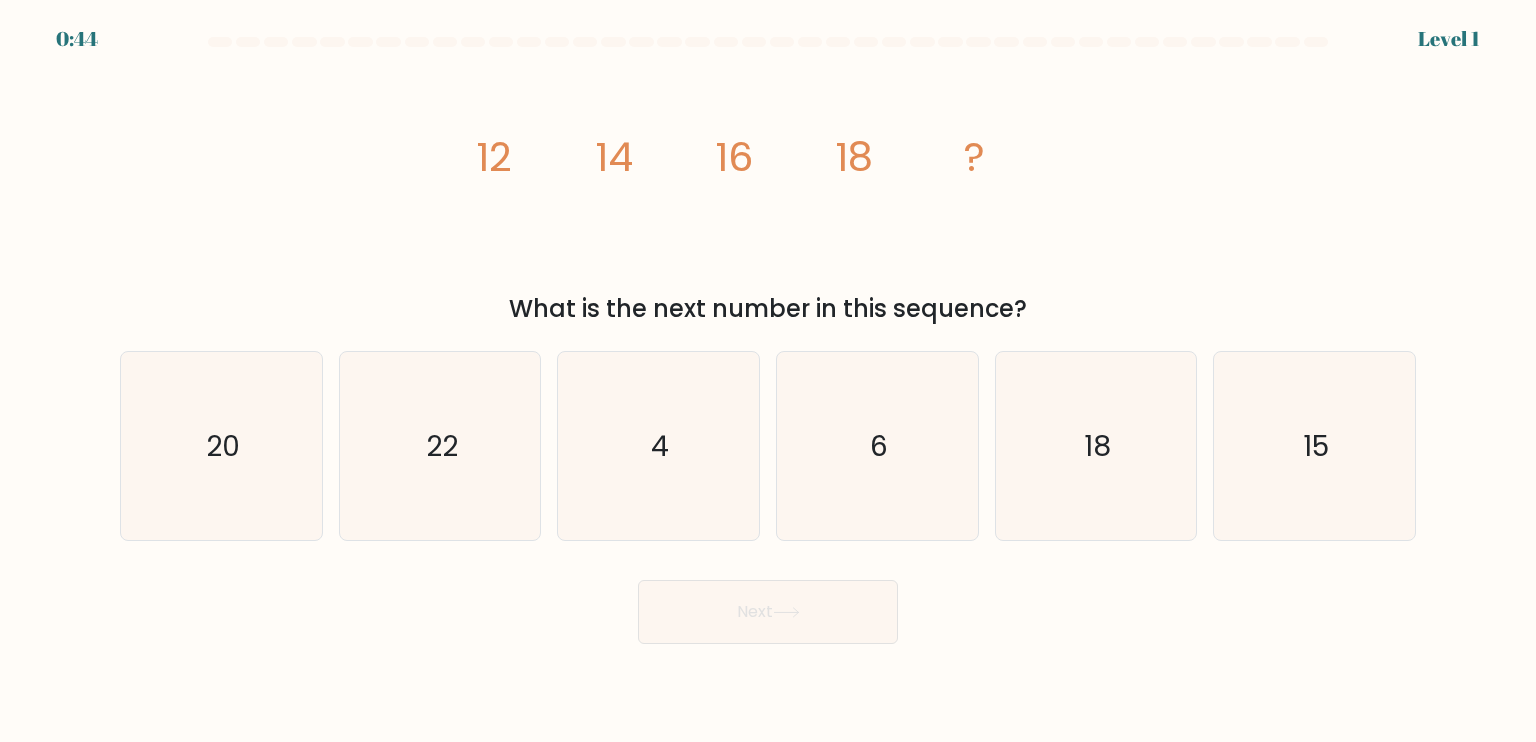 scroll, scrollTop: 0, scrollLeft: 0, axis: both 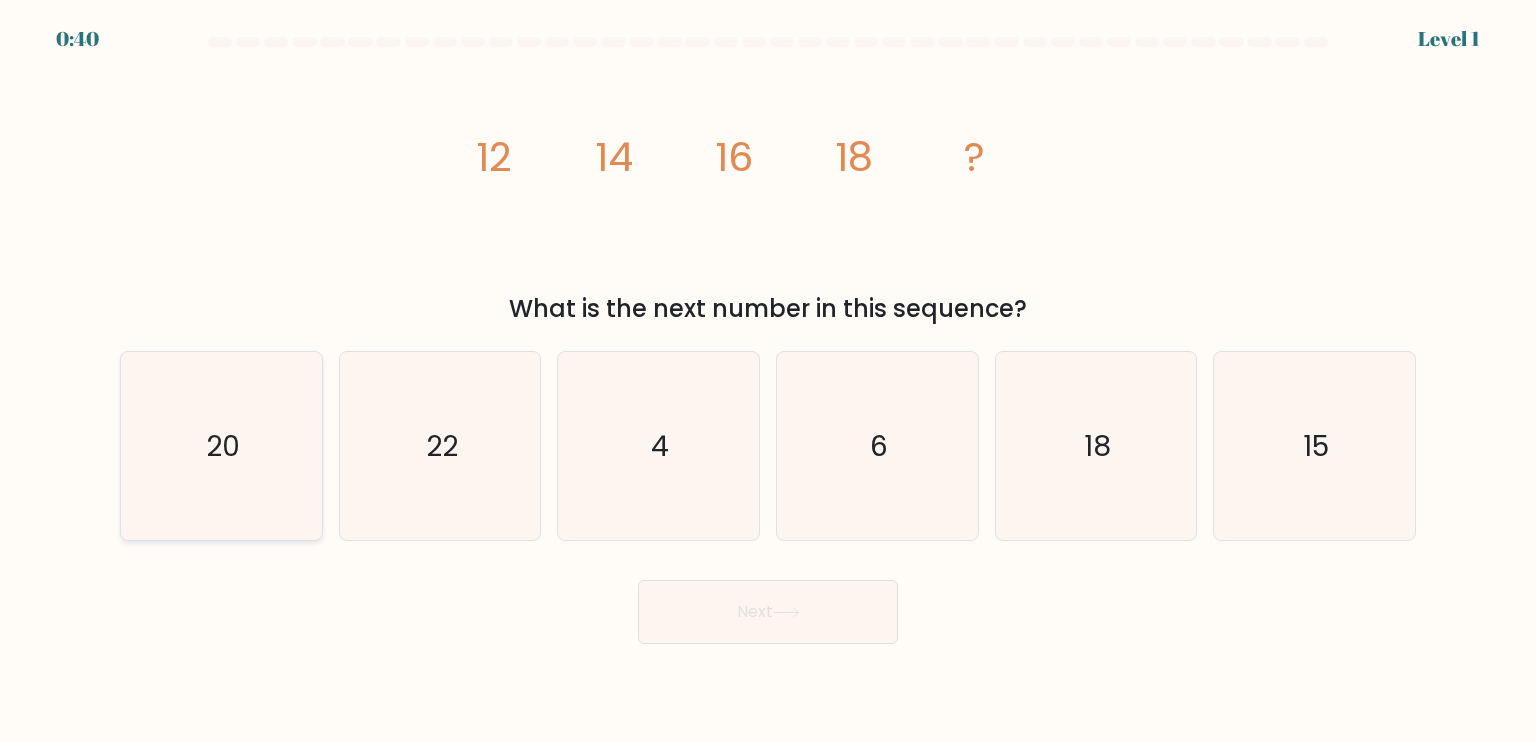 click on "20" 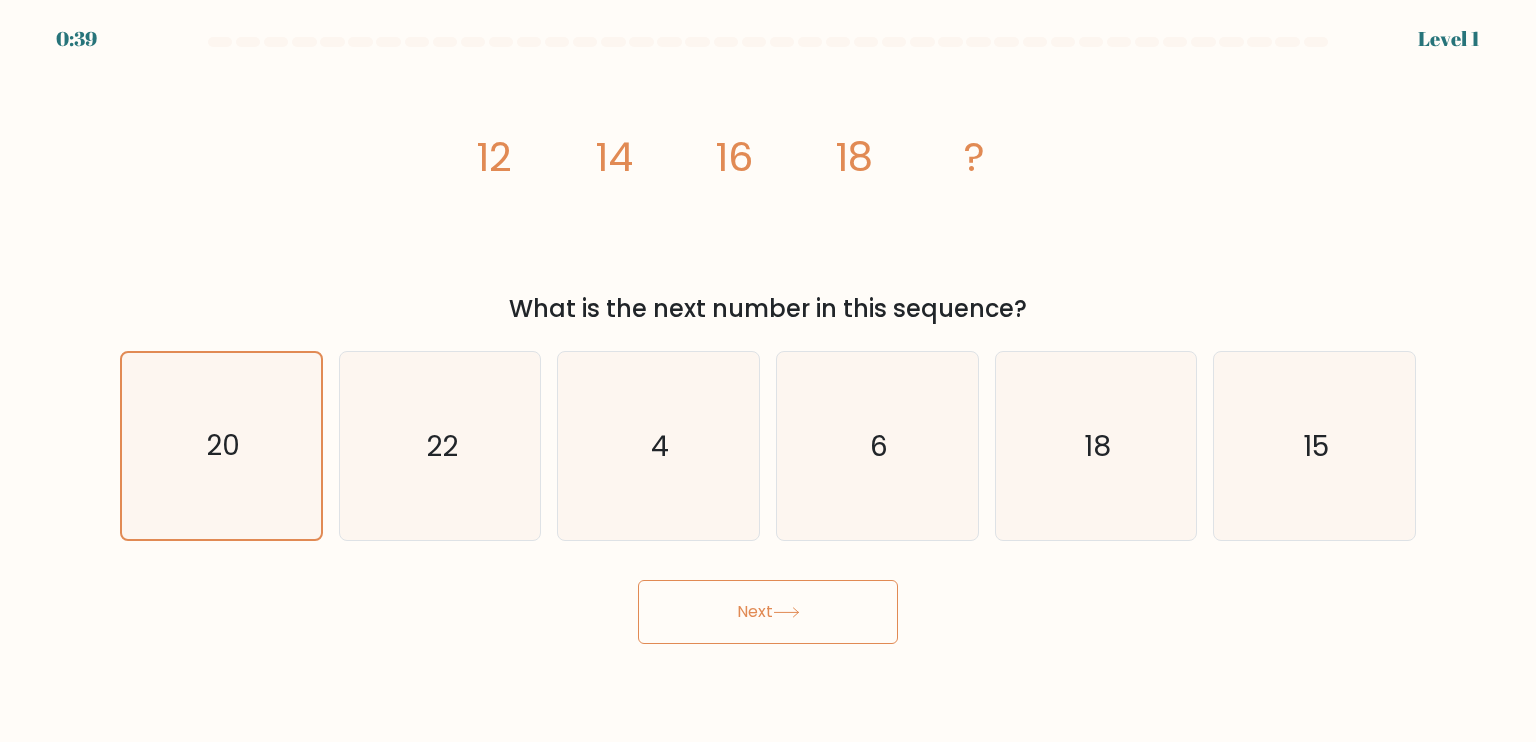 click on "Next" at bounding box center [768, 612] 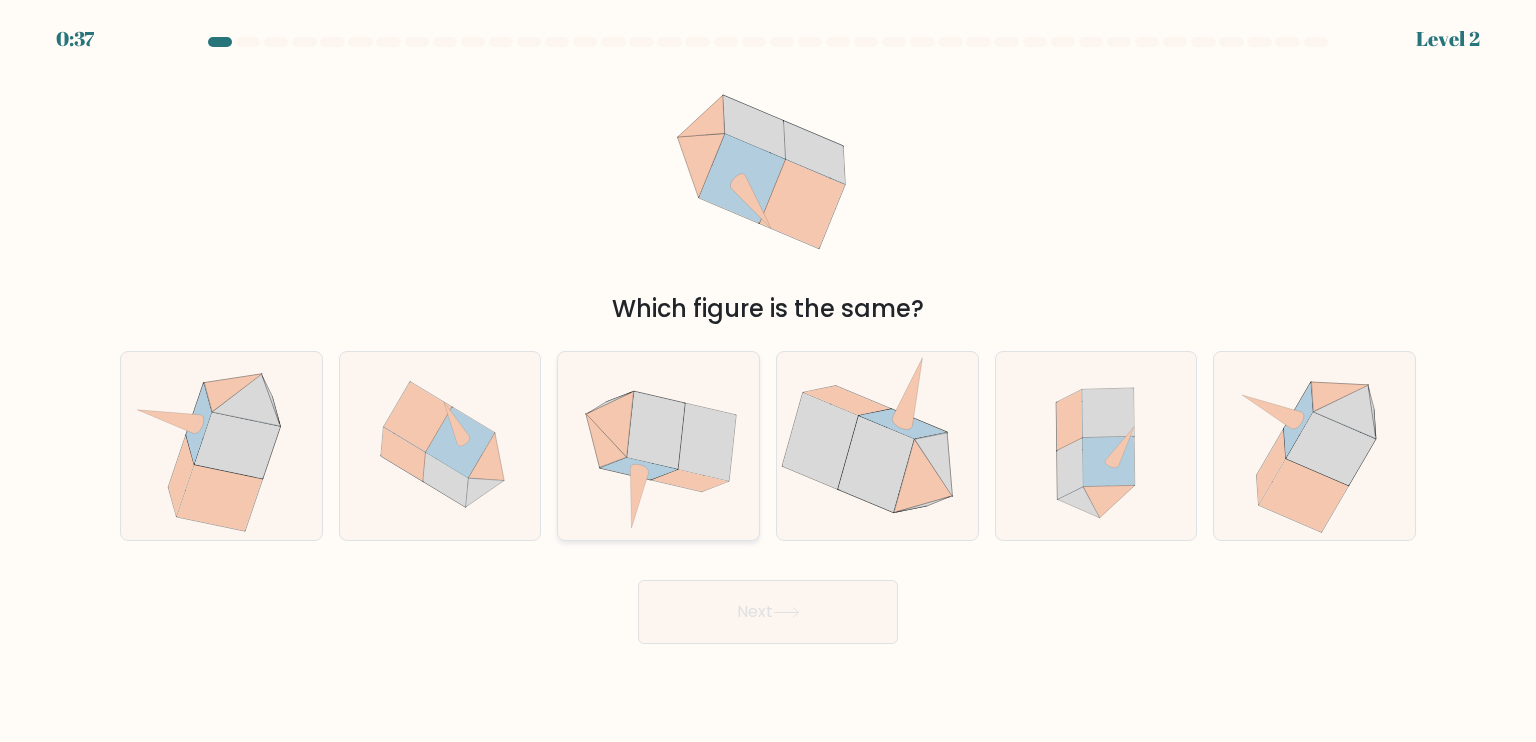 click 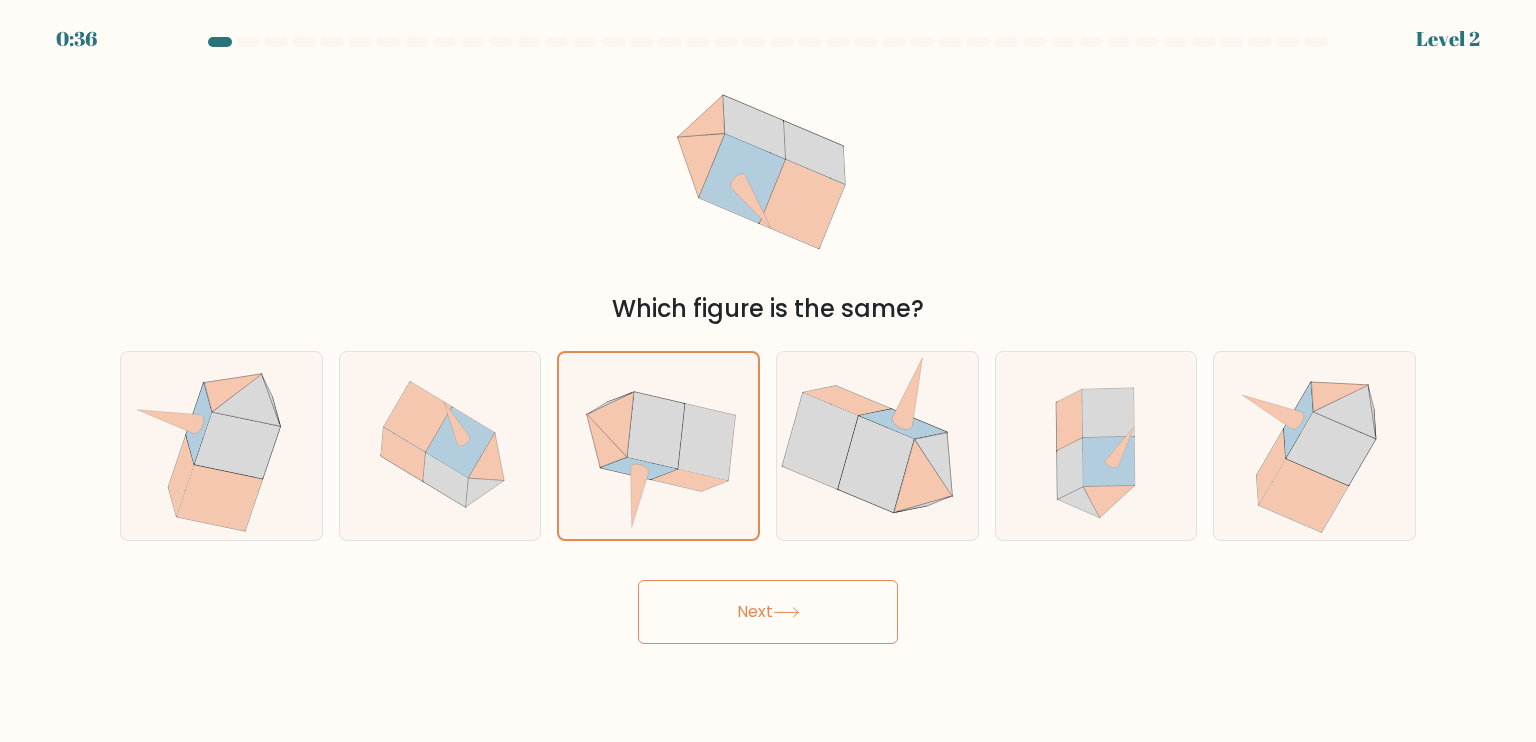 click on "Next" at bounding box center [768, 612] 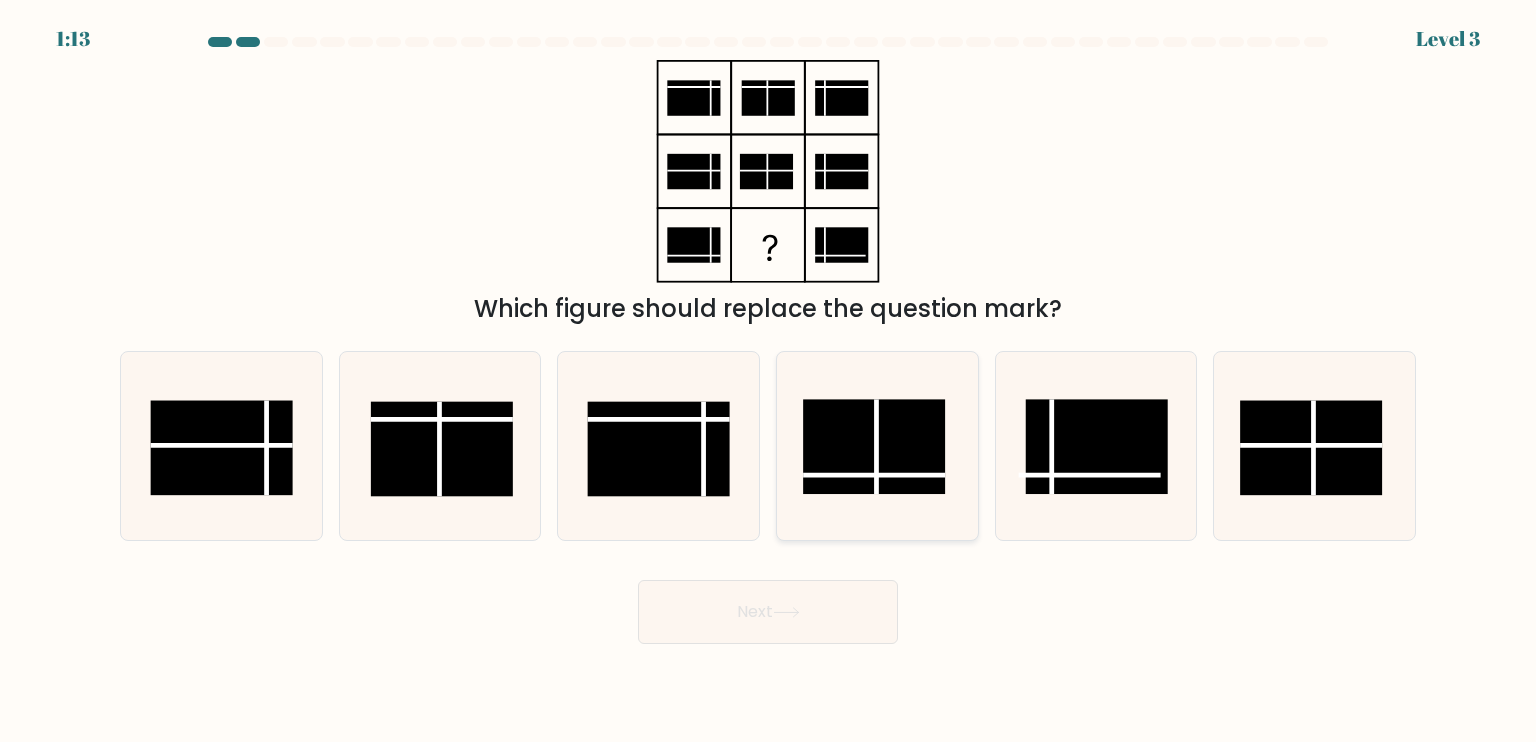 click 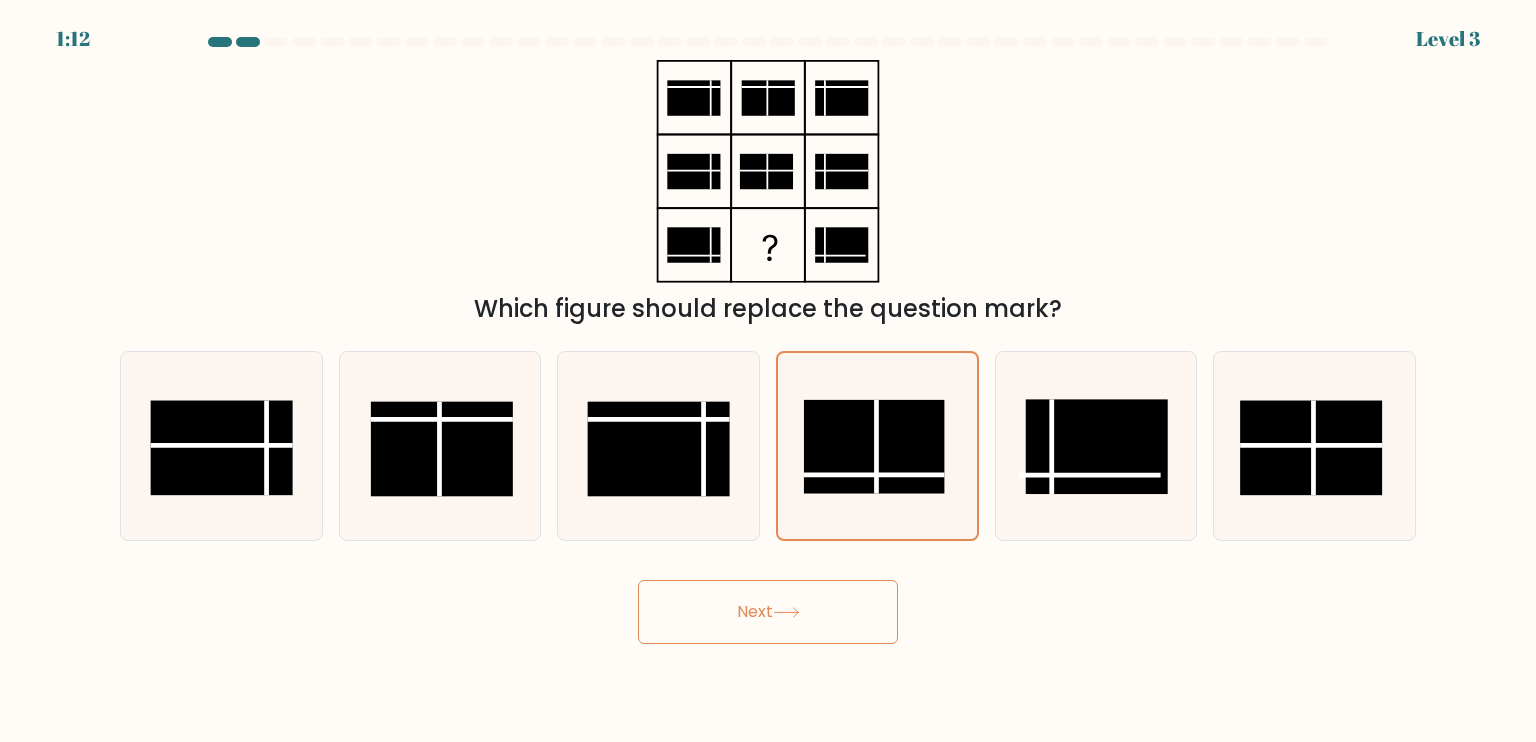 click on "Next" at bounding box center [768, 612] 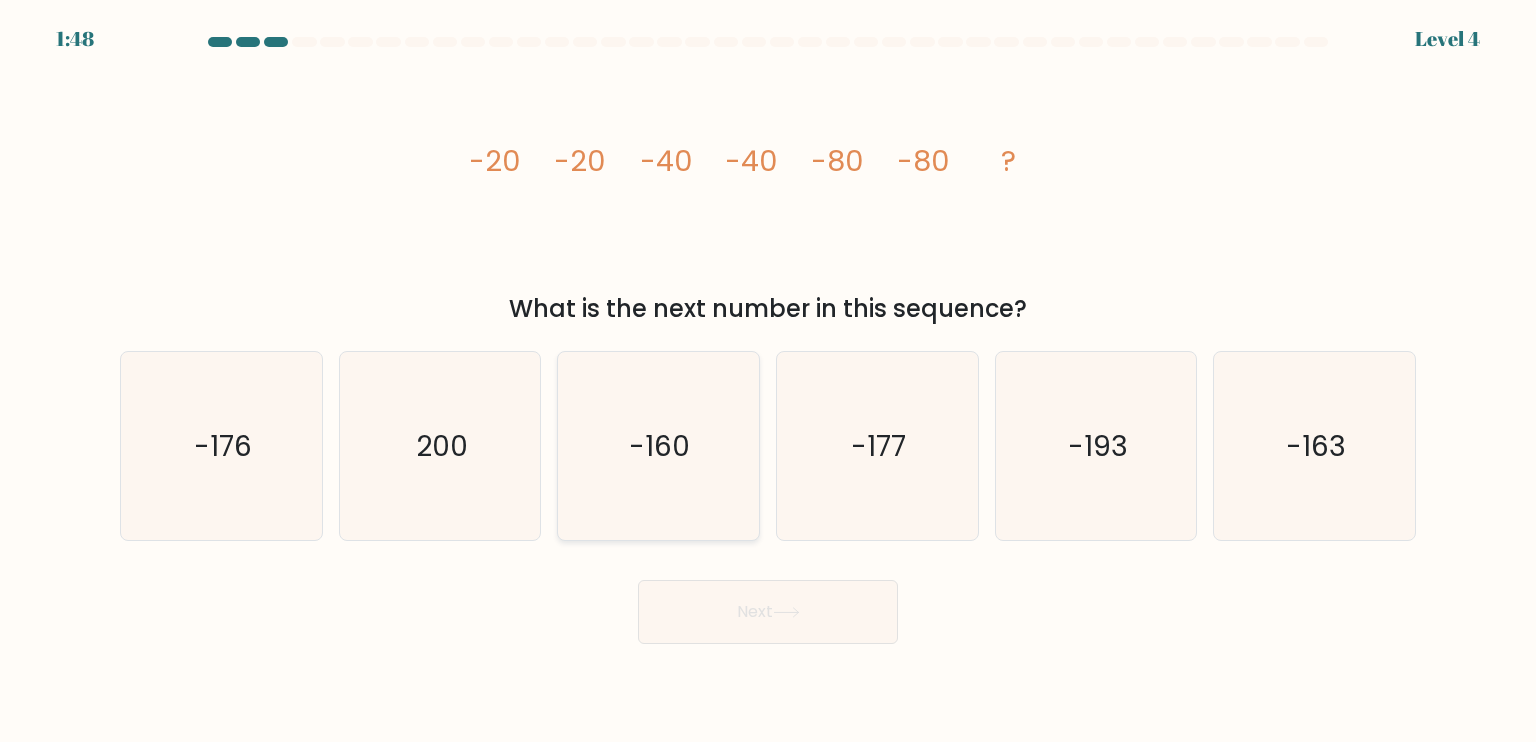 click on "-160" 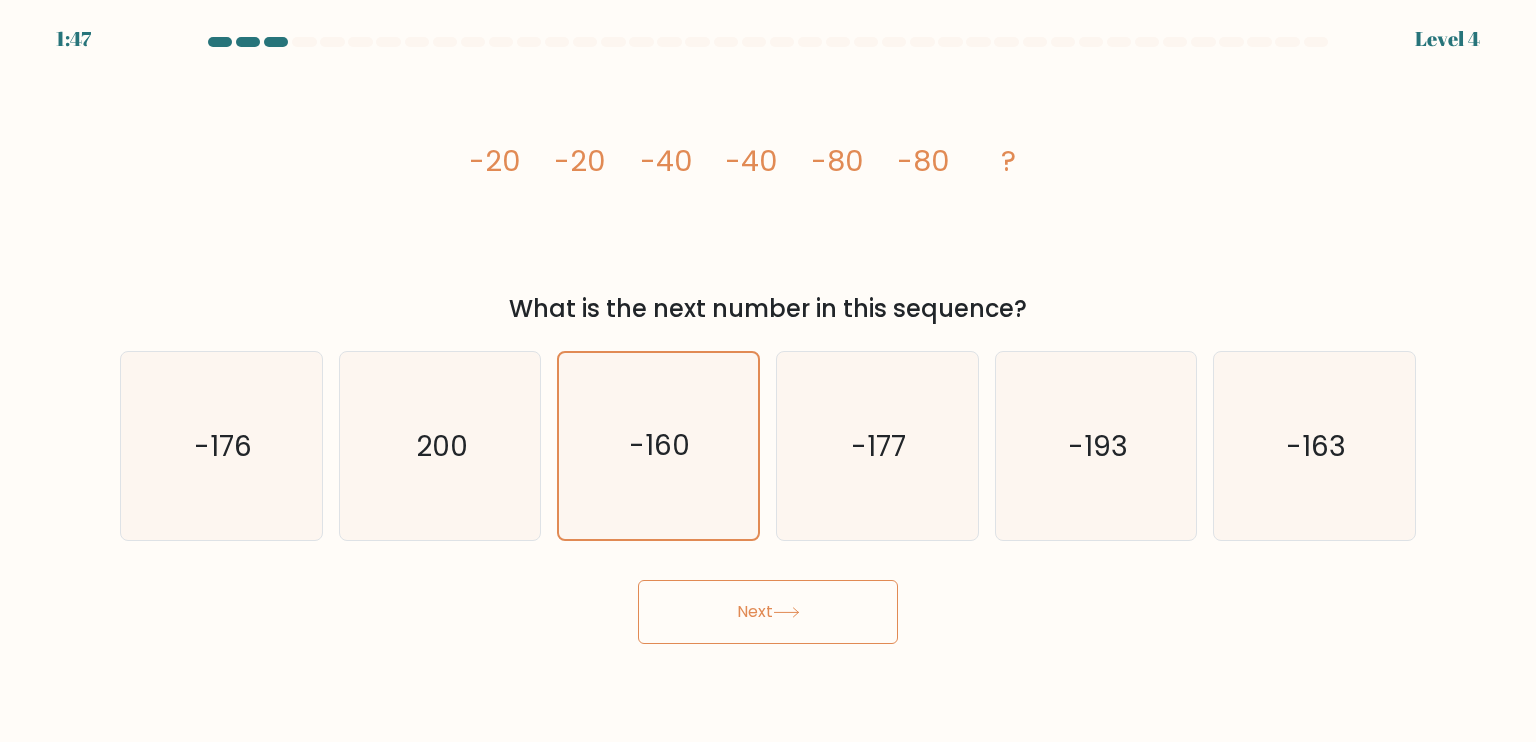 click 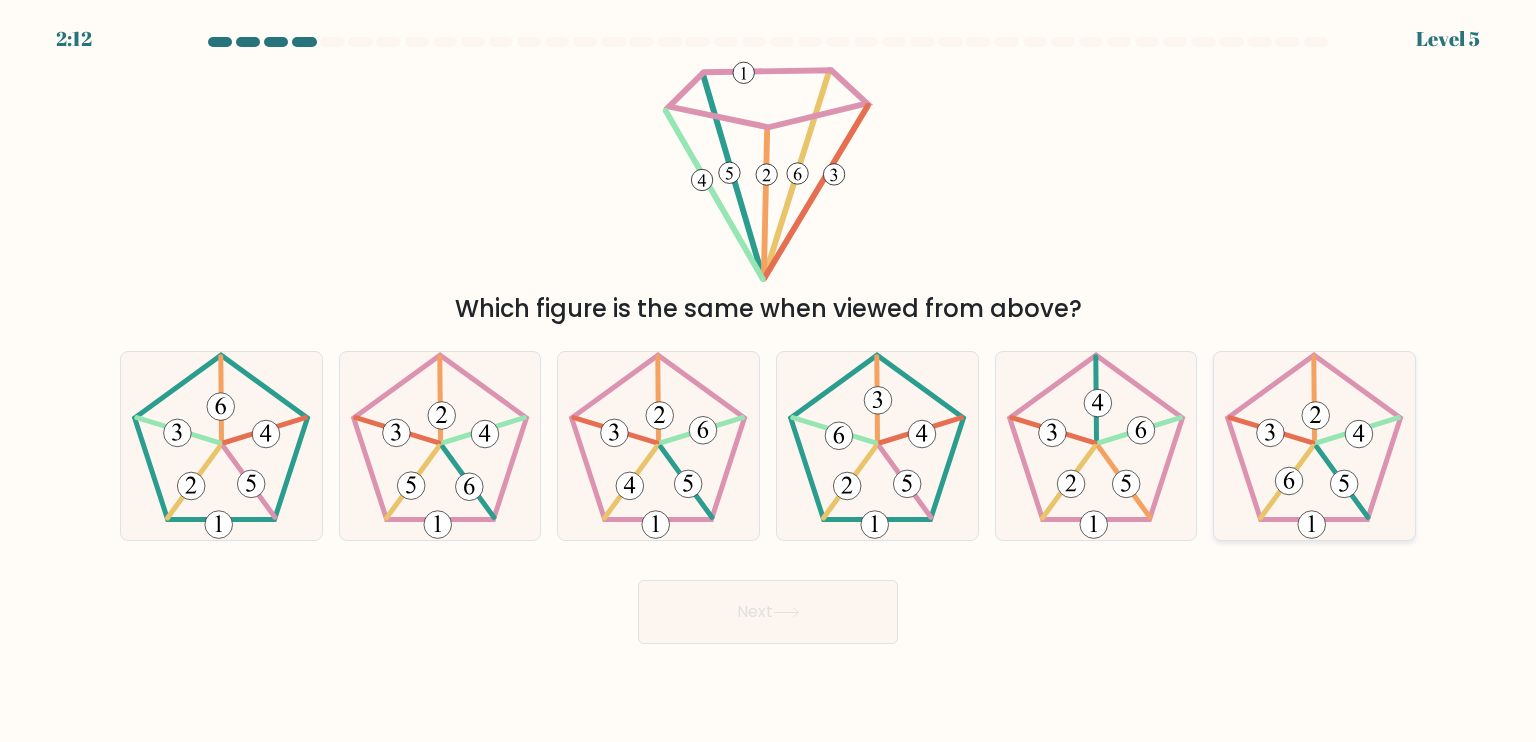 click 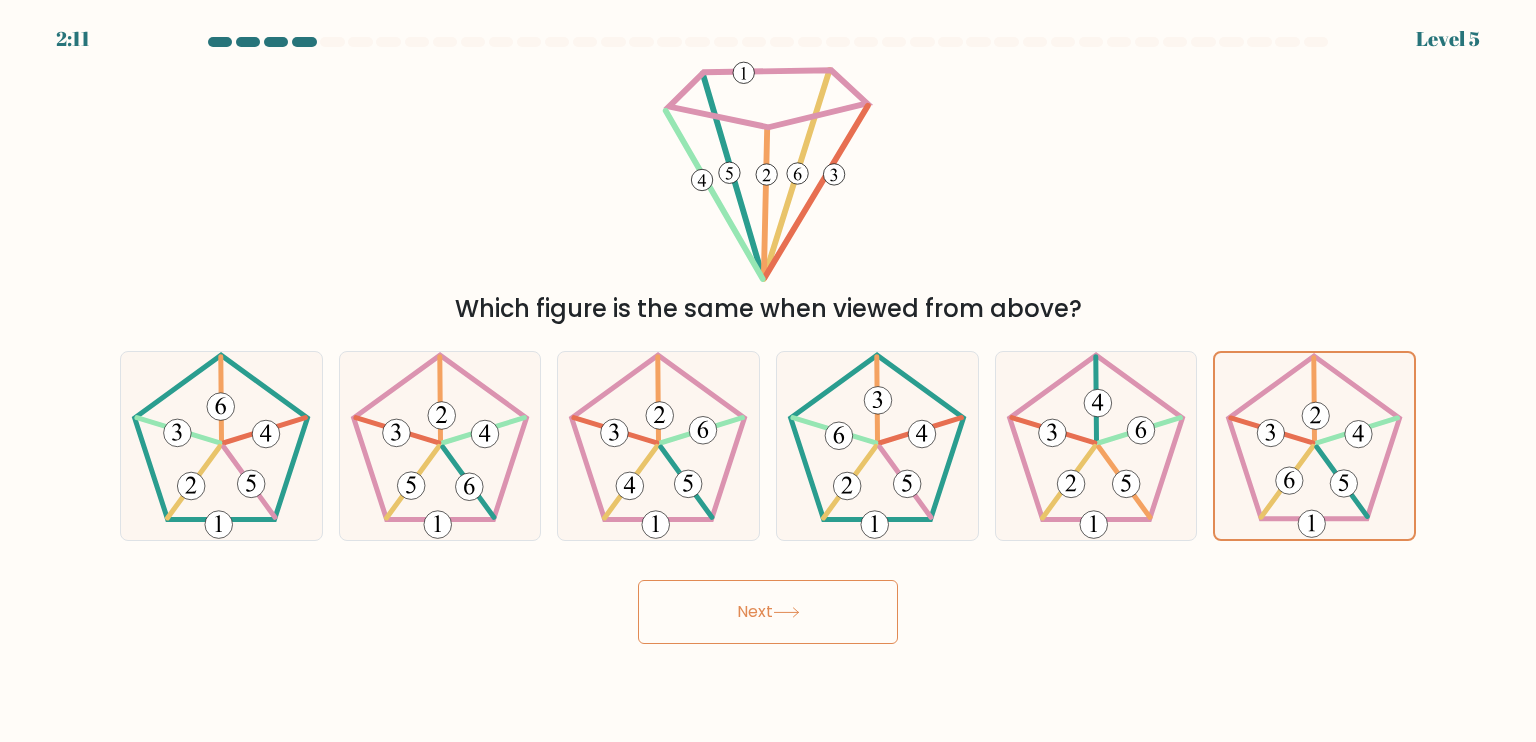 click on "Next" at bounding box center [768, 612] 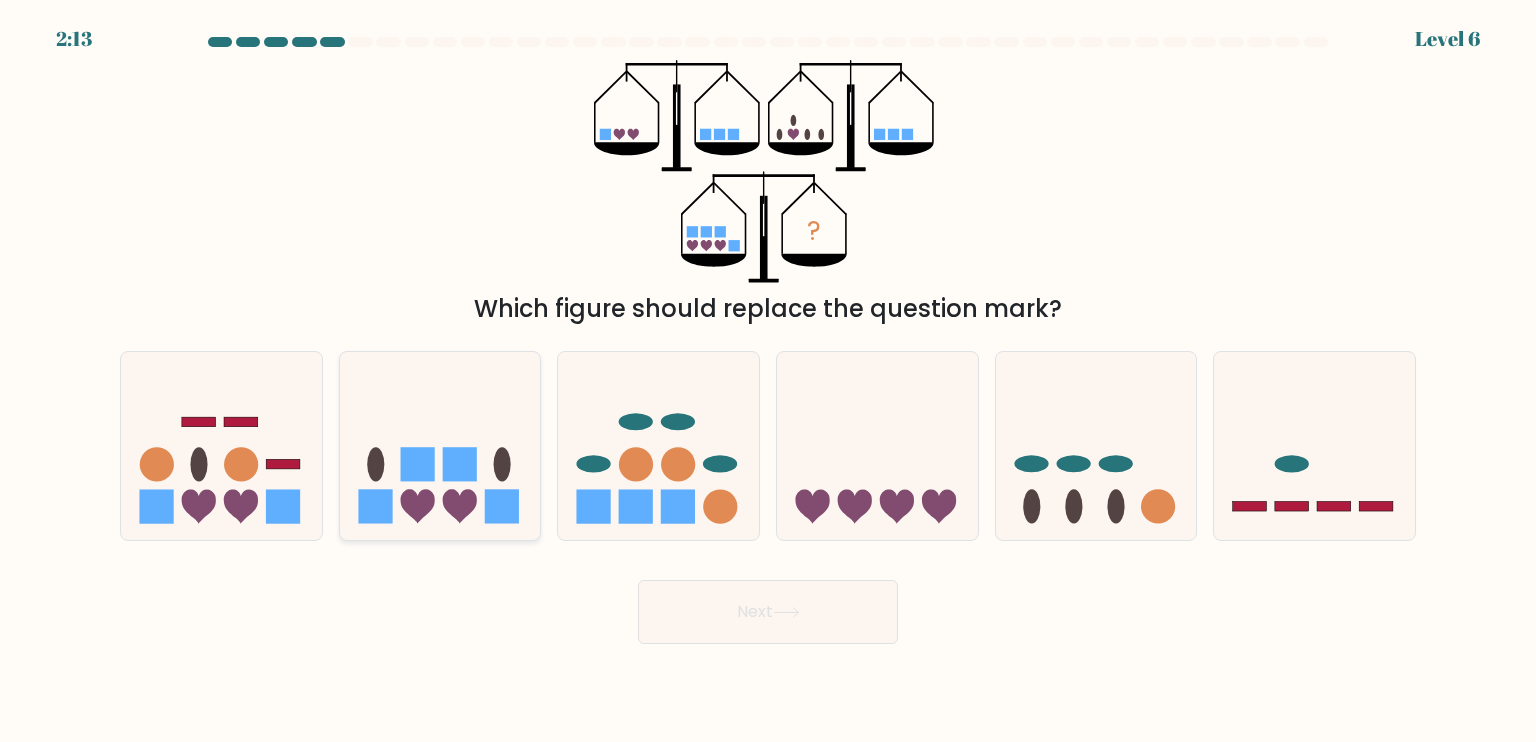 click 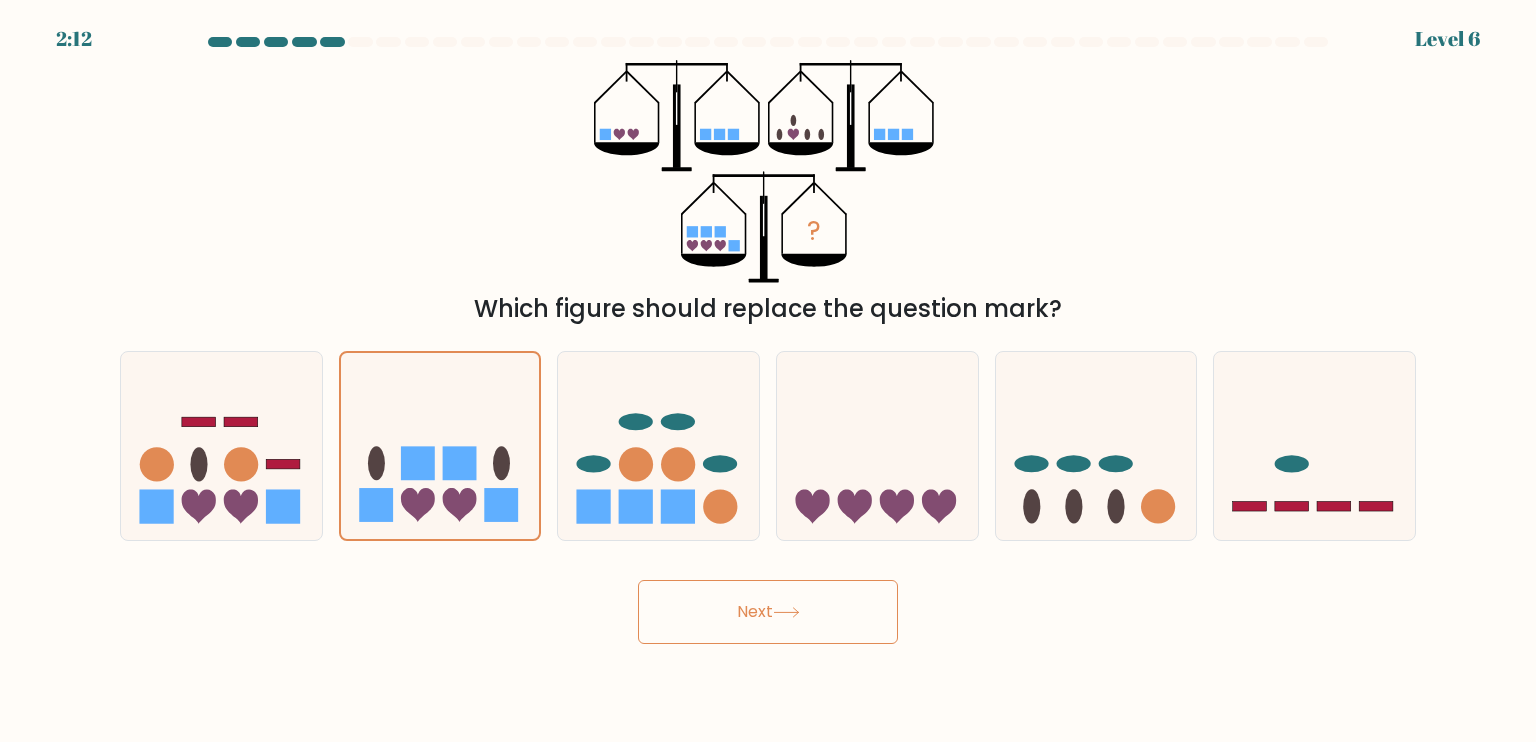click on "Next" at bounding box center (768, 612) 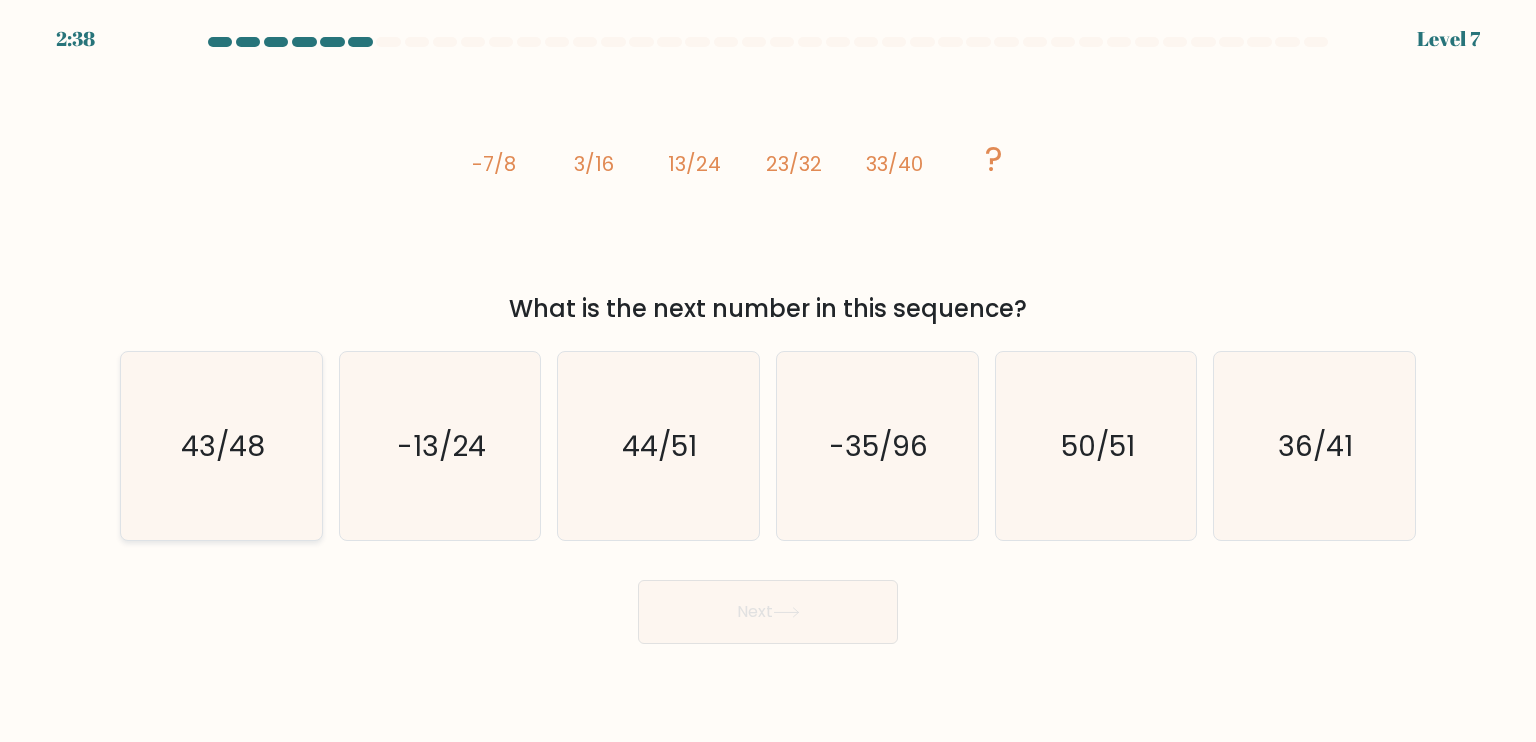 click on "43/48" 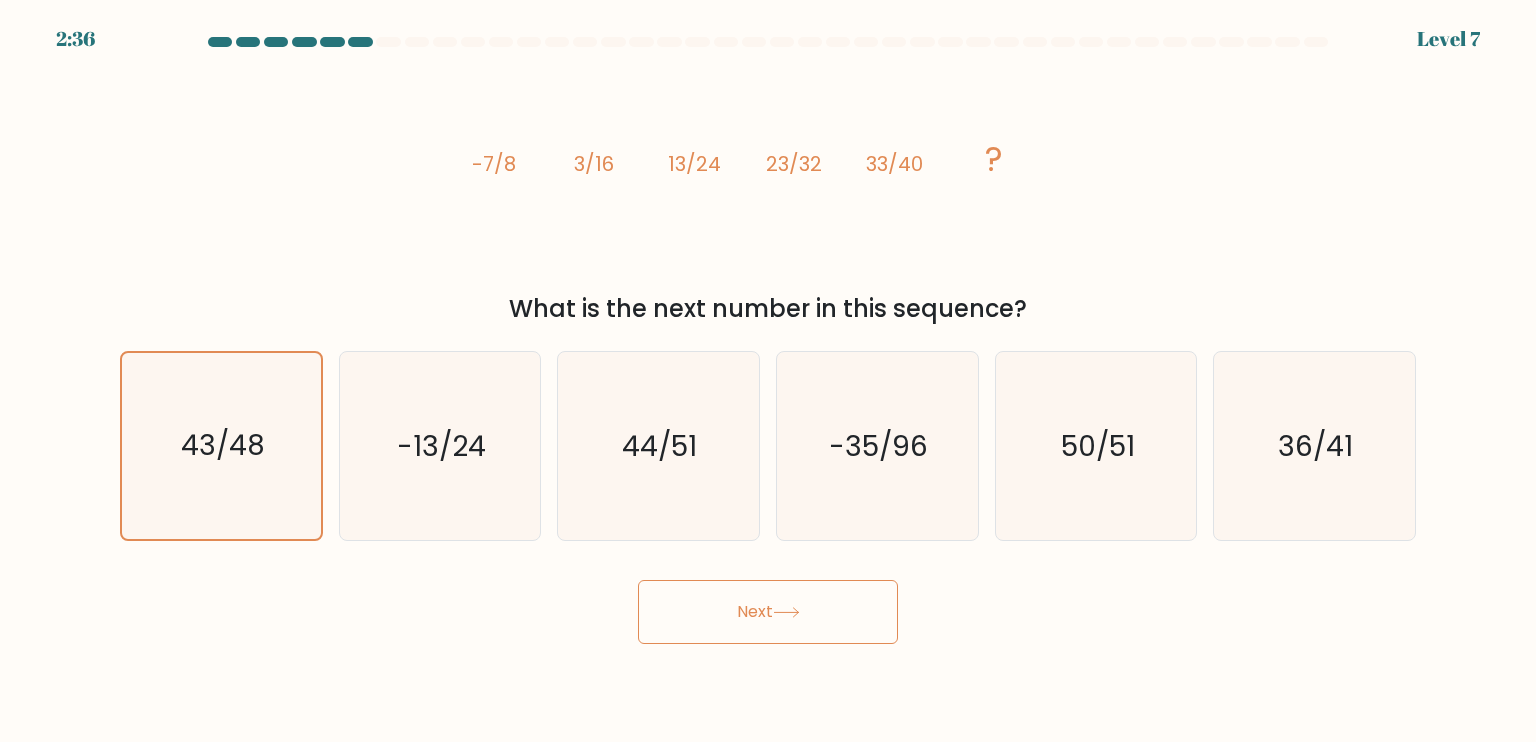 click on "Next" at bounding box center (768, 612) 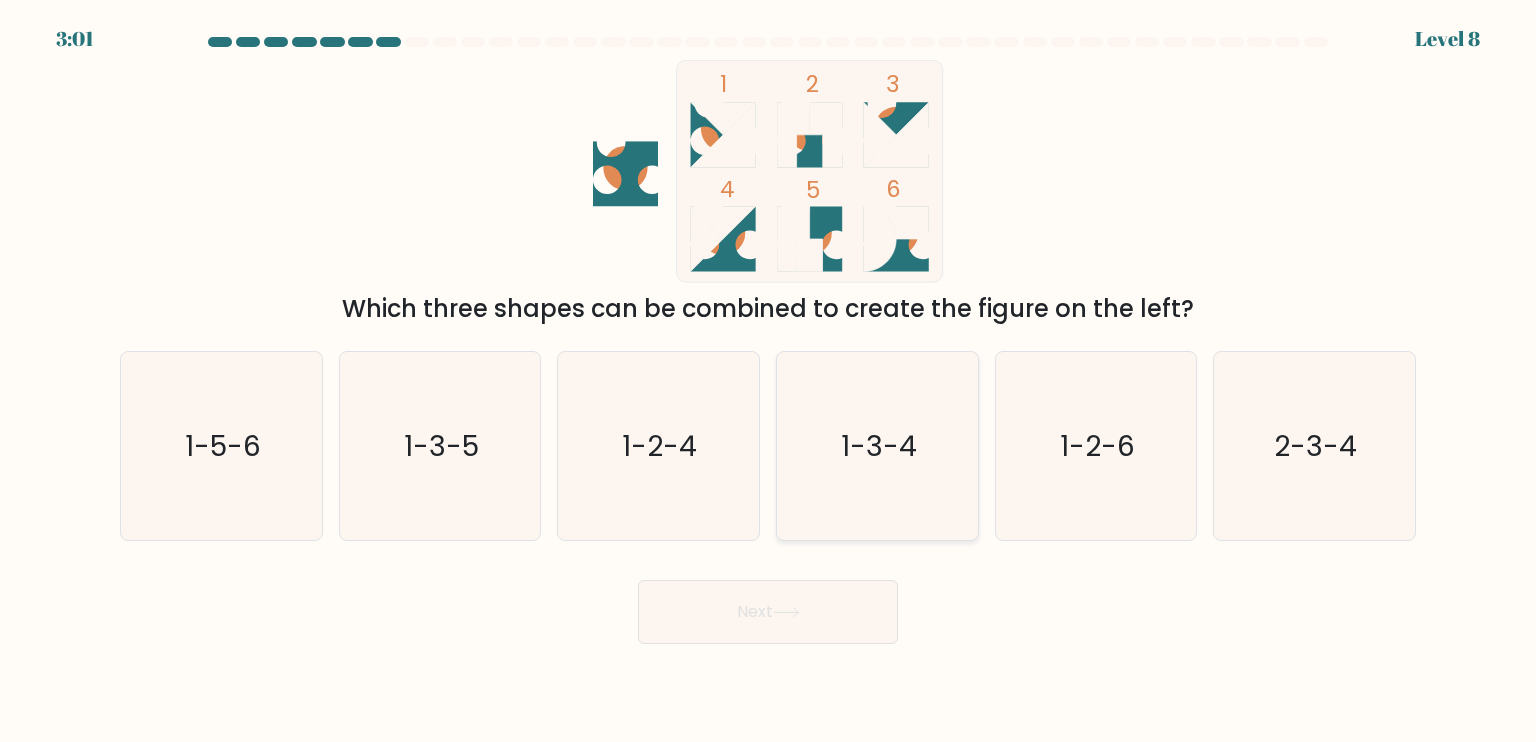 click on "1-3-4" 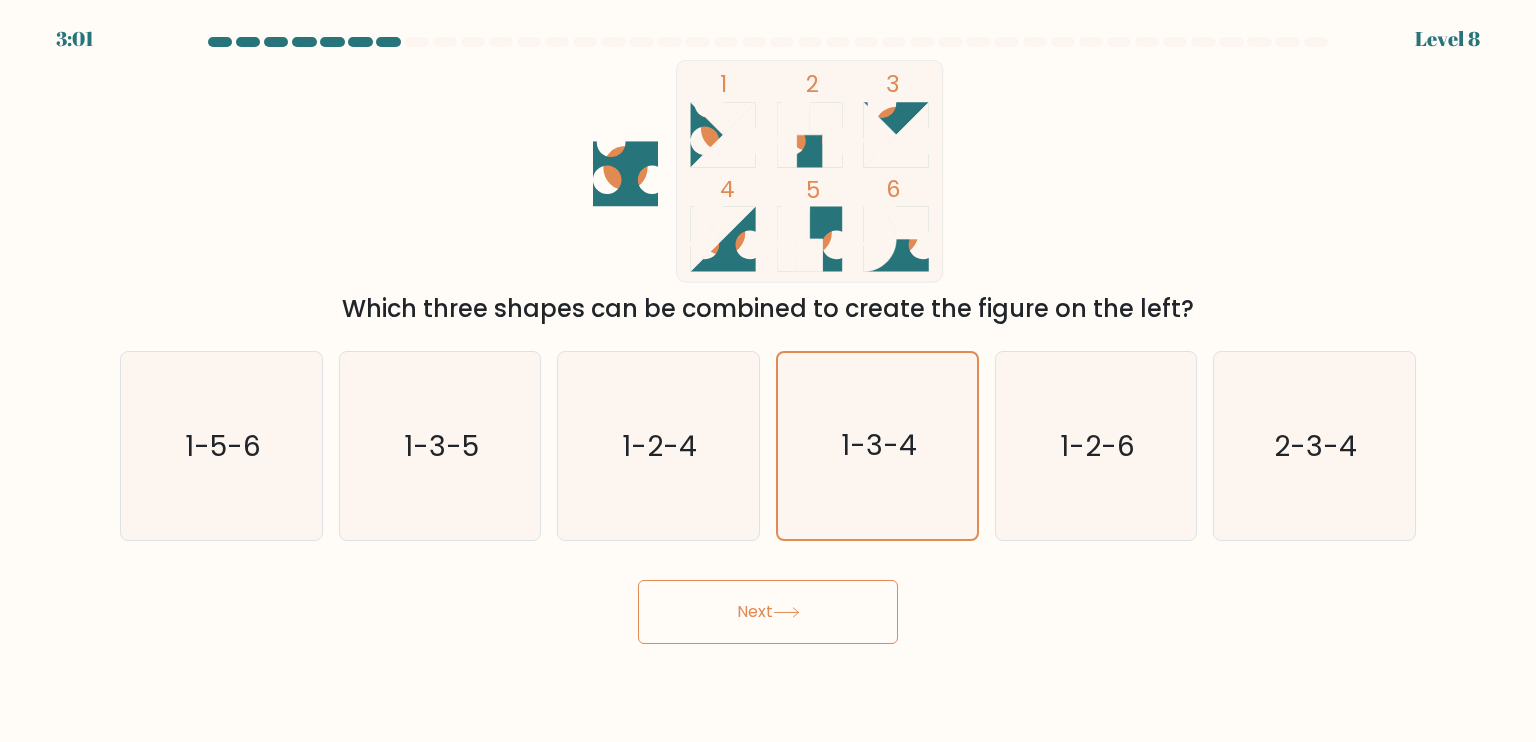 click on "Next" at bounding box center (768, 612) 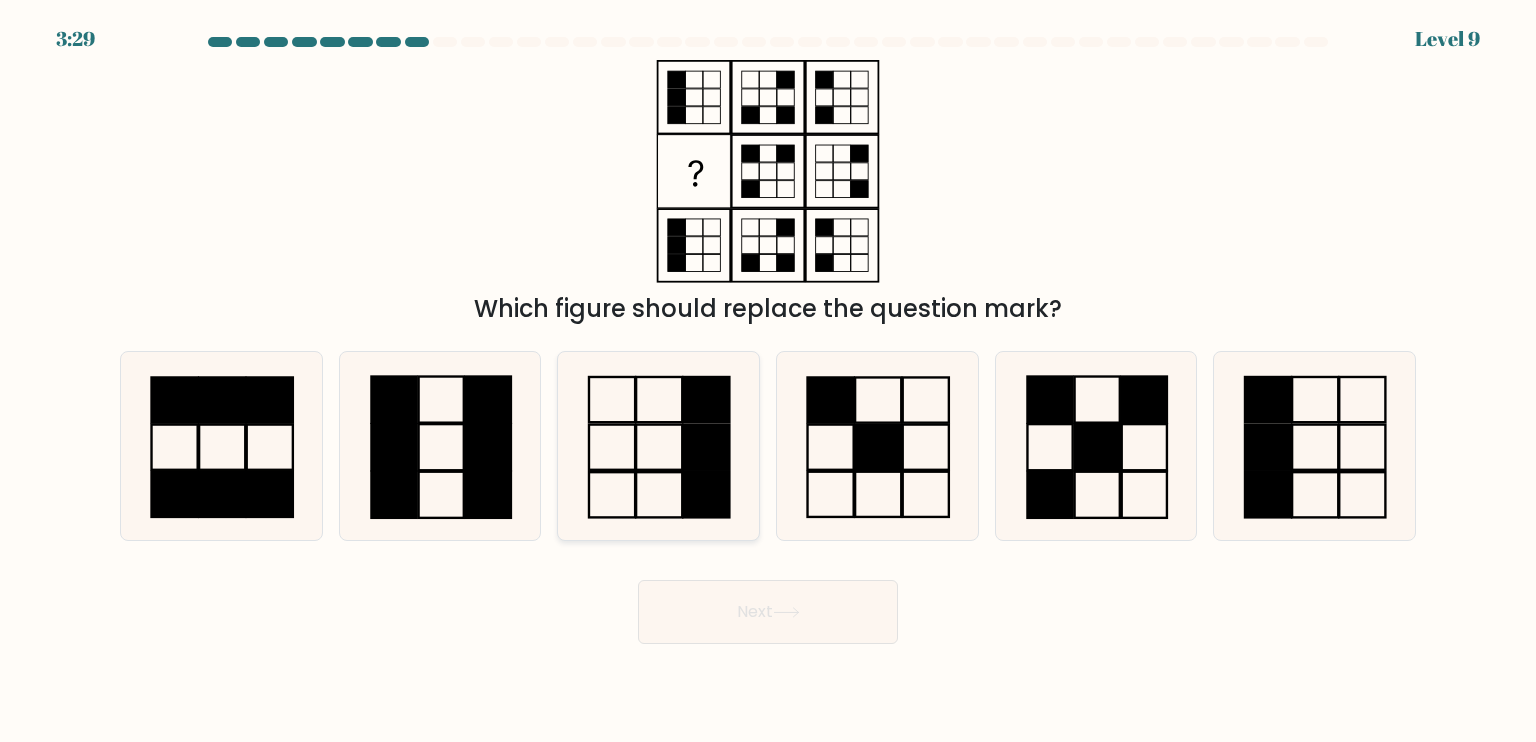 click 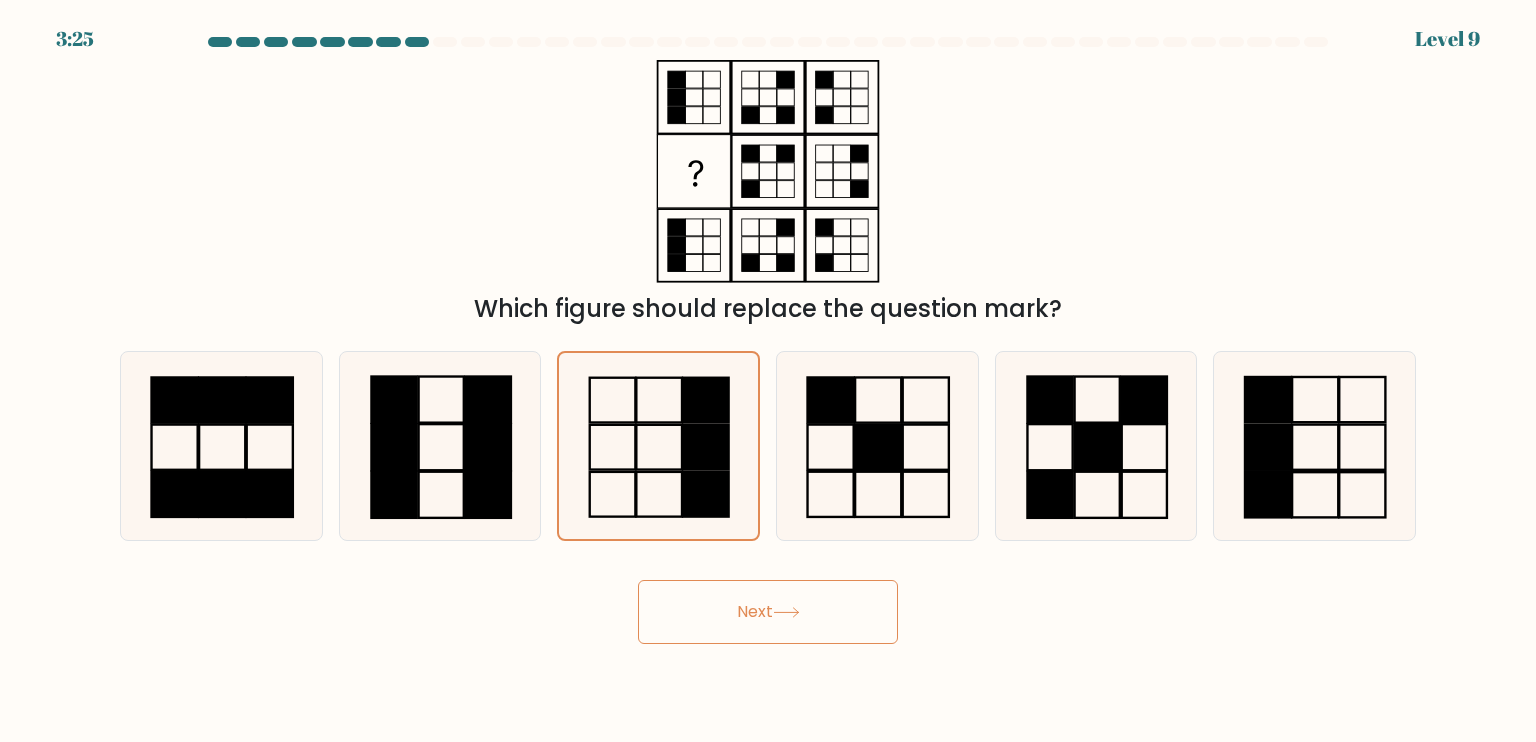 click 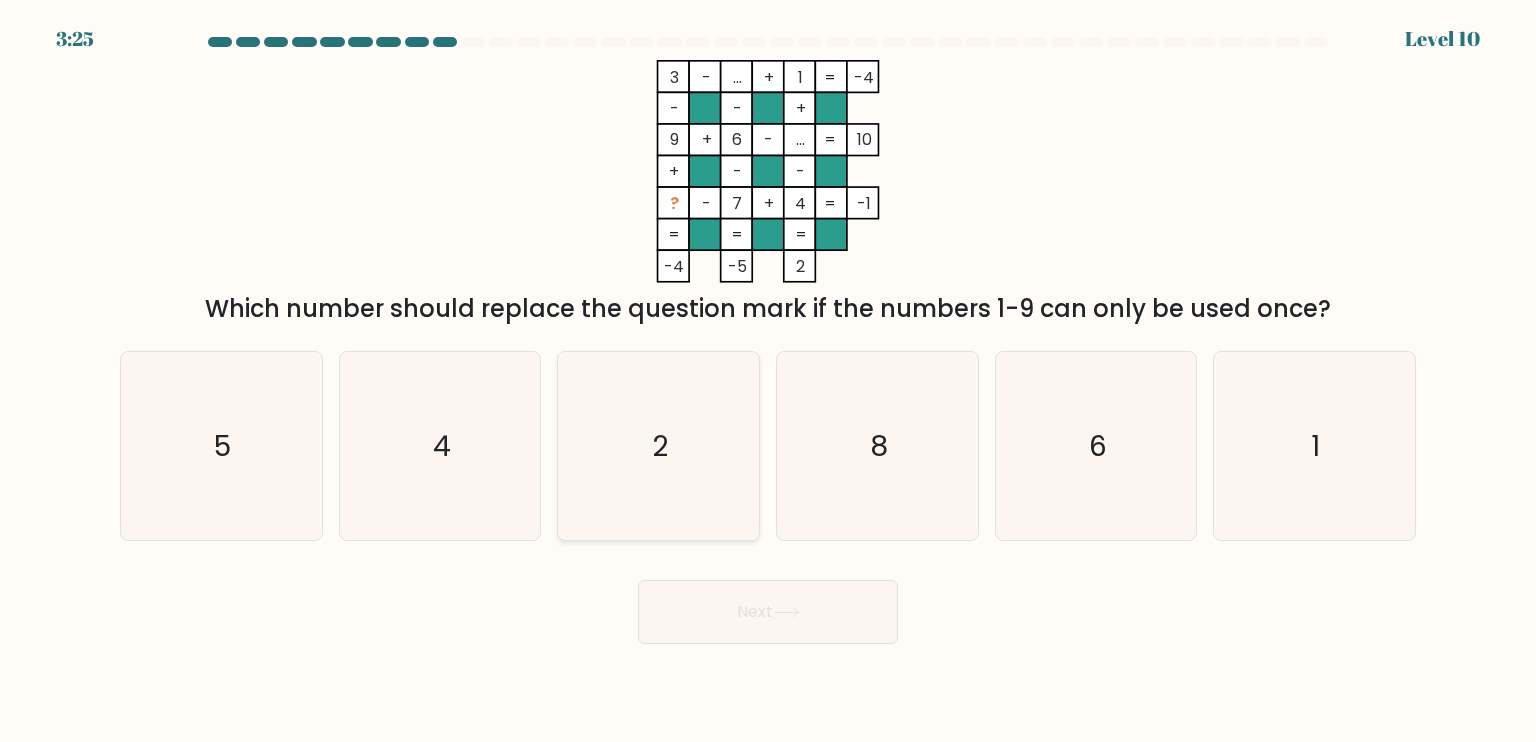 click on "2" 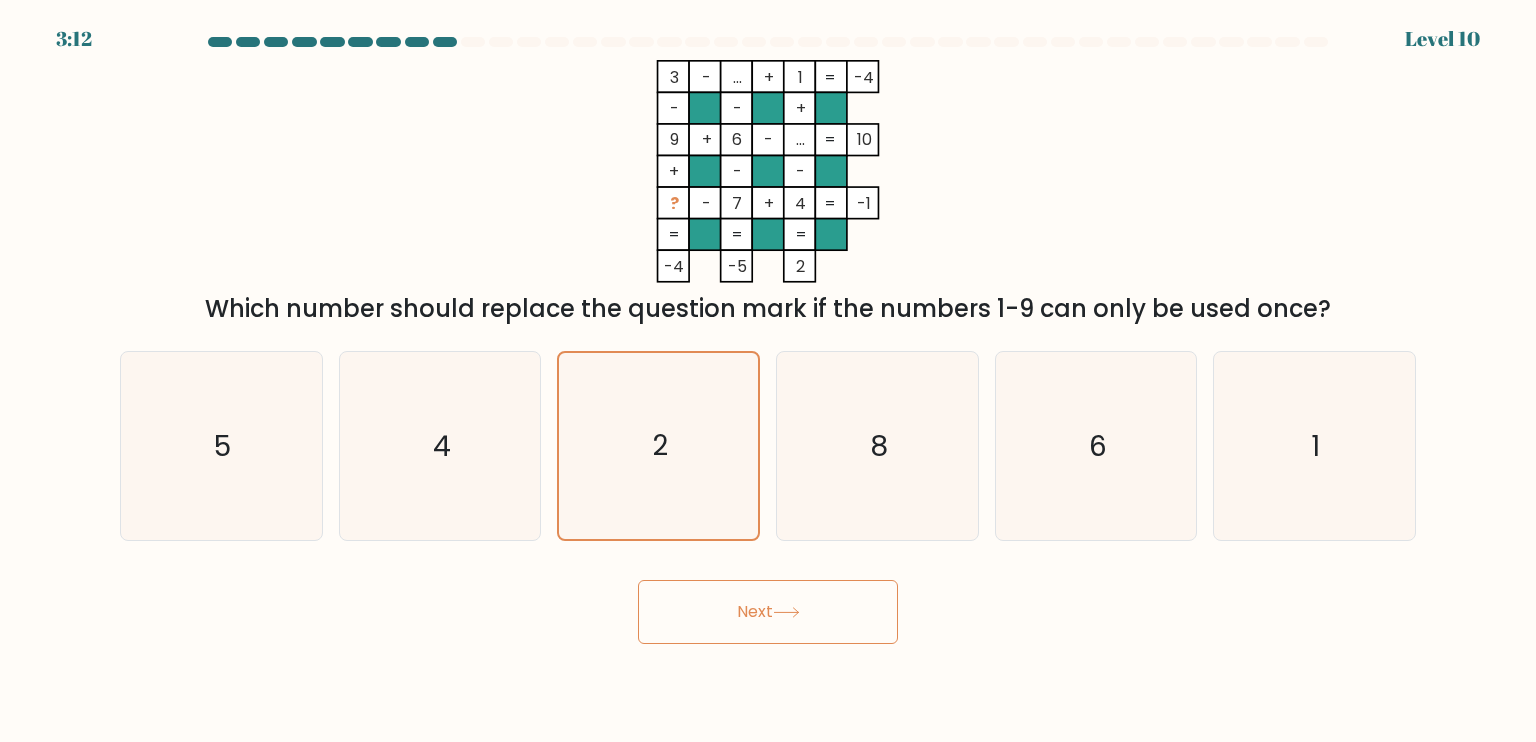 click on "Next" at bounding box center [768, 612] 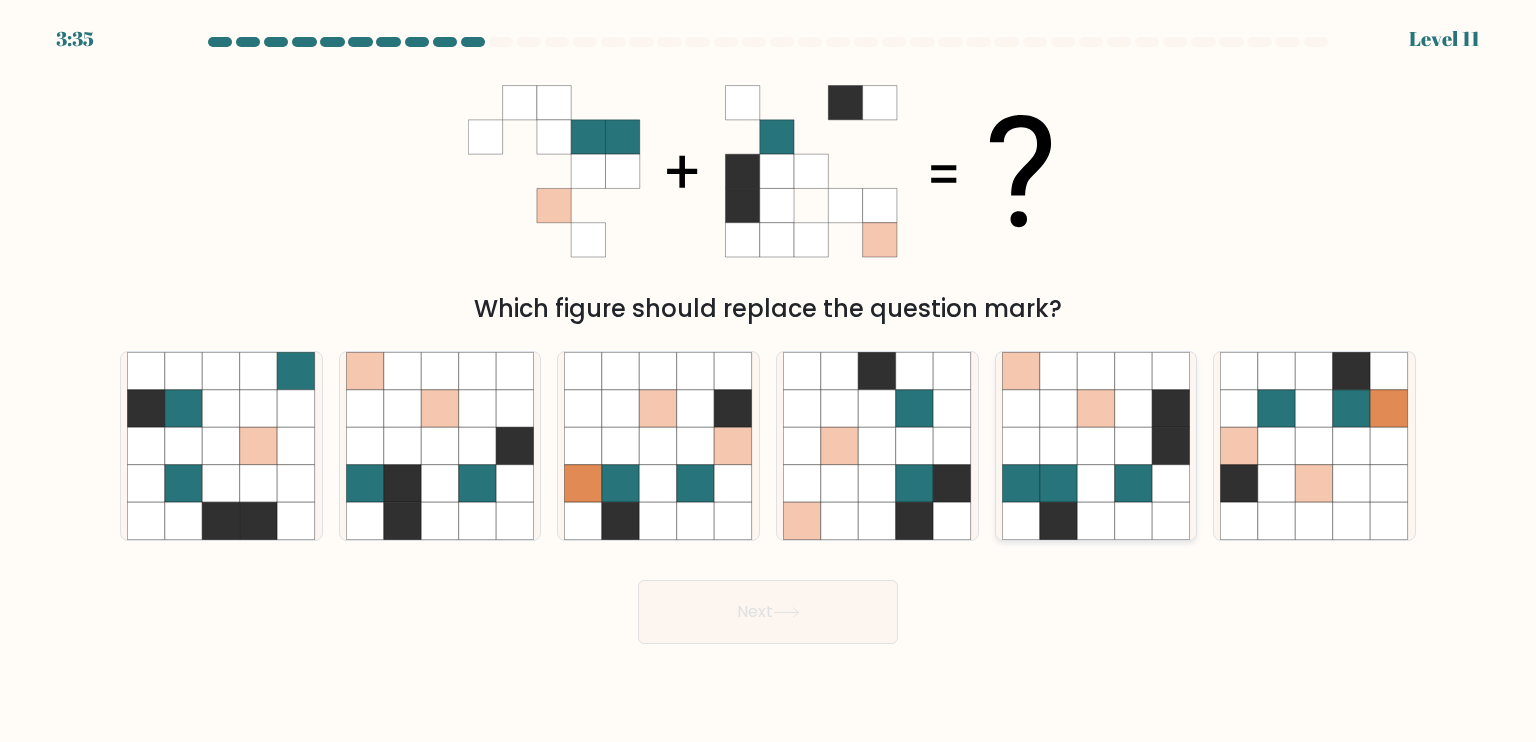 click 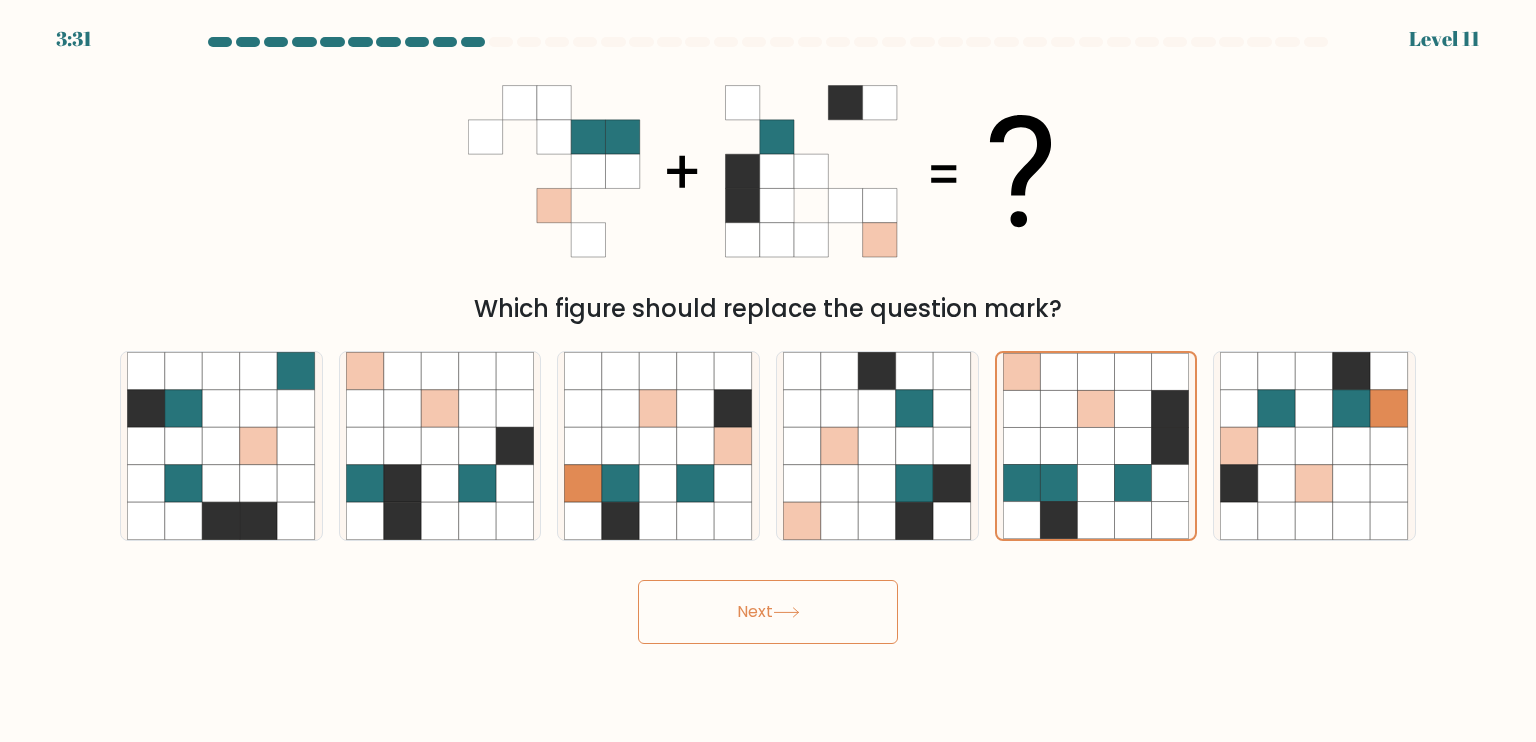 click on "Next" at bounding box center (768, 612) 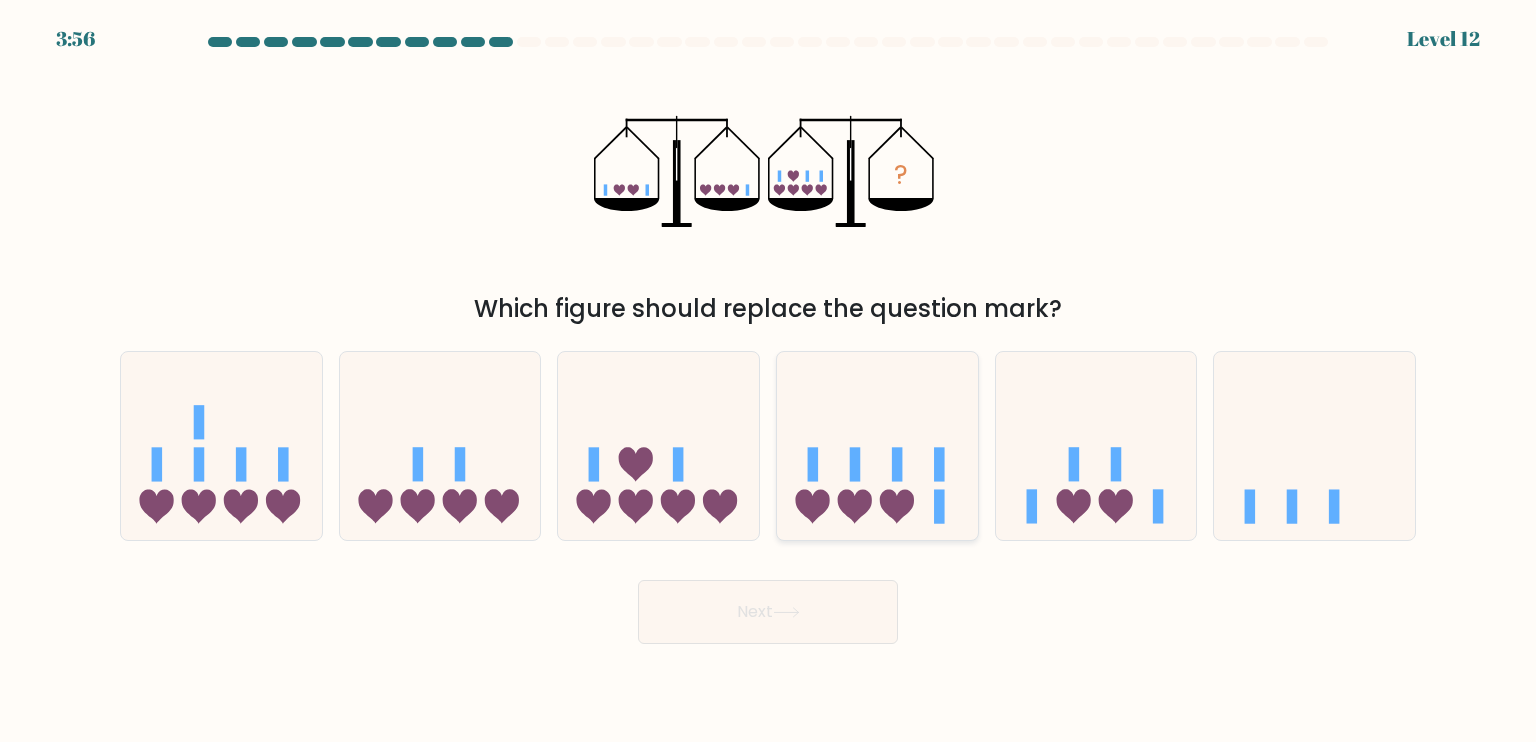 click 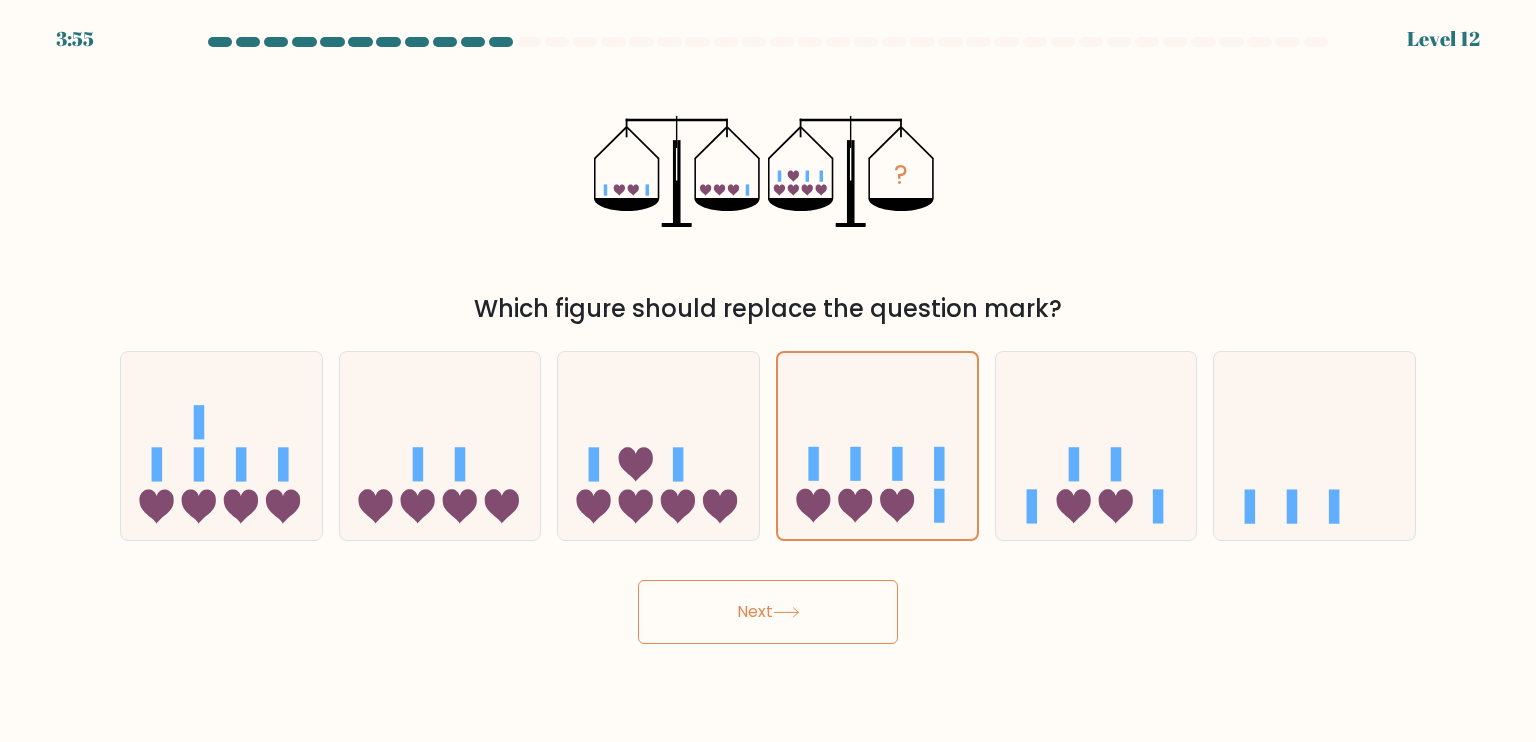 click on "Next" at bounding box center [768, 612] 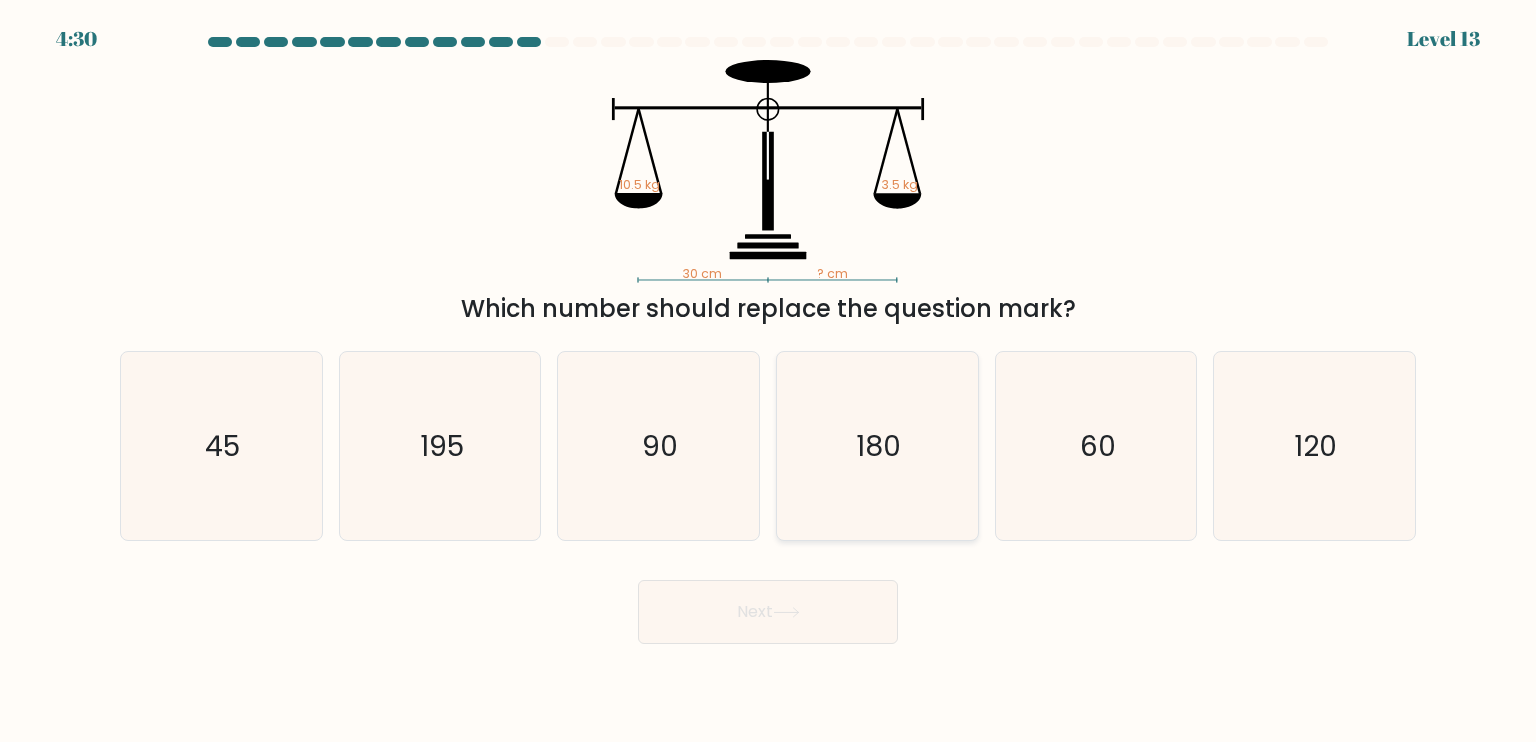 click on "180" 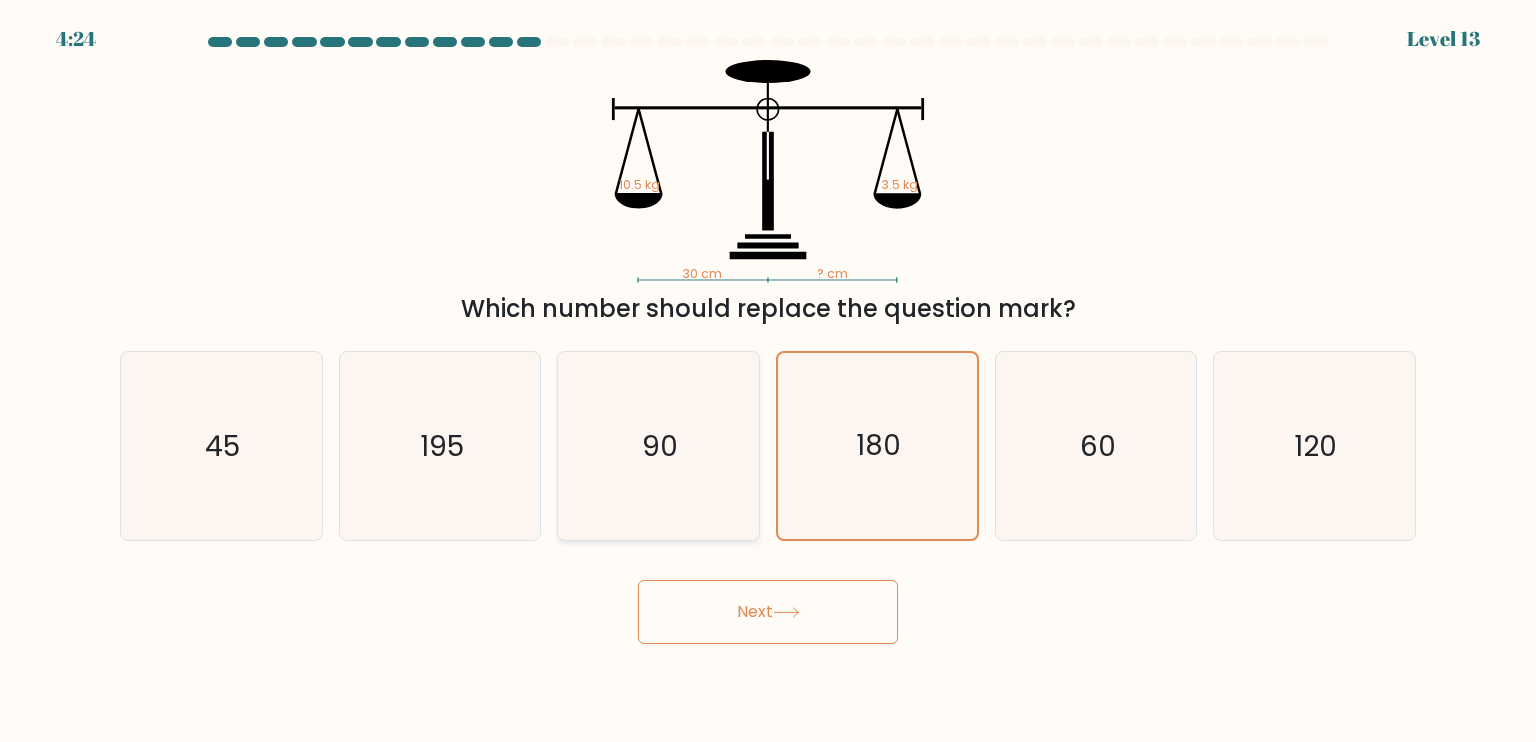 click on "90" 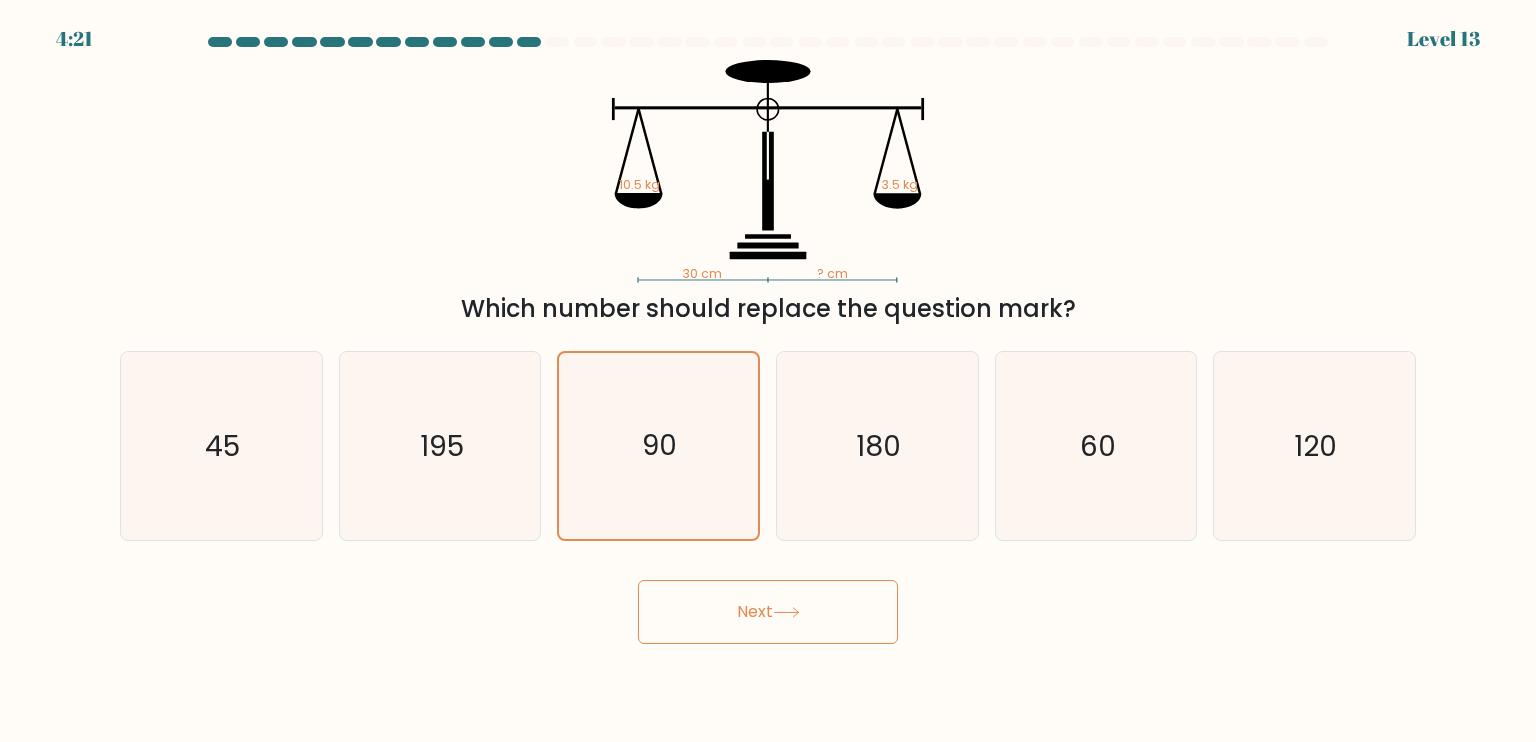 click on "Next" at bounding box center (768, 612) 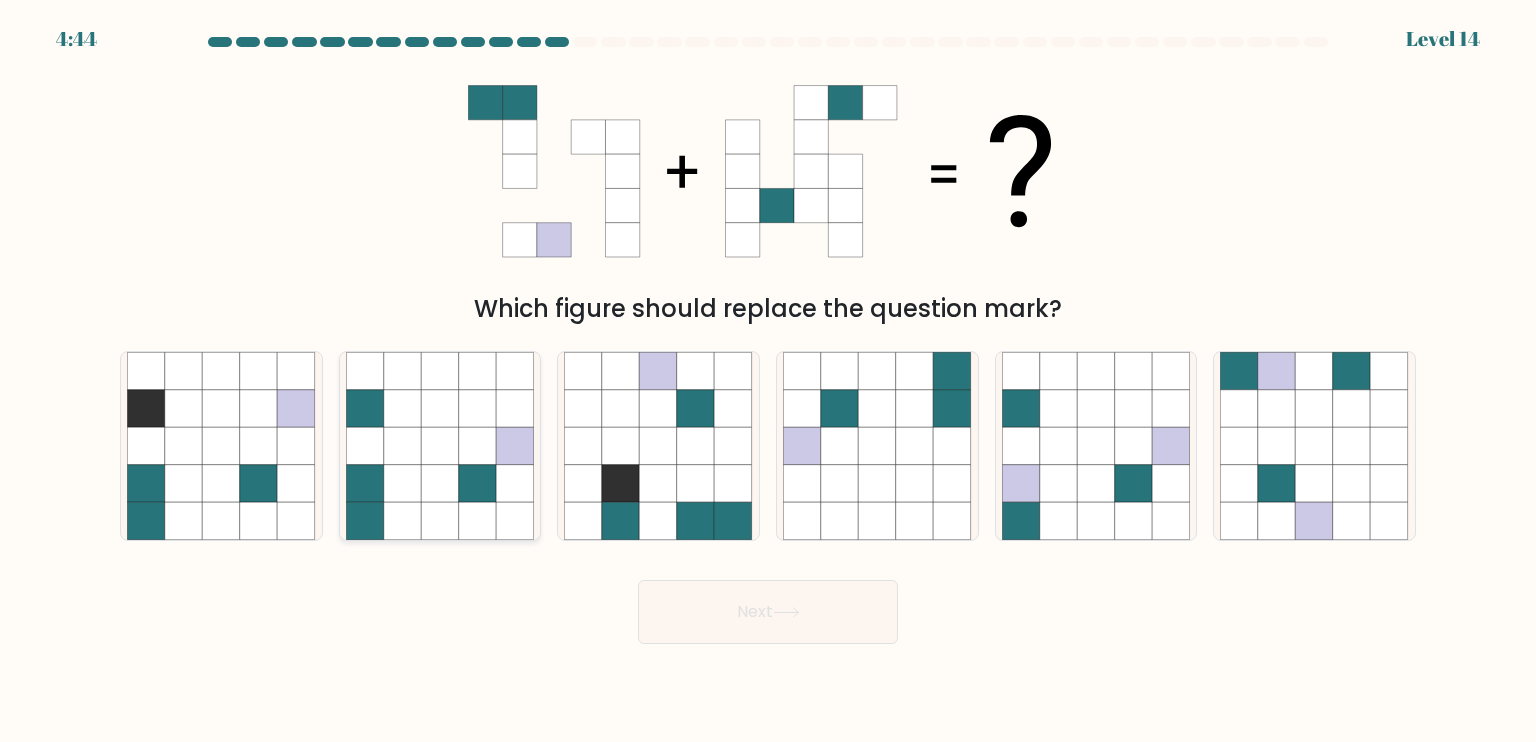 click 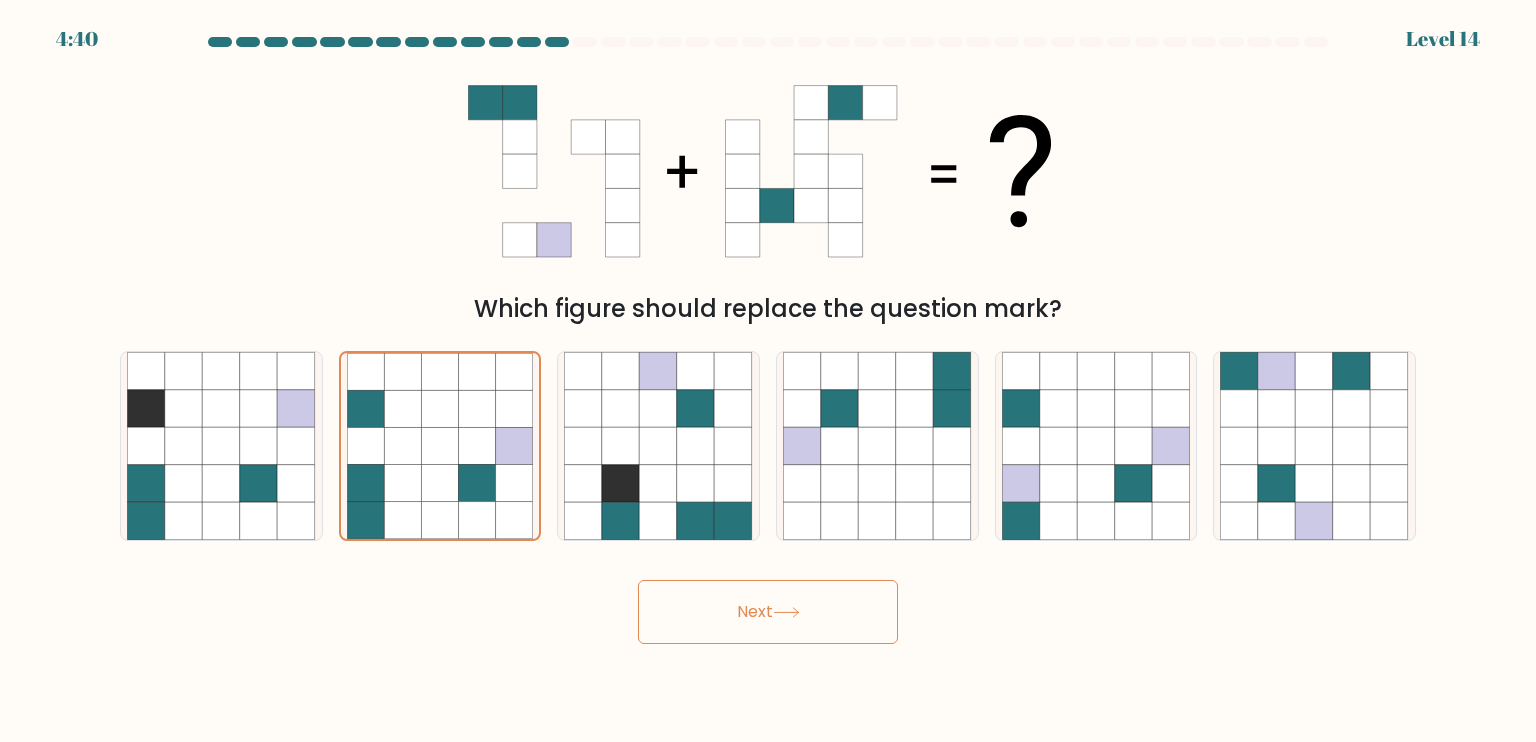 click on "Next" at bounding box center (768, 612) 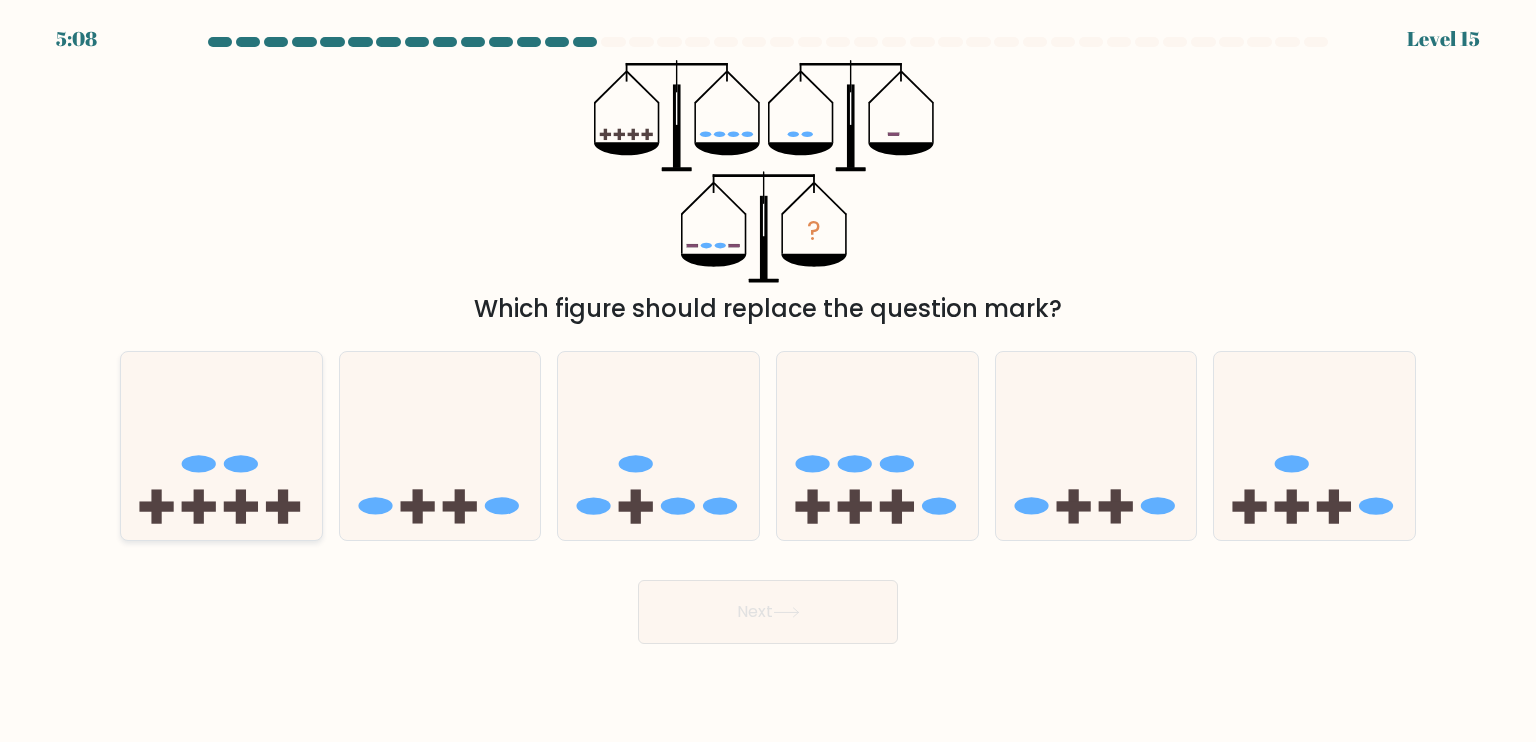 click 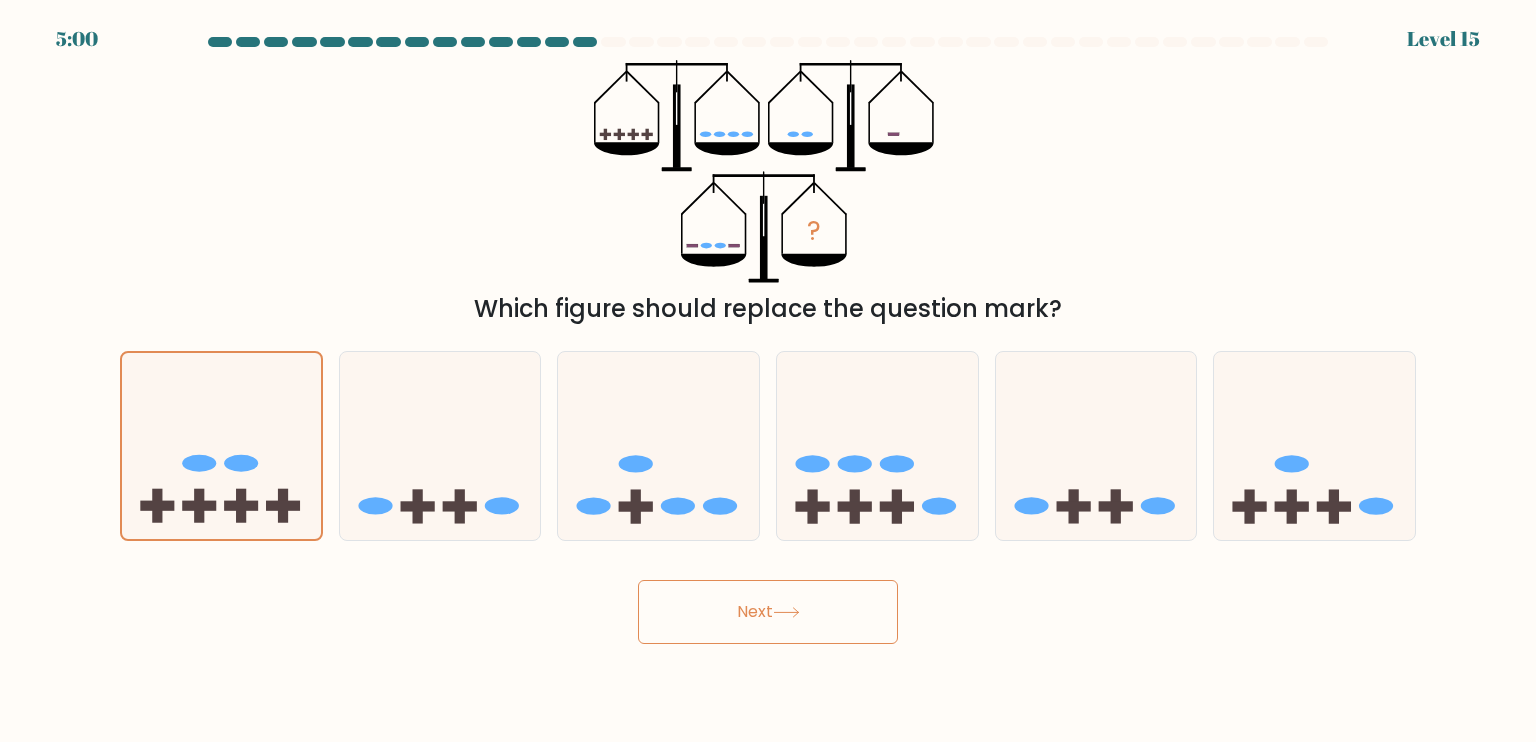 click on "Next" at bounding box center (768, 612) 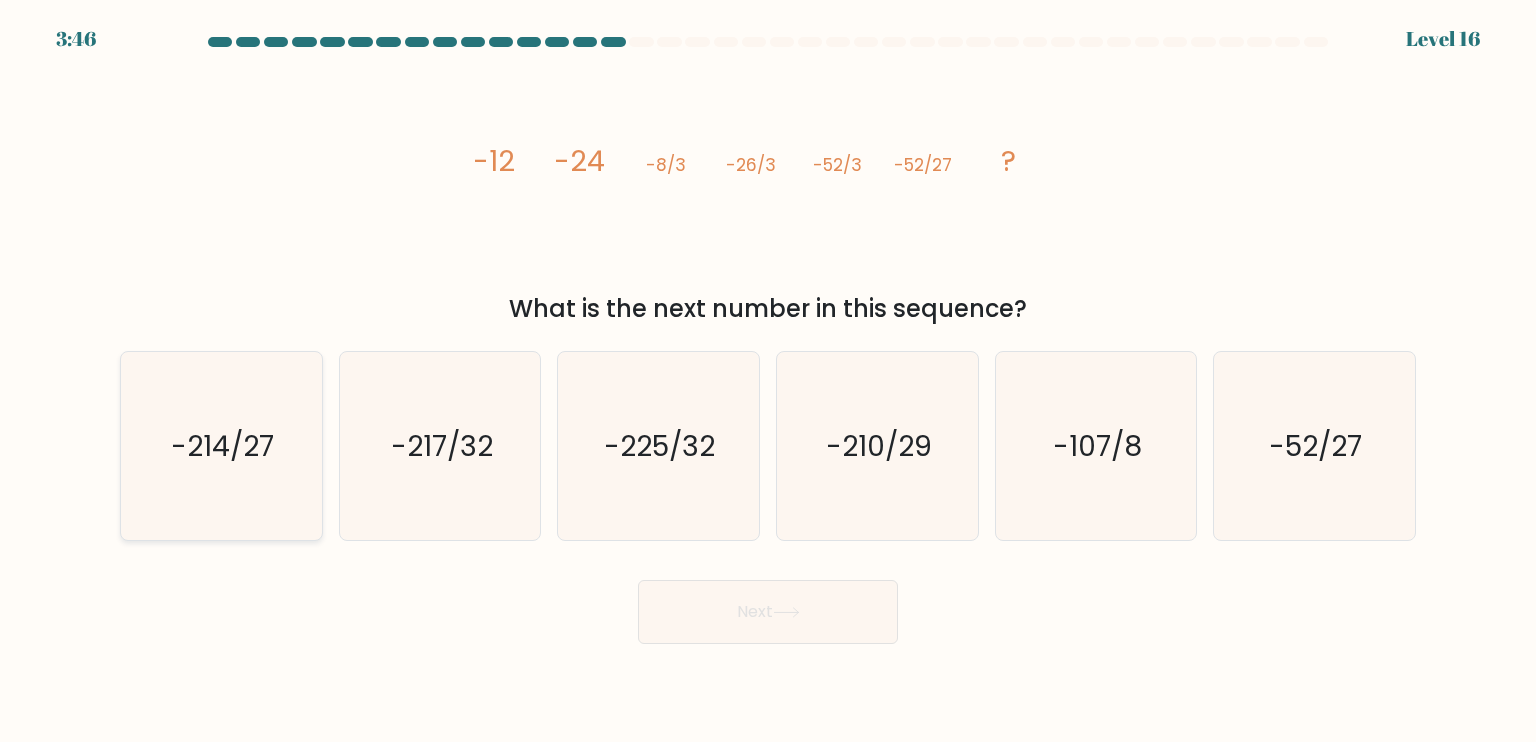 drag, startPoint x: 190, startPoint y: 419, endPoint x: 289, endPoint y: 483, distance: 117.88554 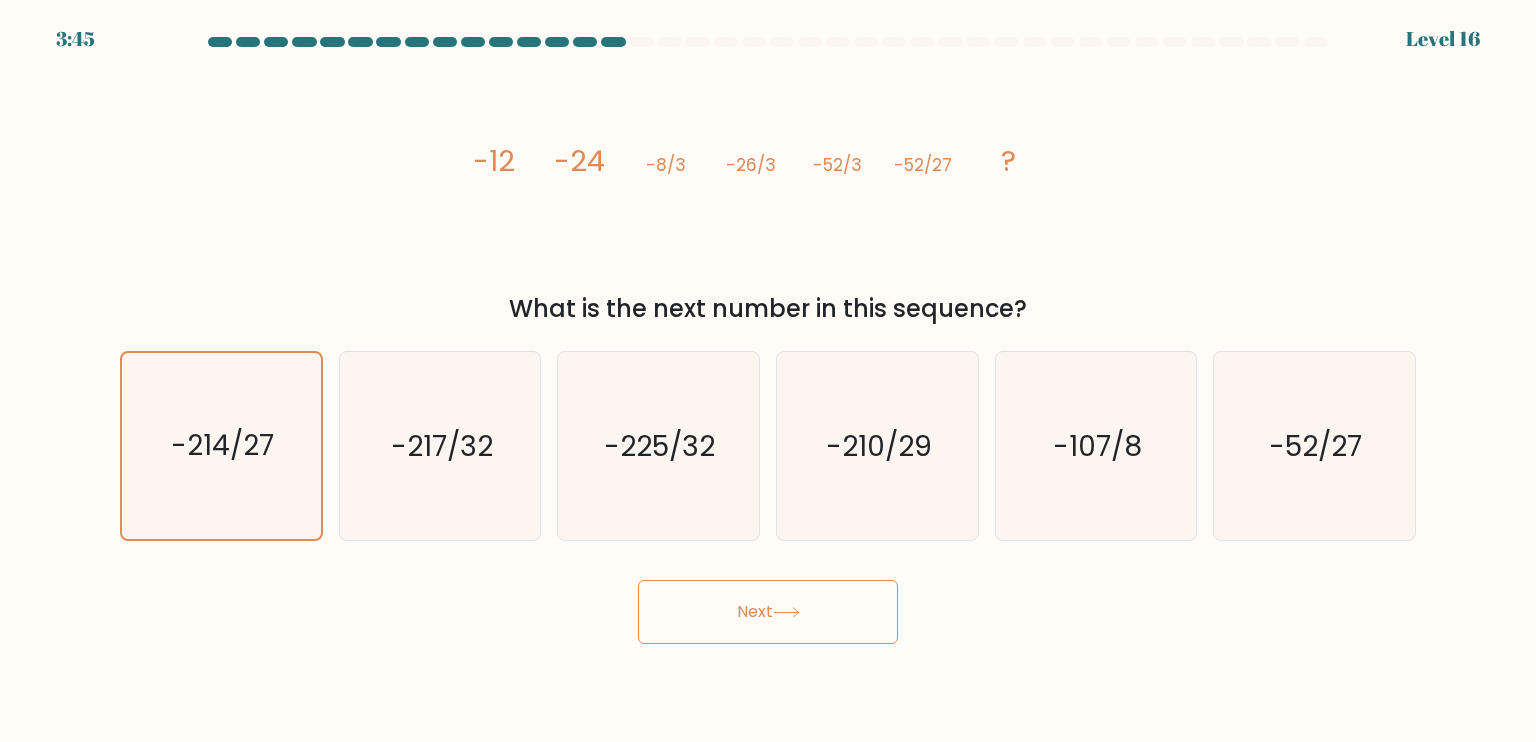 click on "Next" at bounding box center (768, 612) 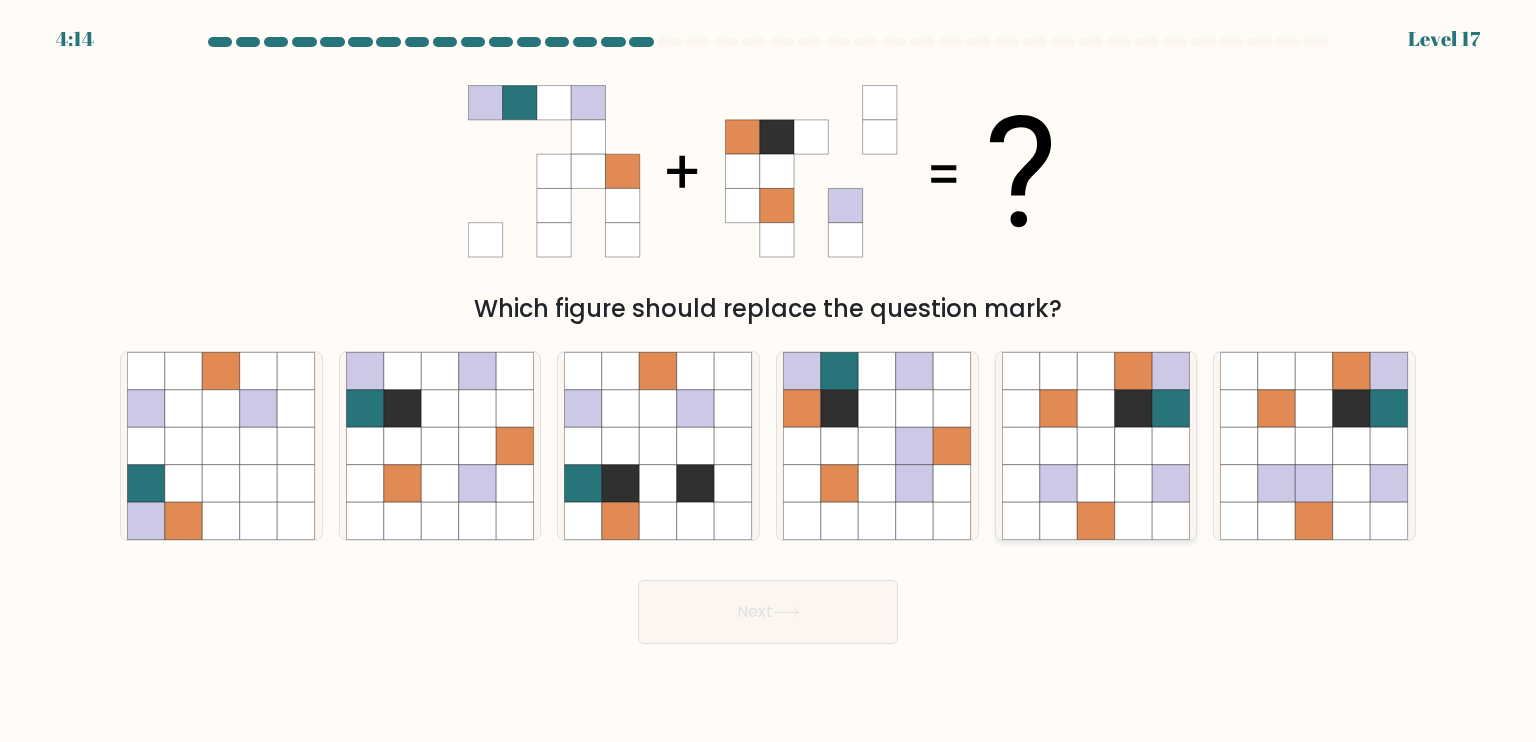click 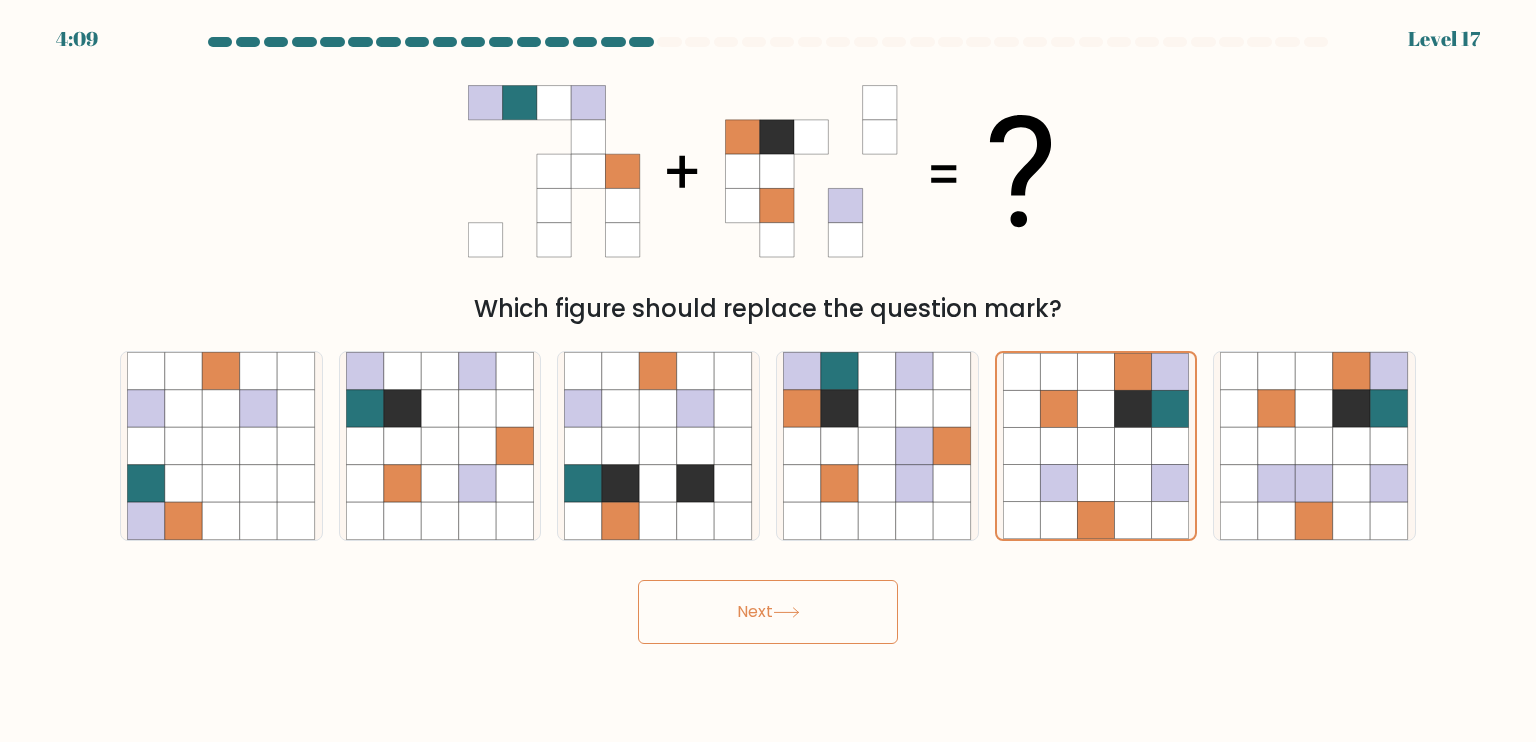 click on "Next" at bounding box center [768, 612] 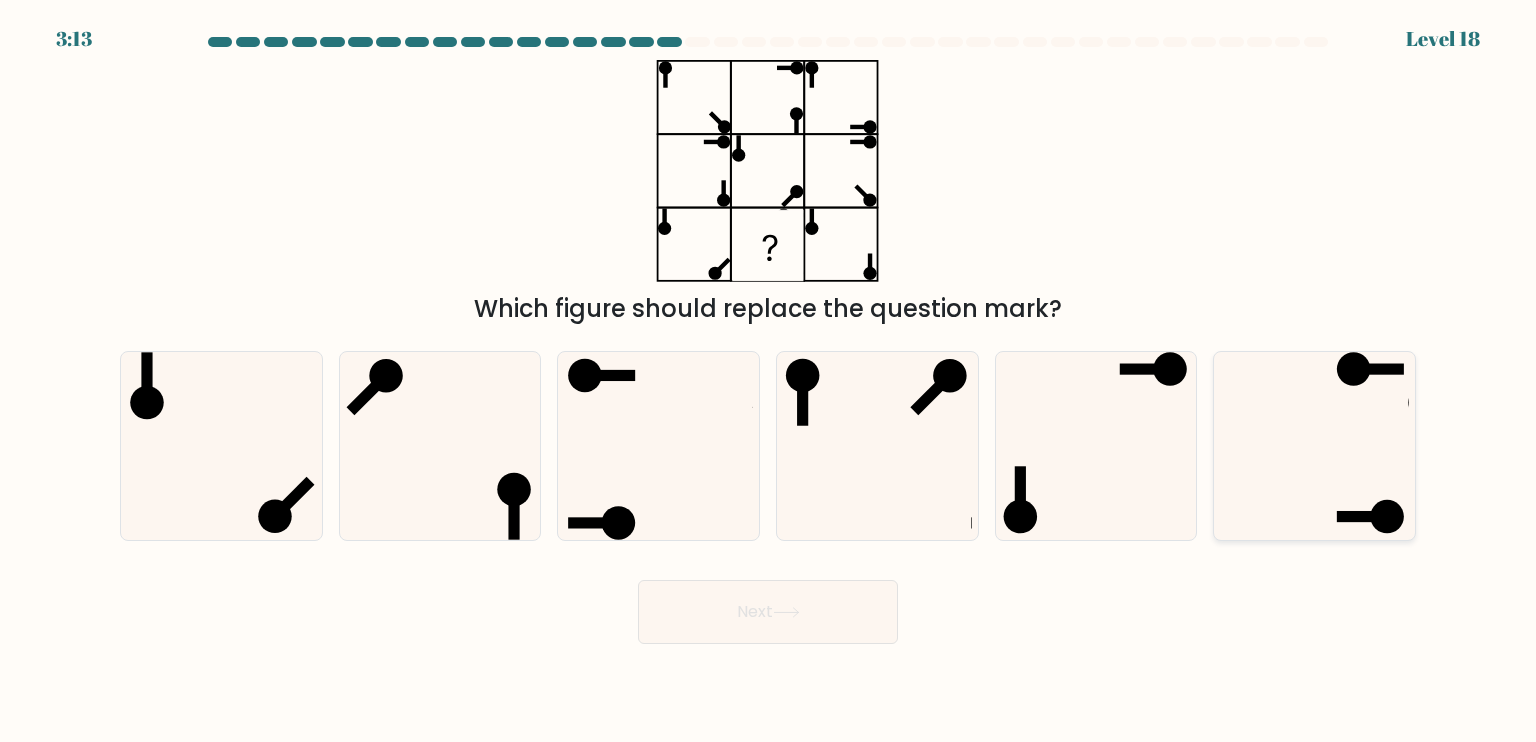 click at bounding box center [1314, 446] 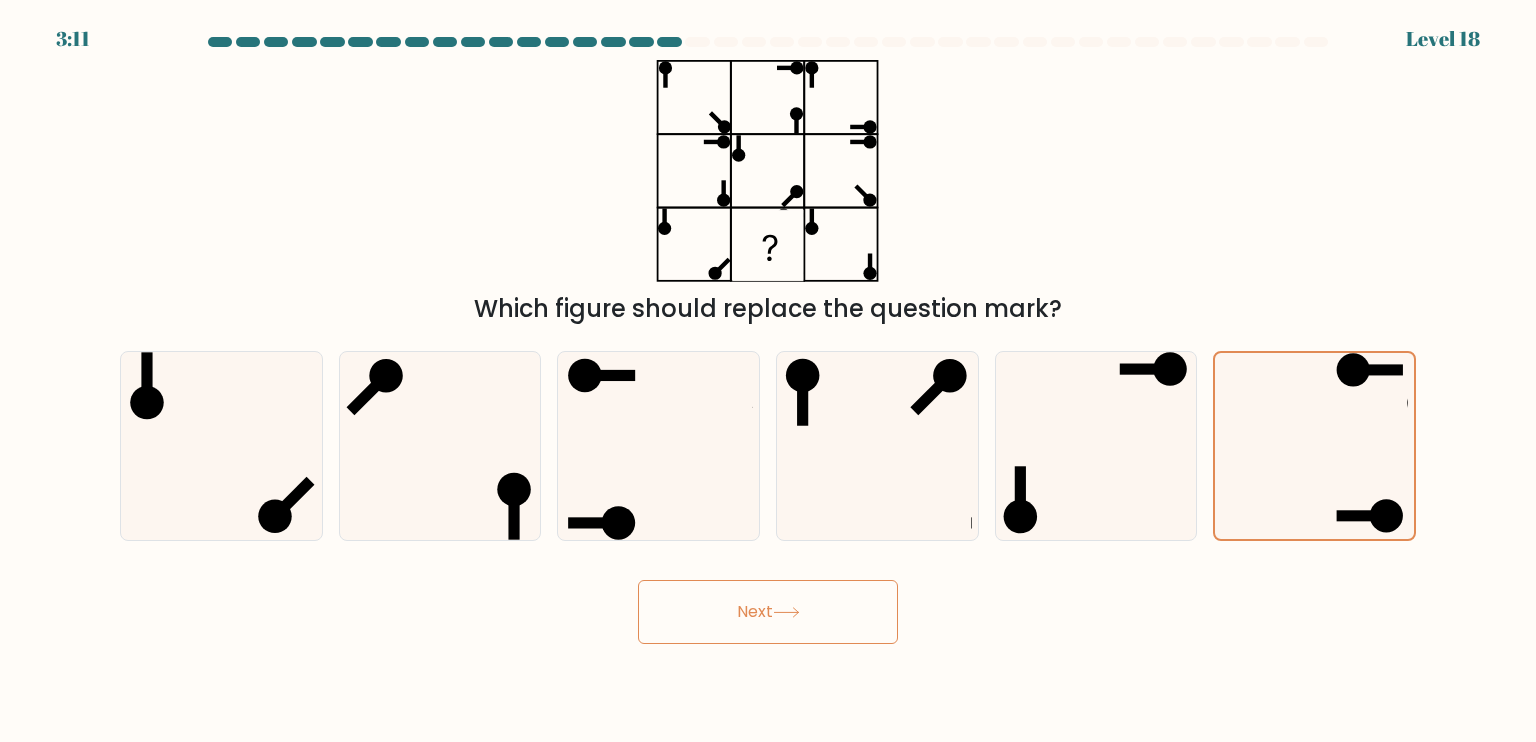 click on "Next" at bounding box center [768, 612] 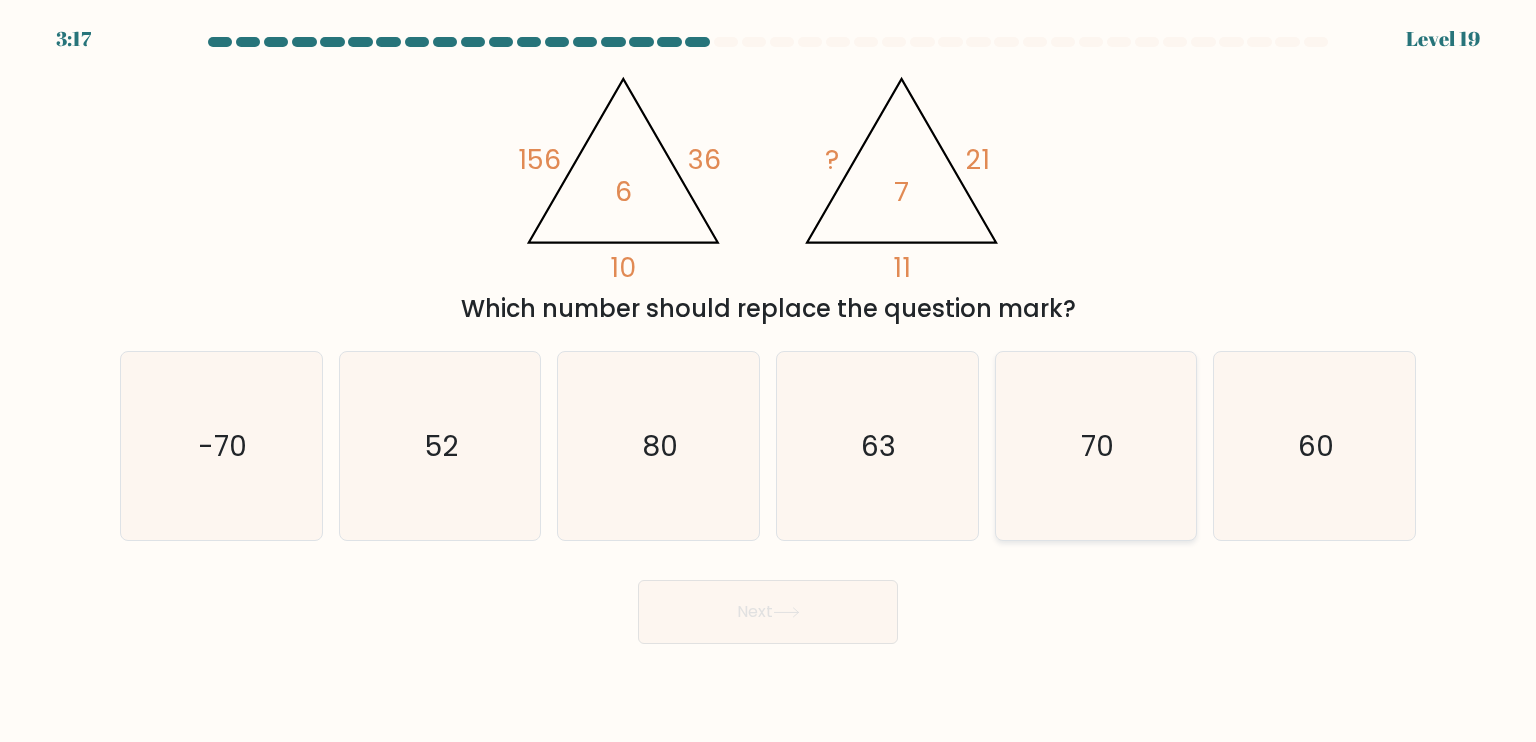 click on "70" 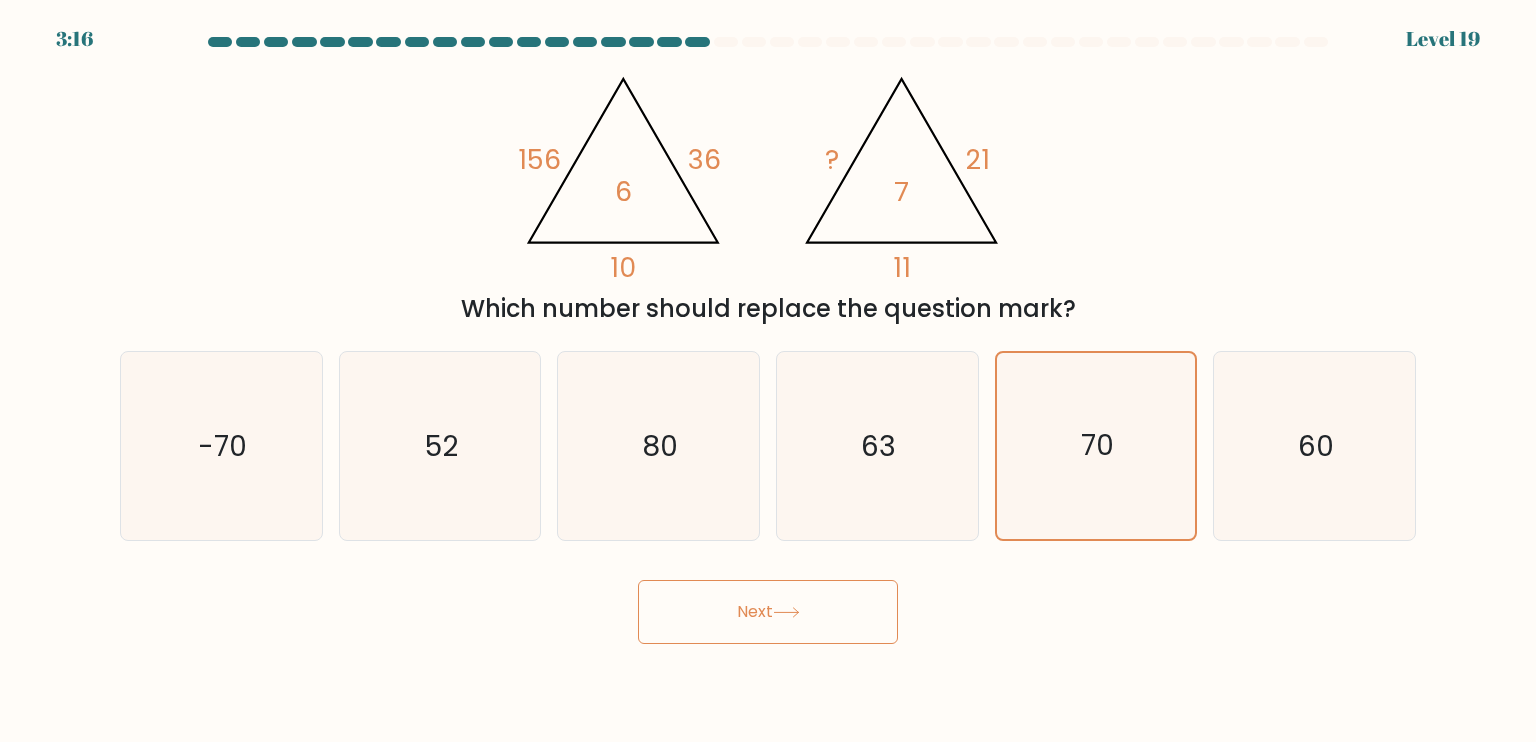 click on "Next" at bounding box center (768, 612) 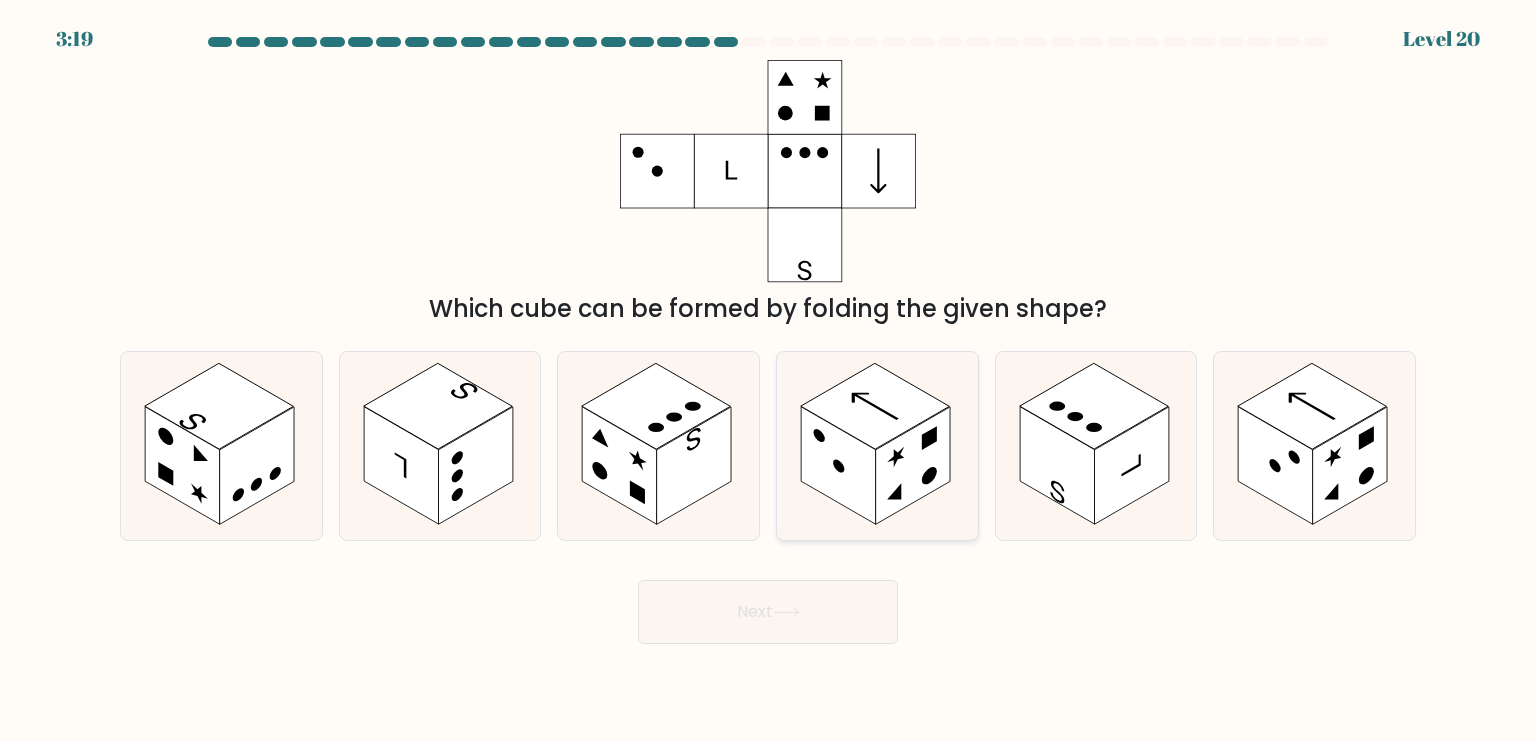 click 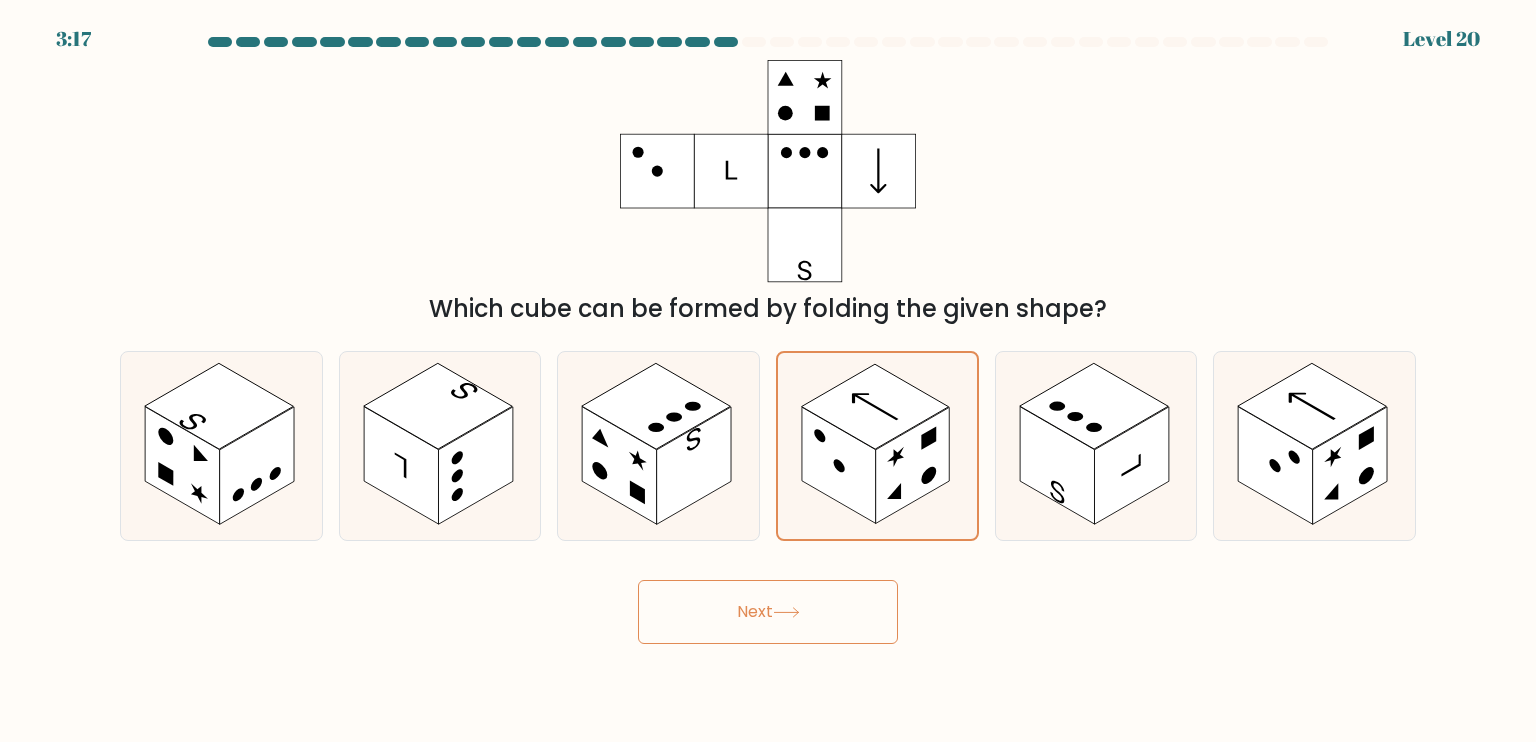 click on "Next" at bounding box center (768, 612) 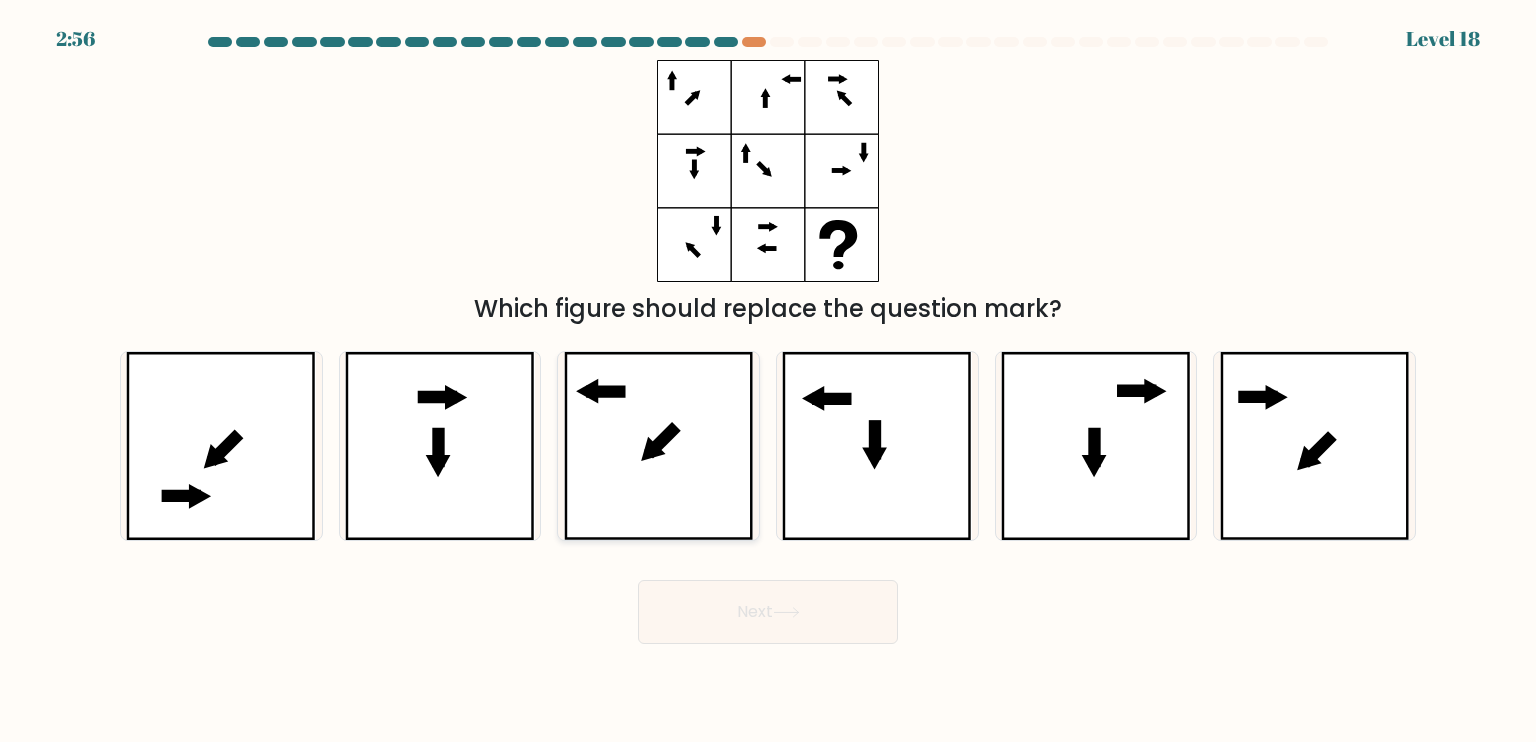 click 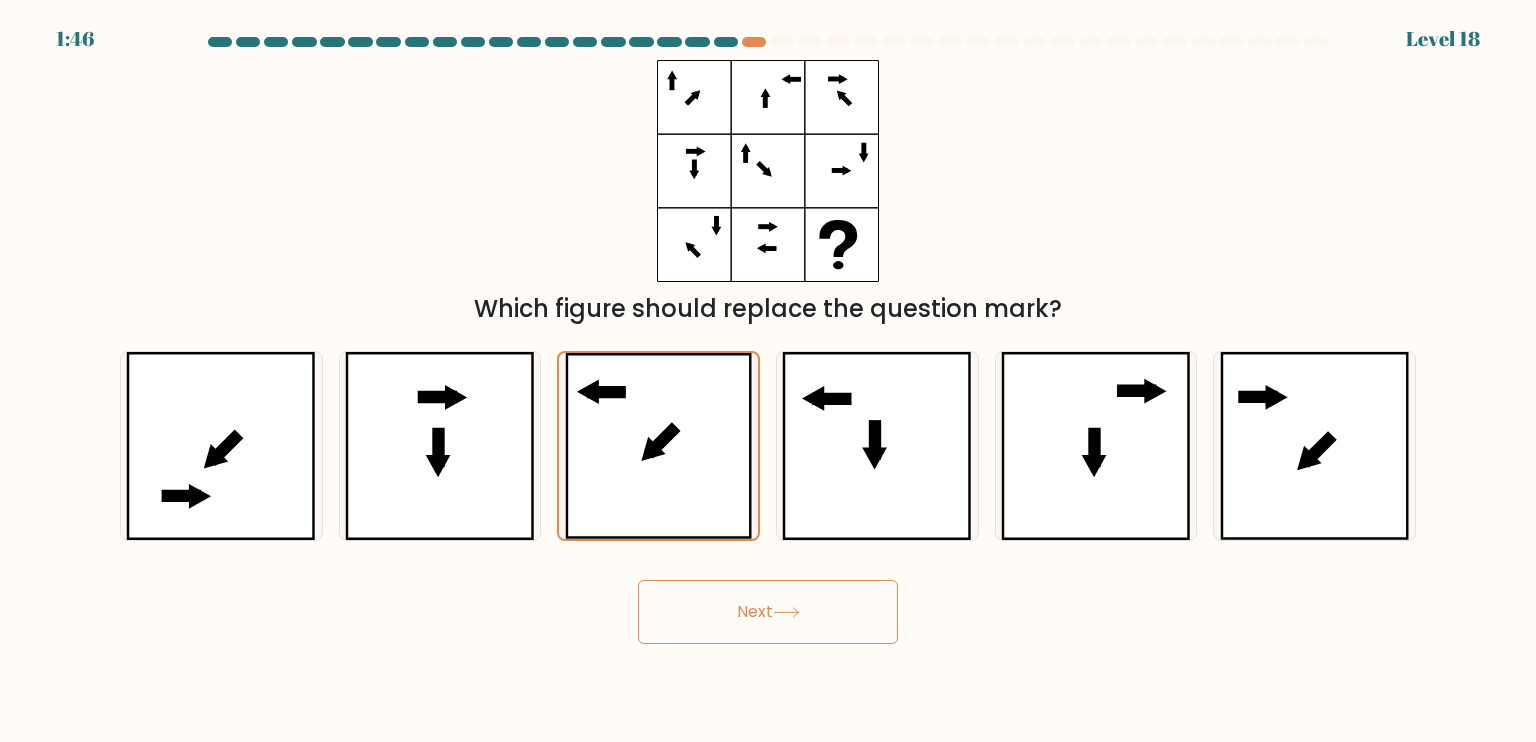 click on "Next" at bounding box center [768, 612] 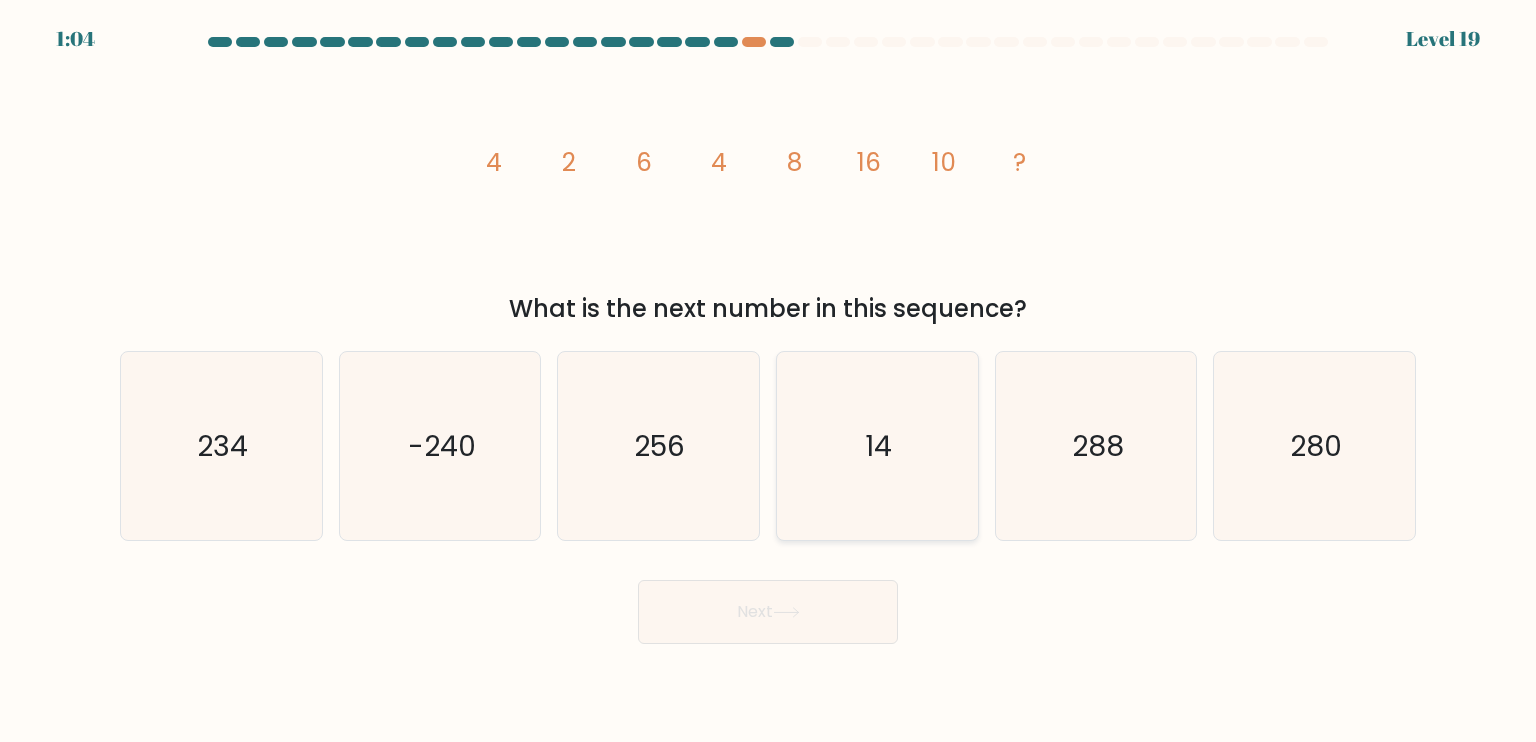 click on "14" 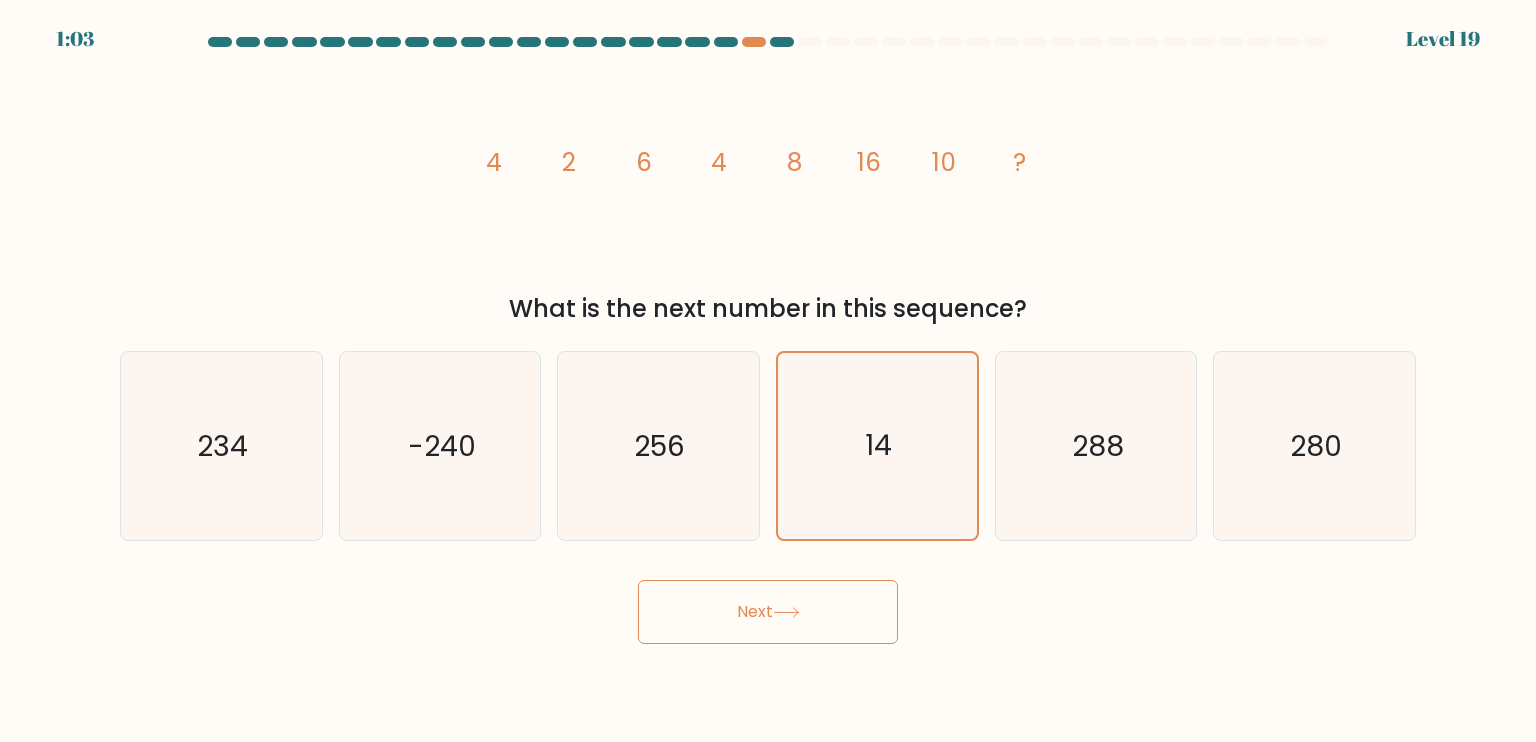 click on "Next" at bounding box center [768, 612] 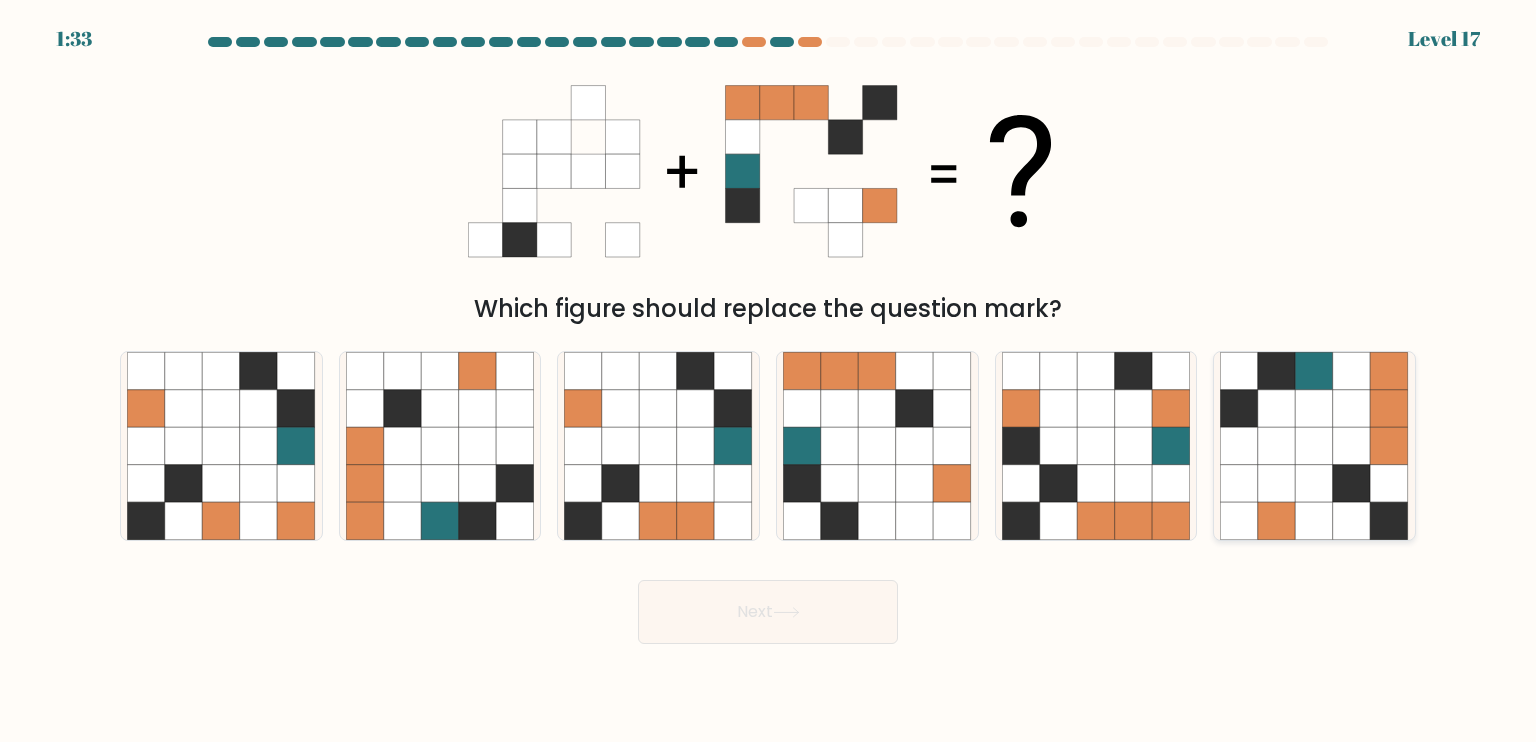 click 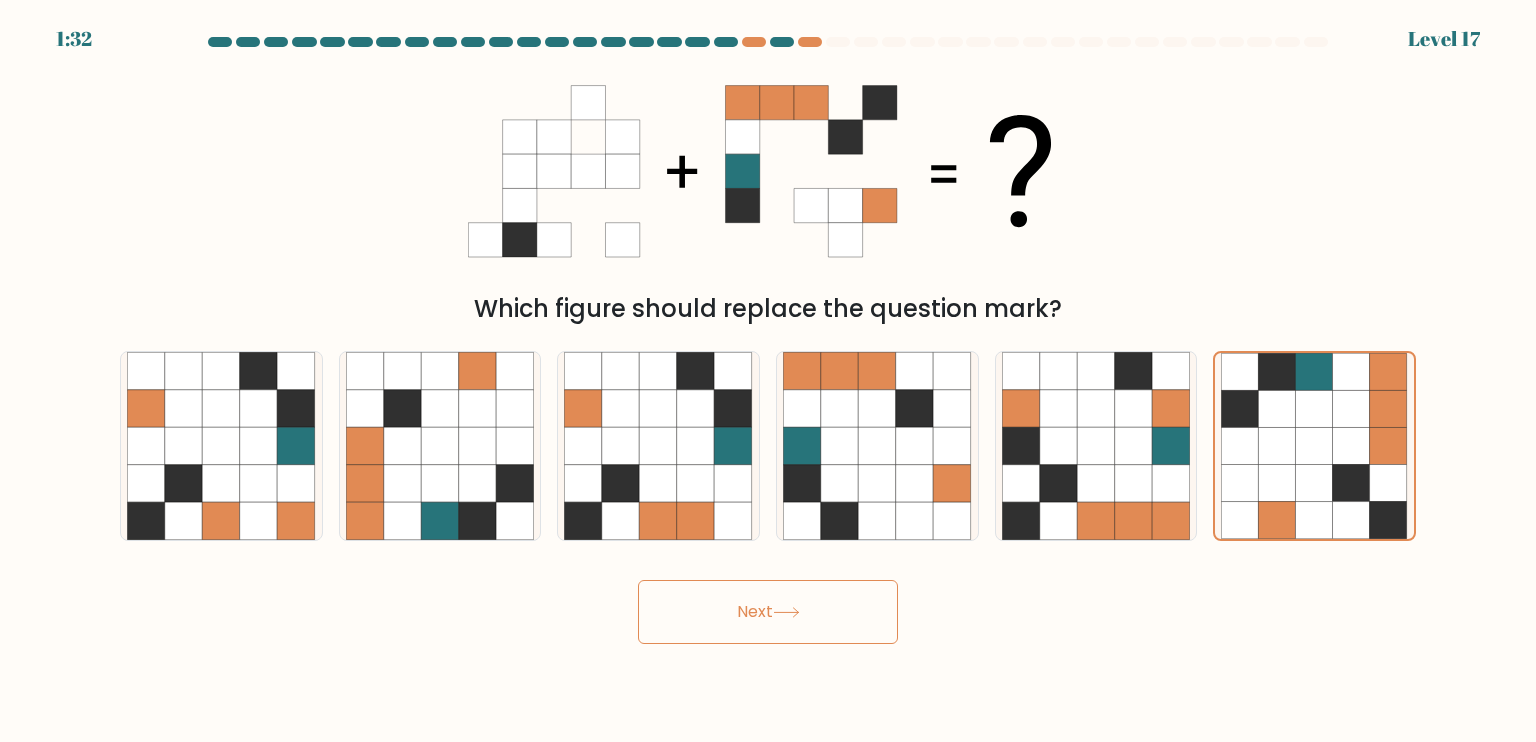 click 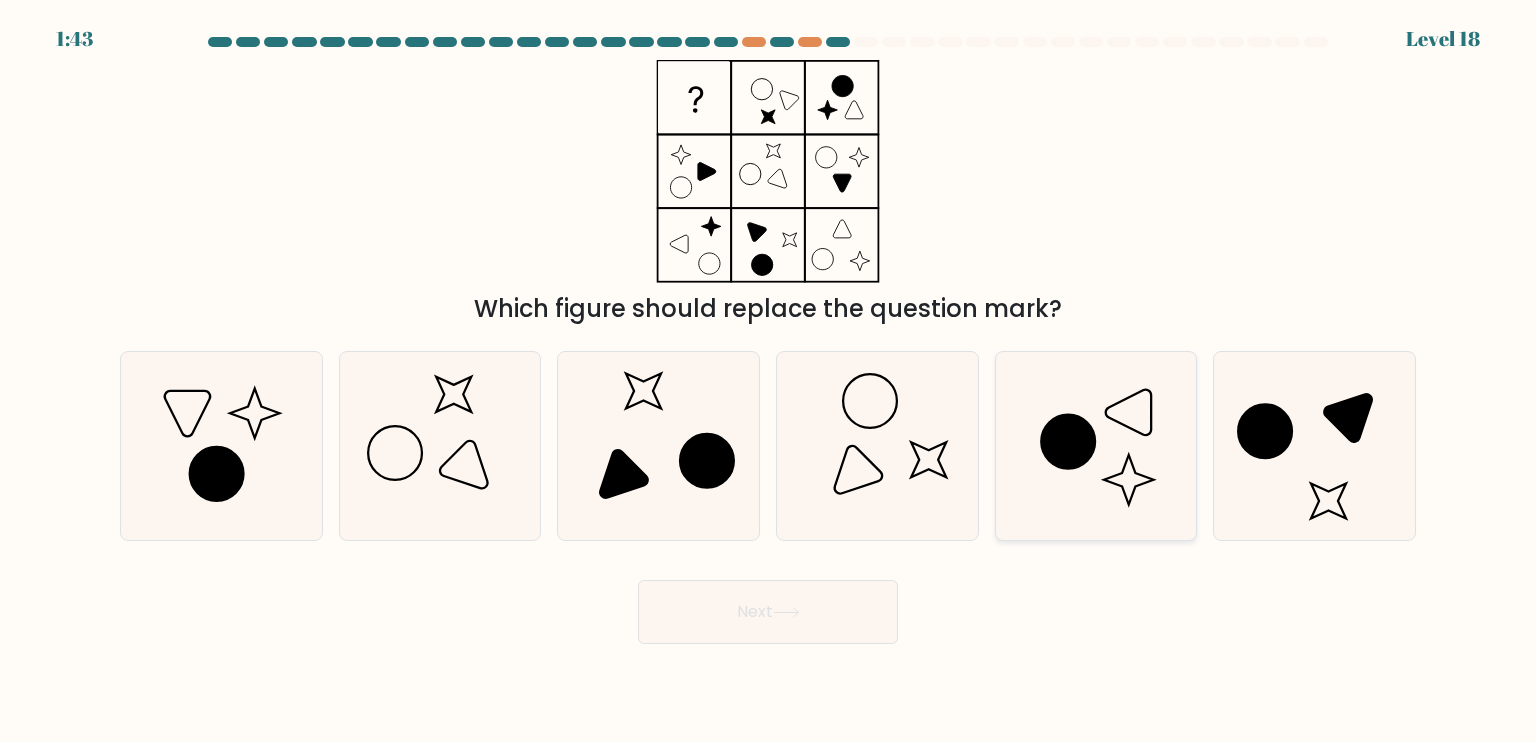click 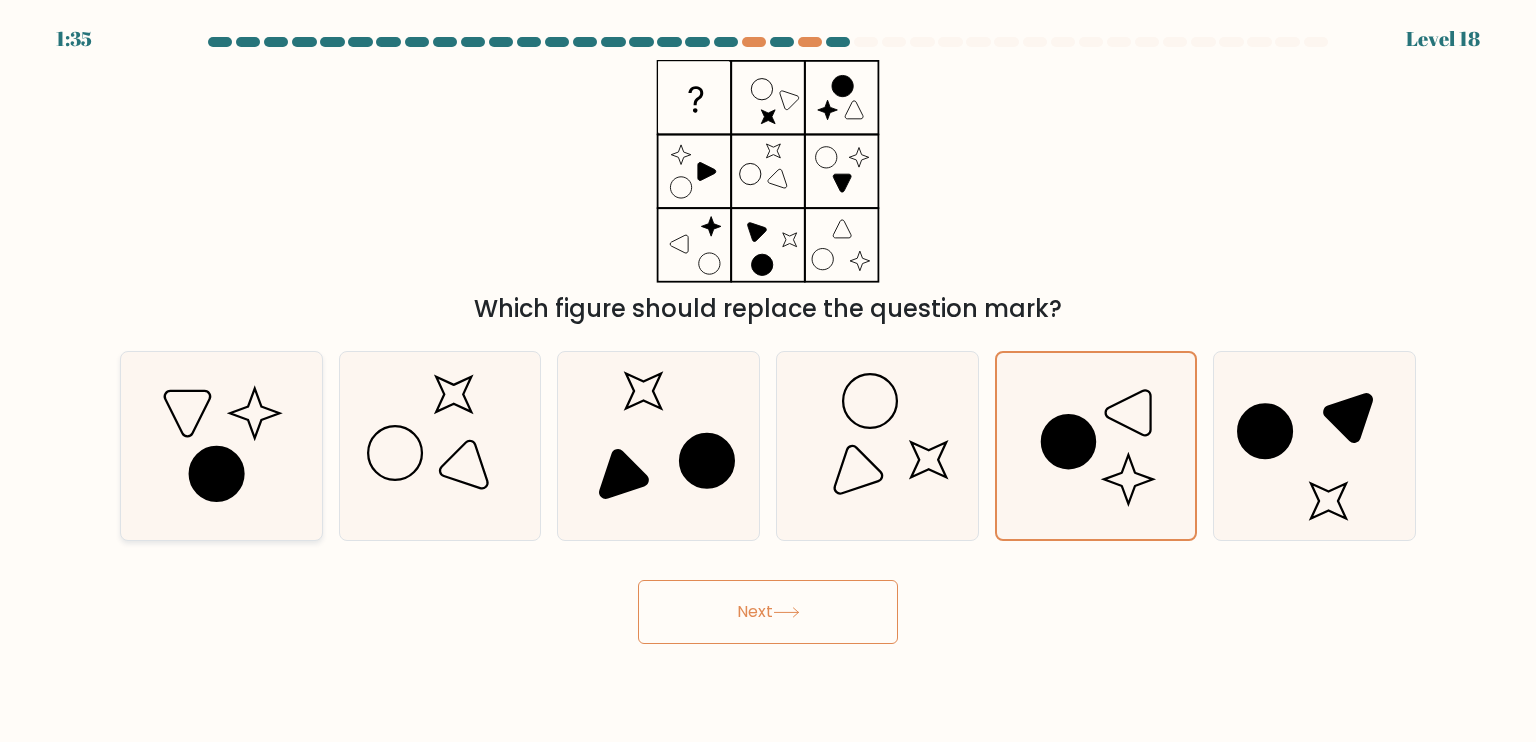 click 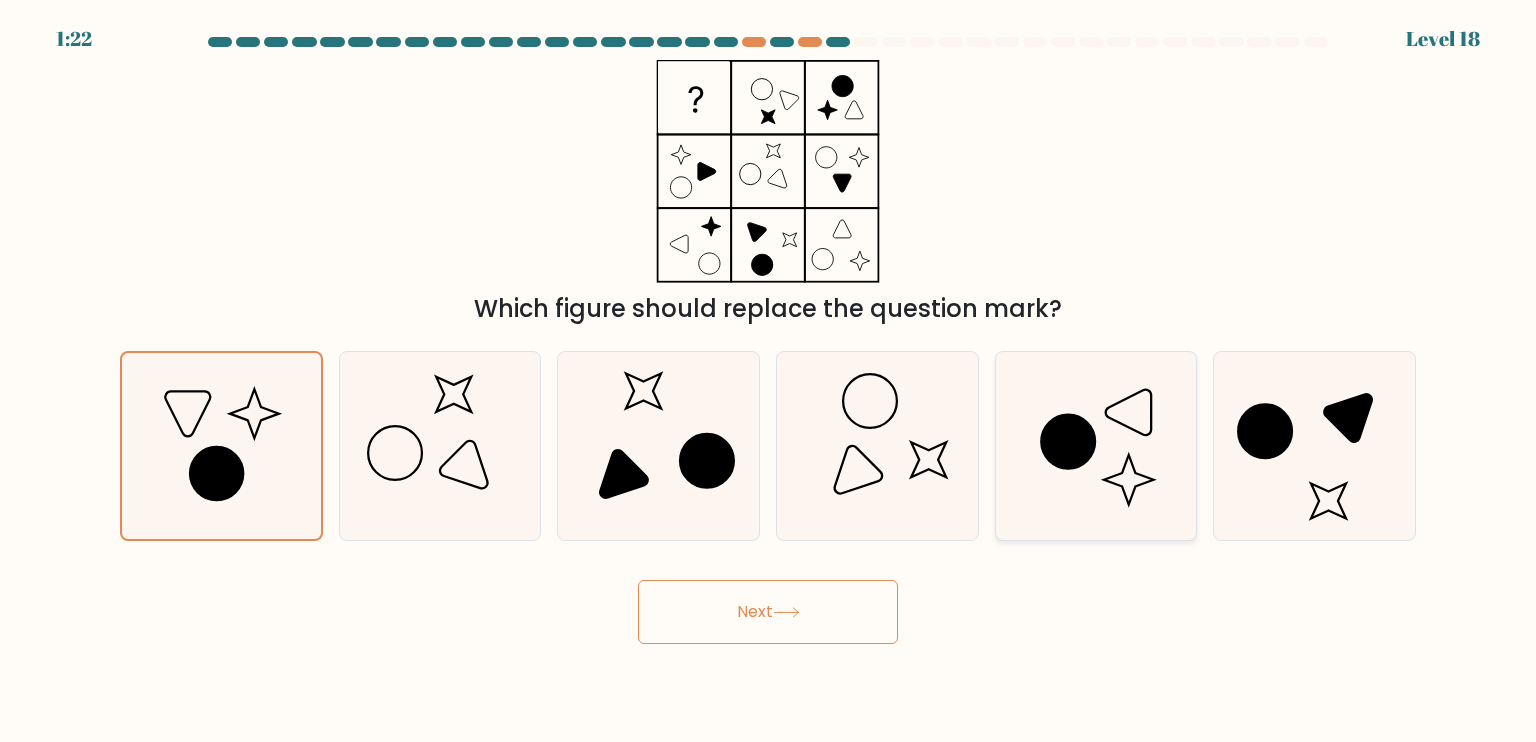 click 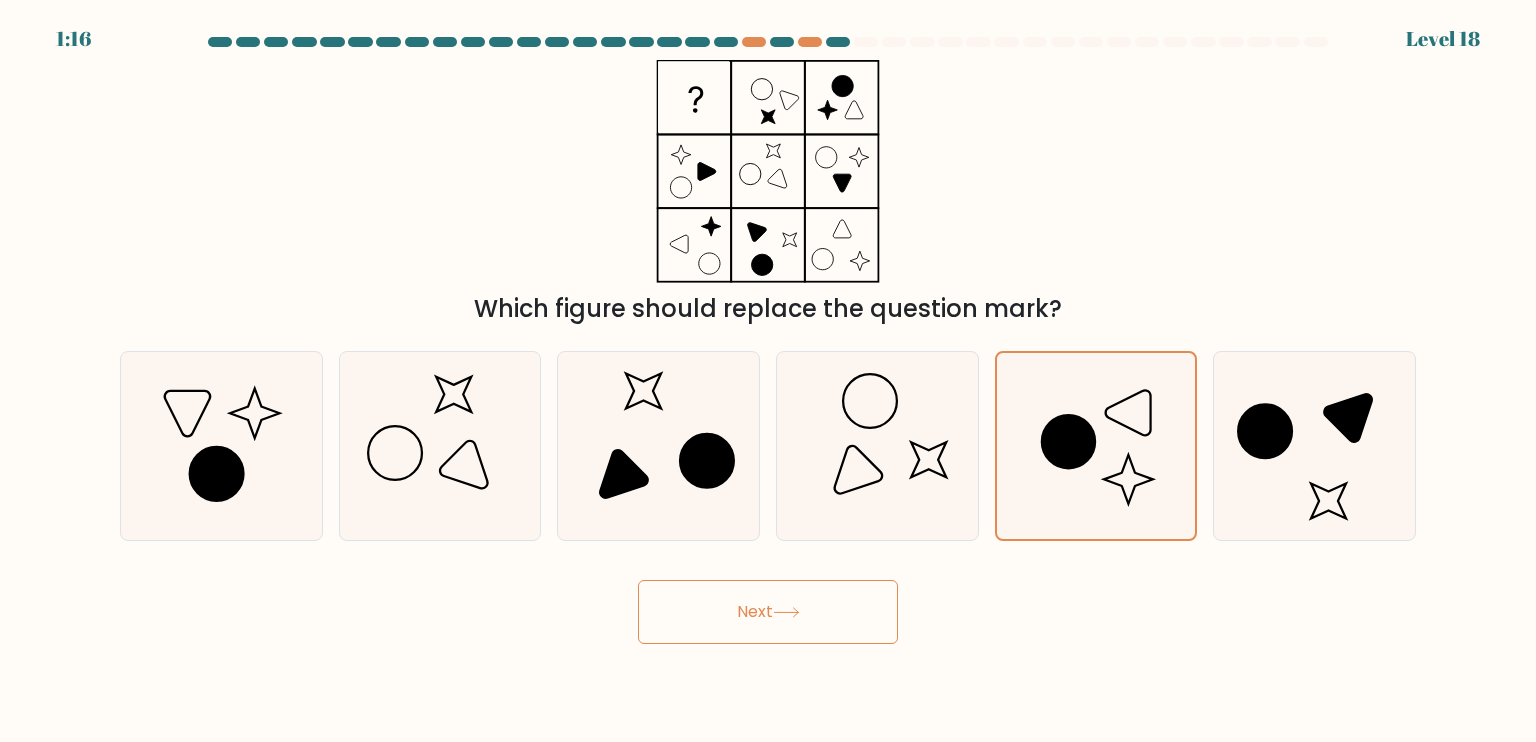 click on "Next" at bounding box center (768, 612) 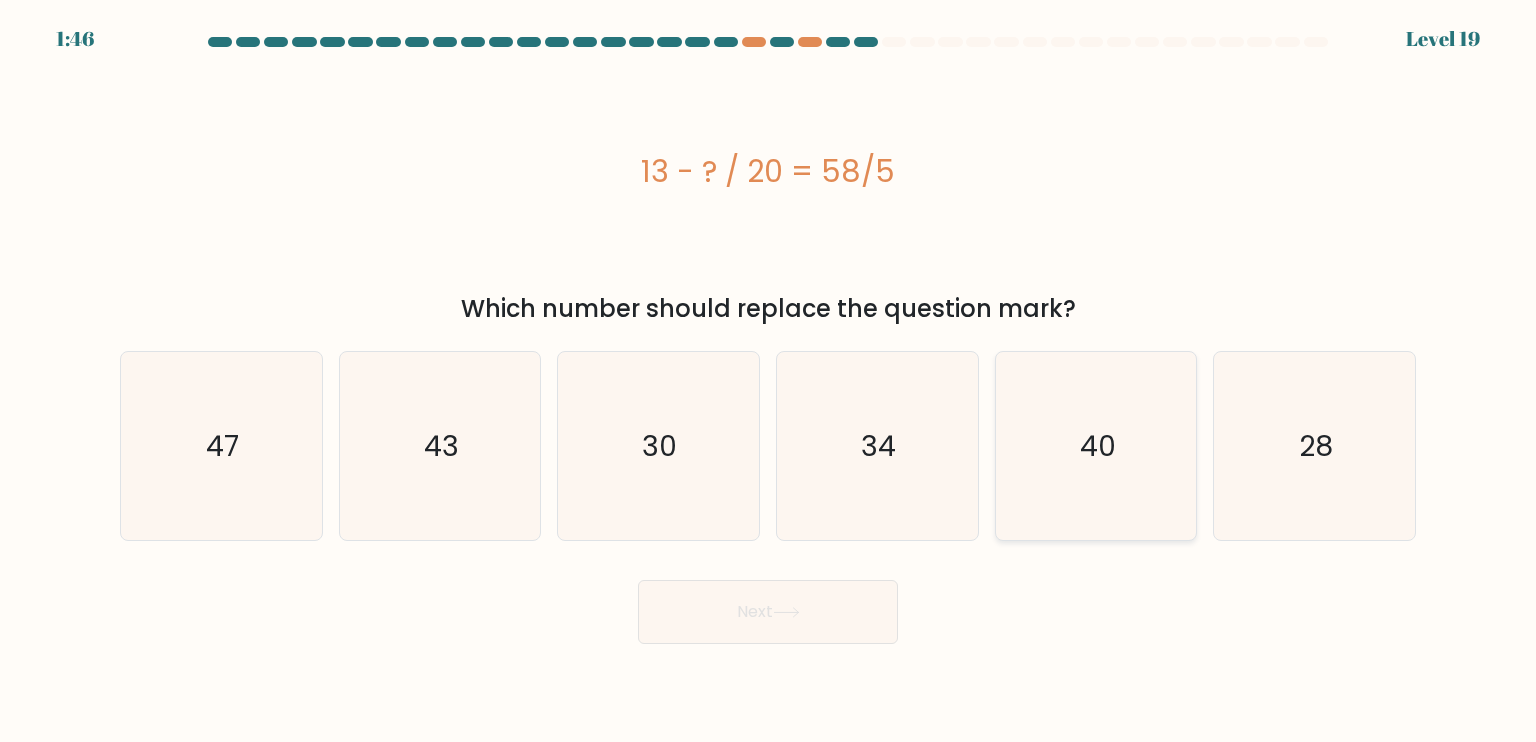 click on "40" 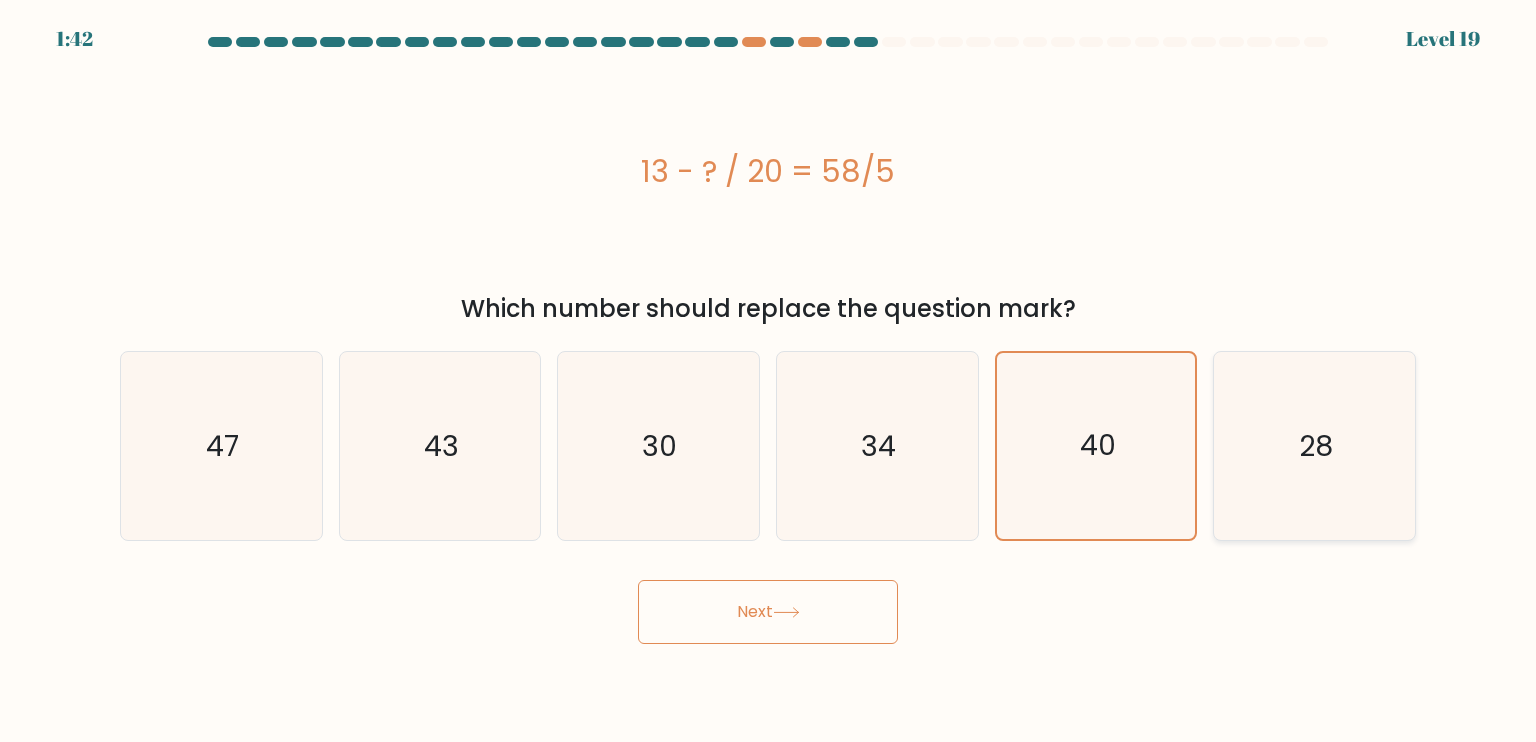 click on "28" at bounding box center [1314, 446] 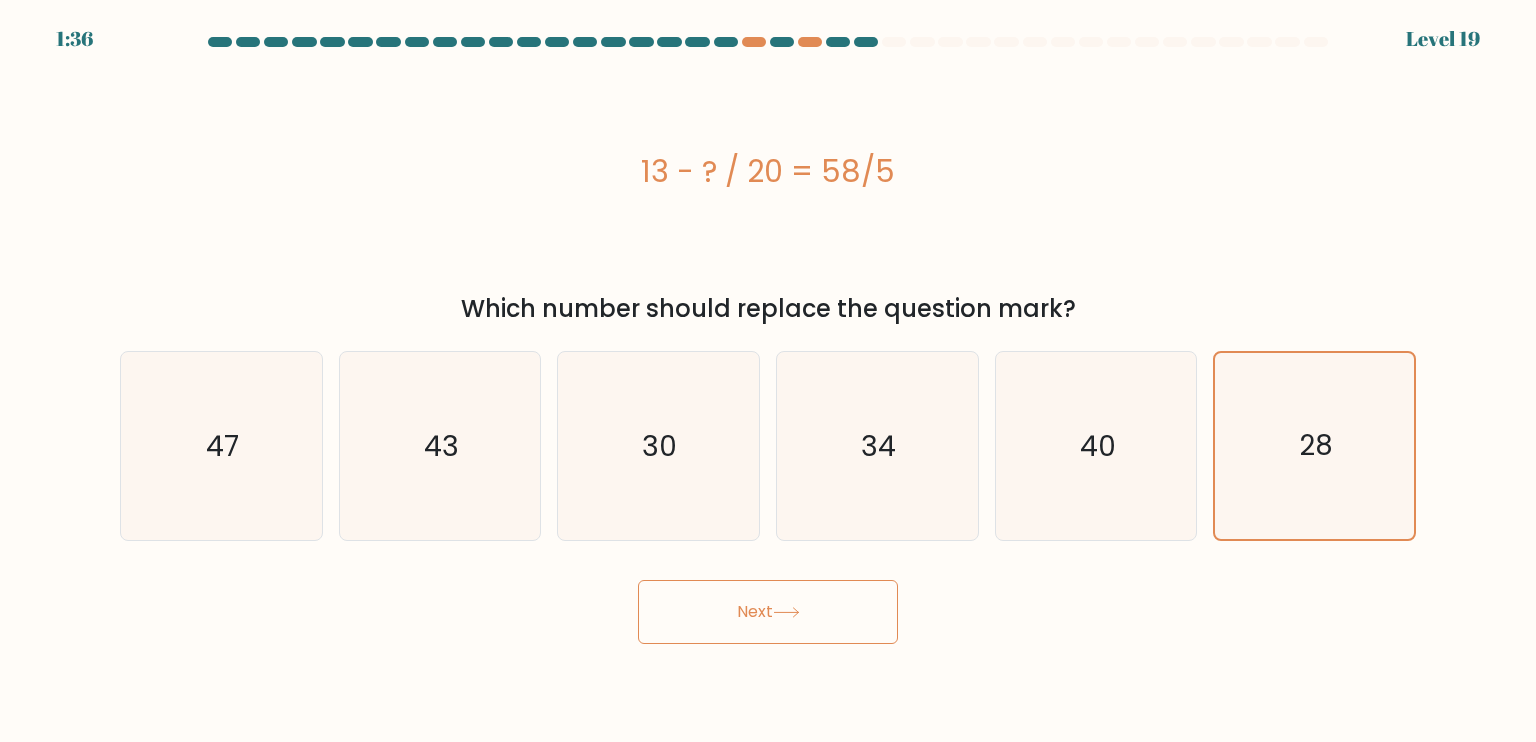 click on "Next" at bounding box center [768, 612] 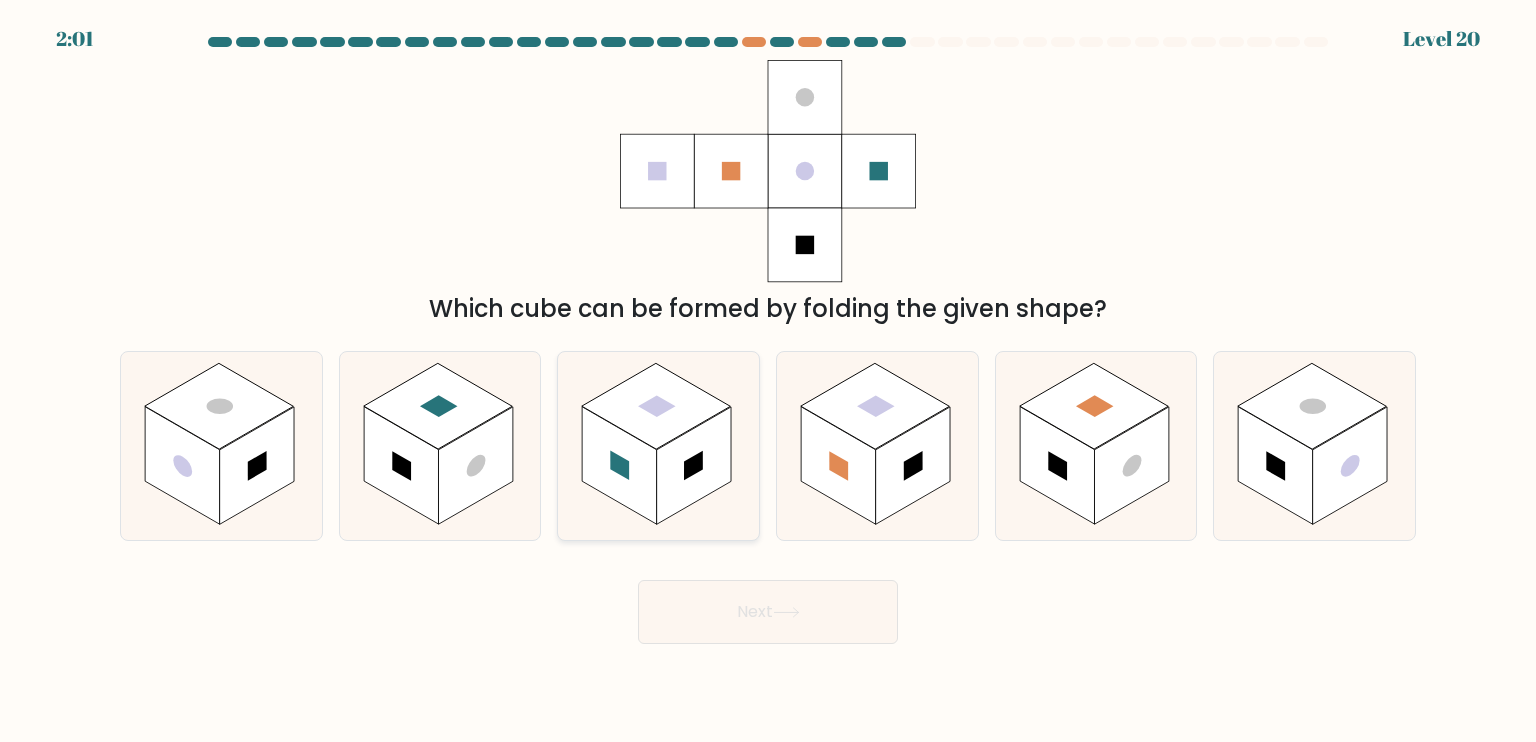 click 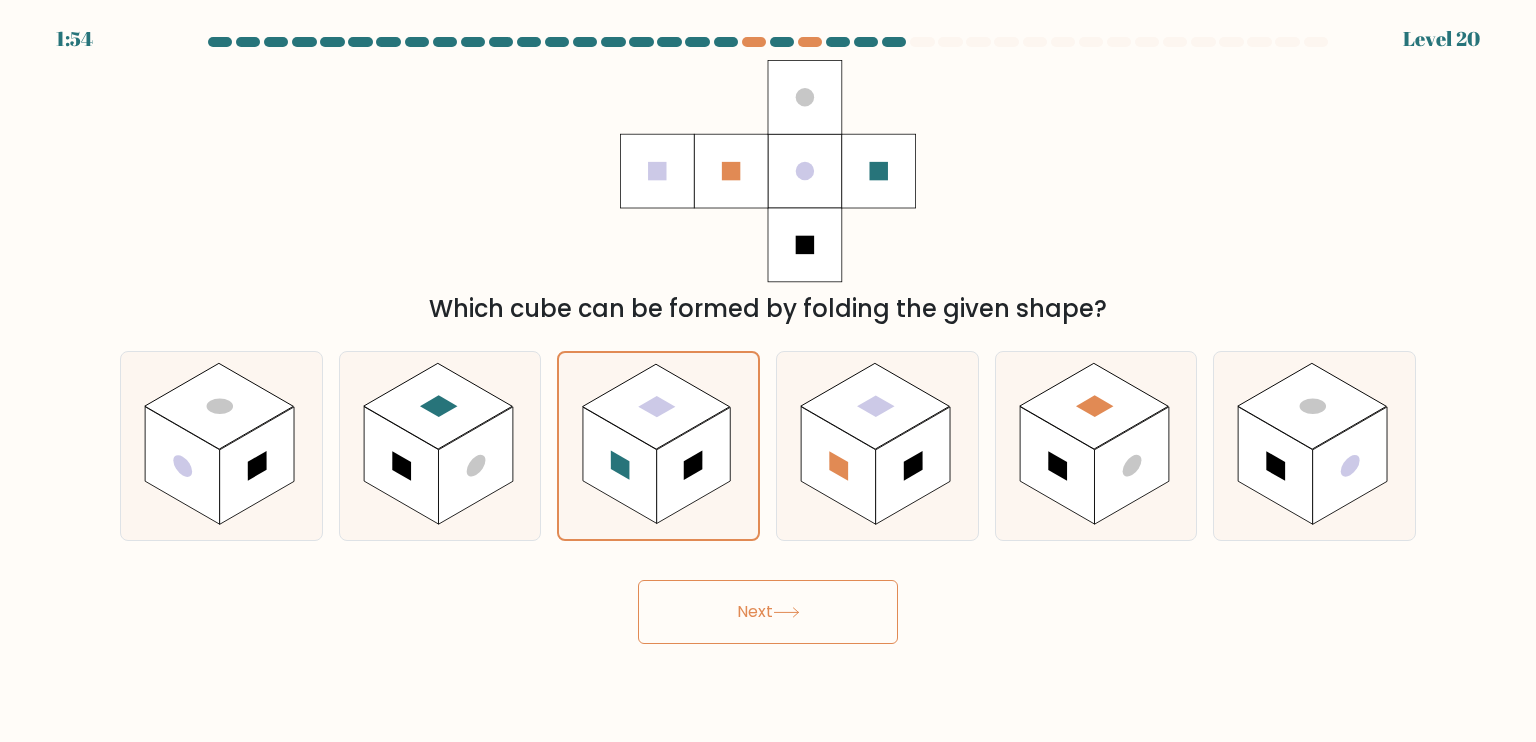 click on "Next" at bounding box center [768, 612] 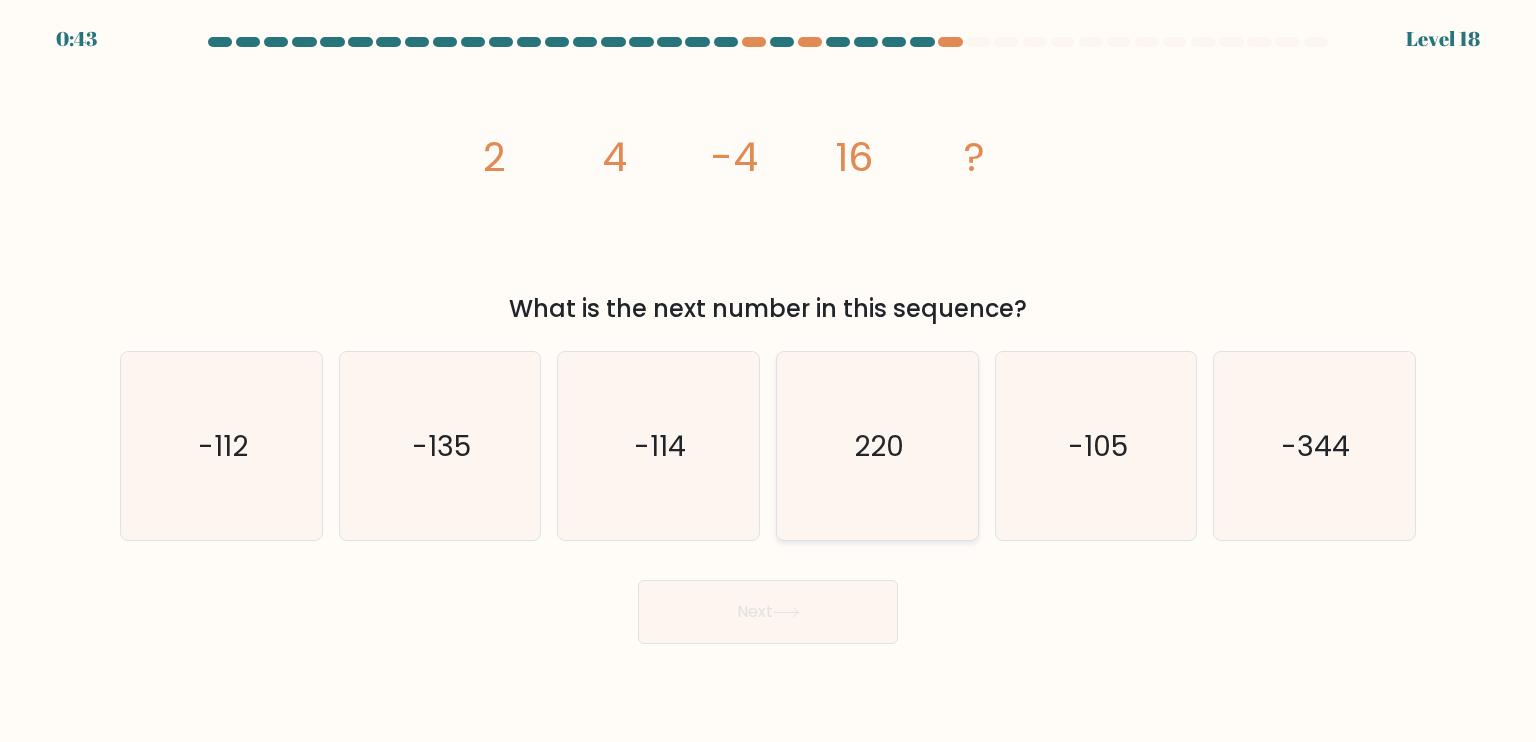 scroll, scrollTop: 0, scrollLeft: 0, axis: both 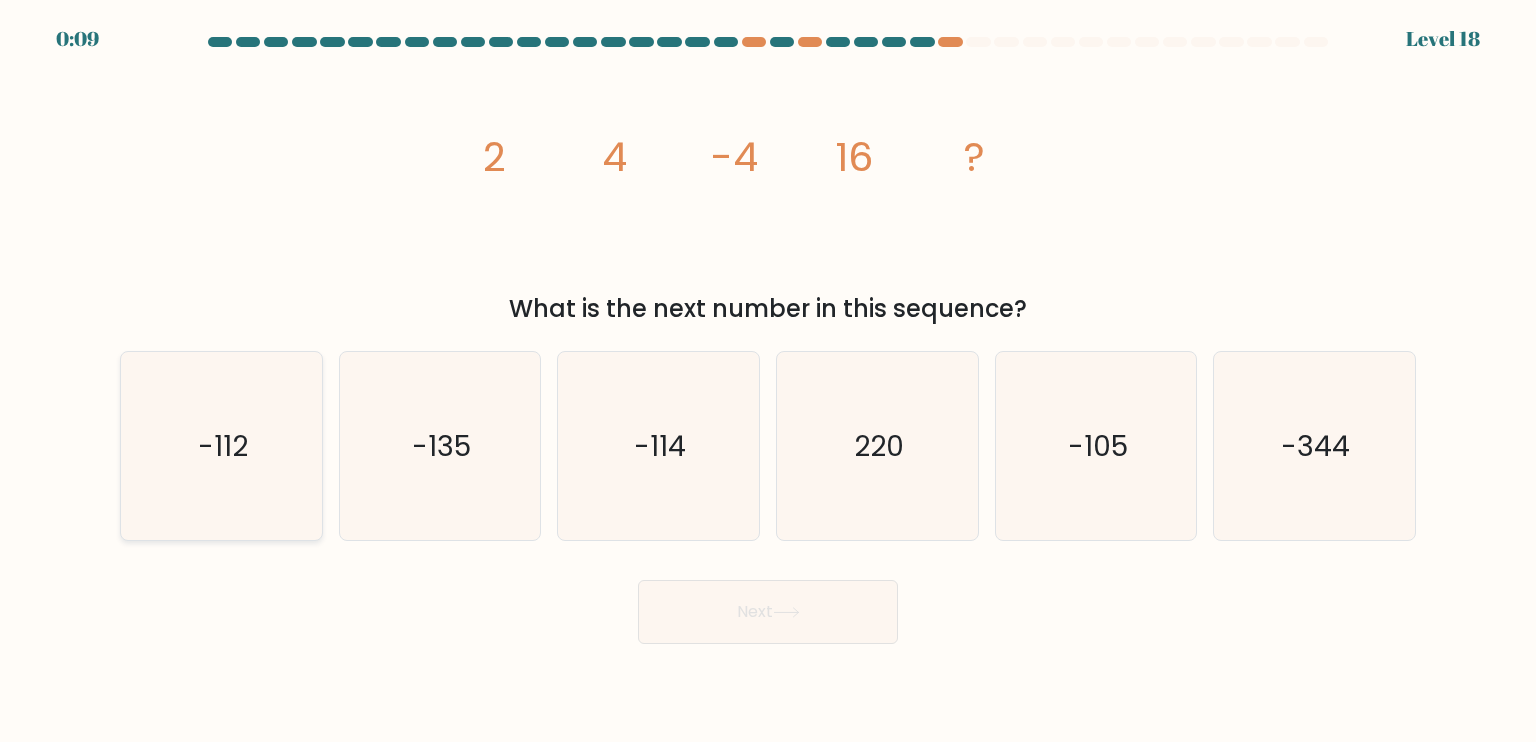 click on "-112" 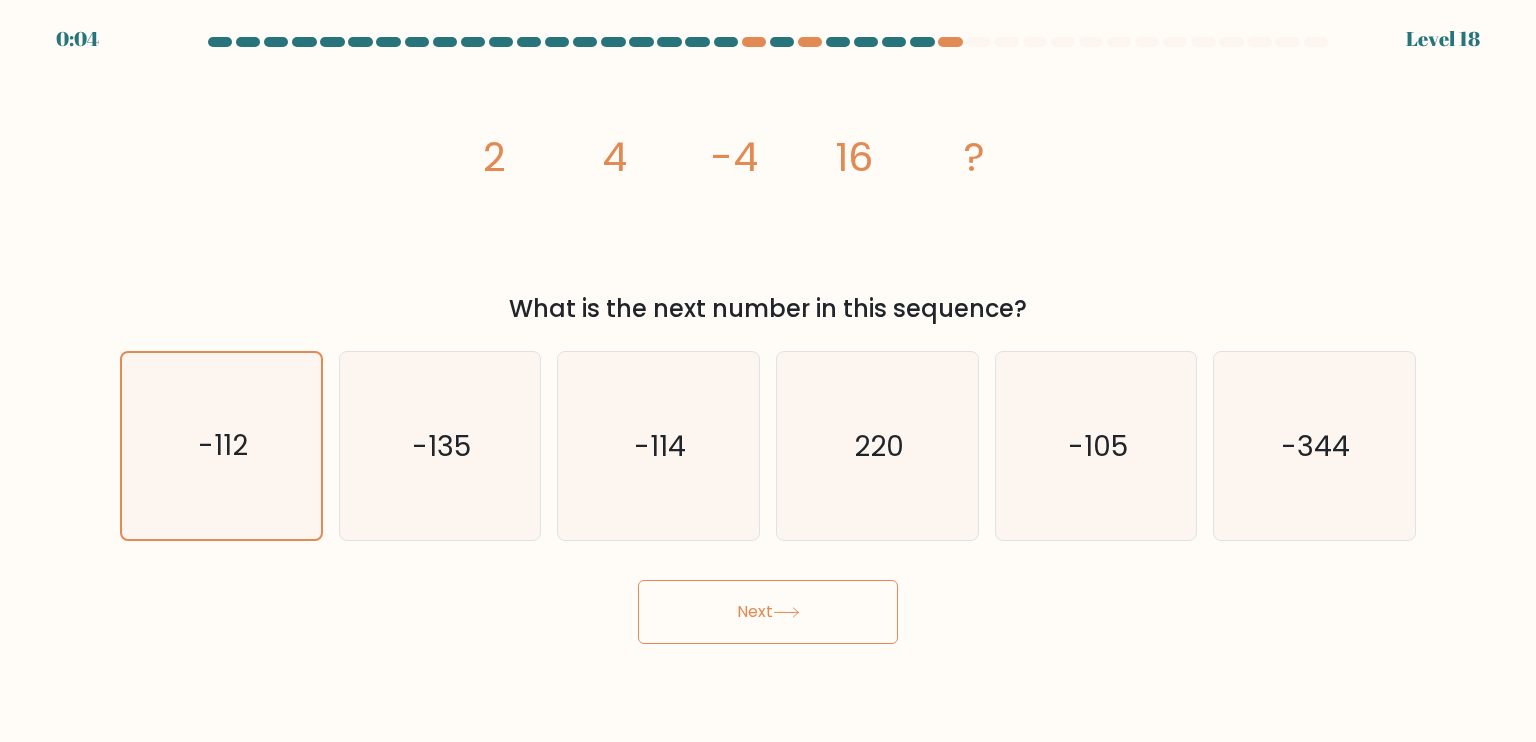 click on "Next" at bounding box center (768, 612) 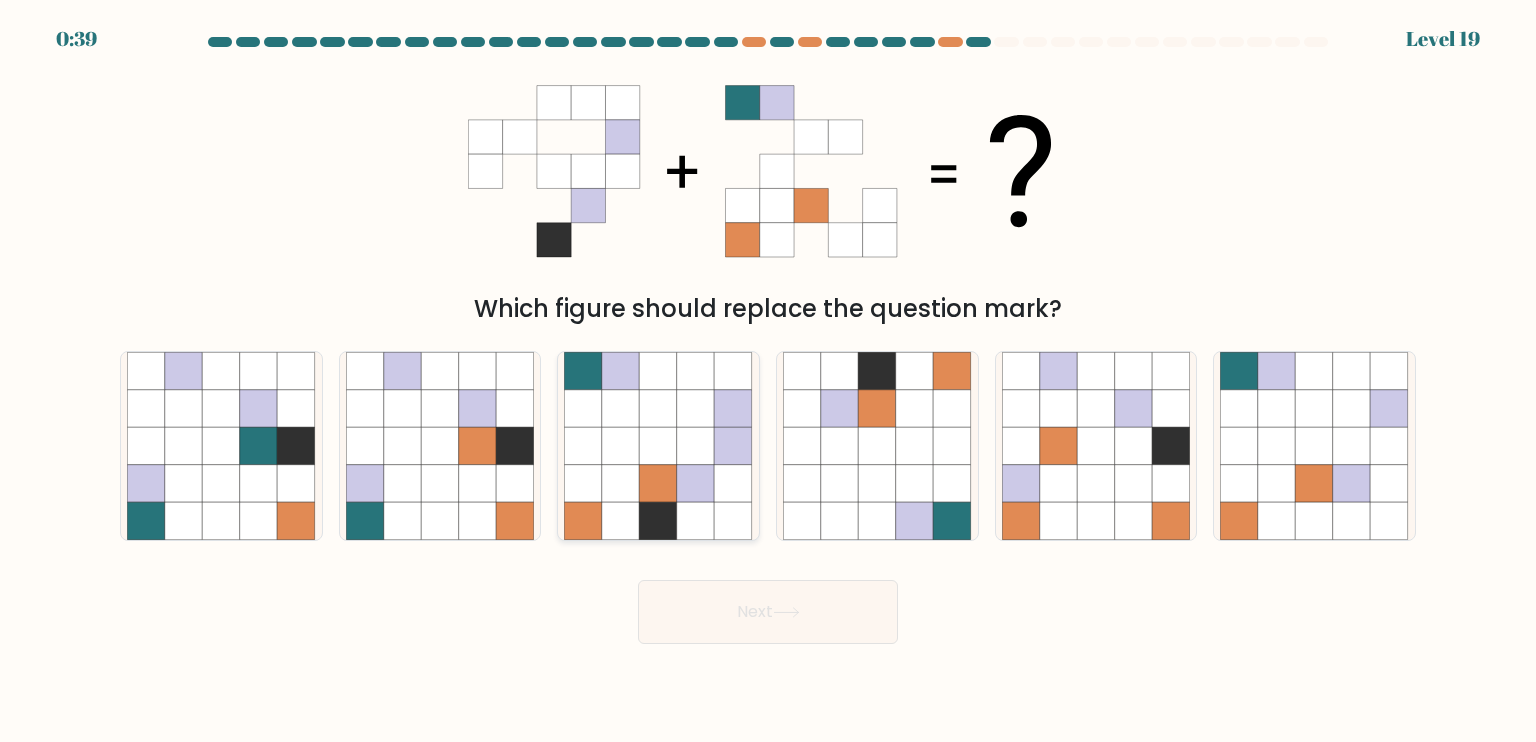 click 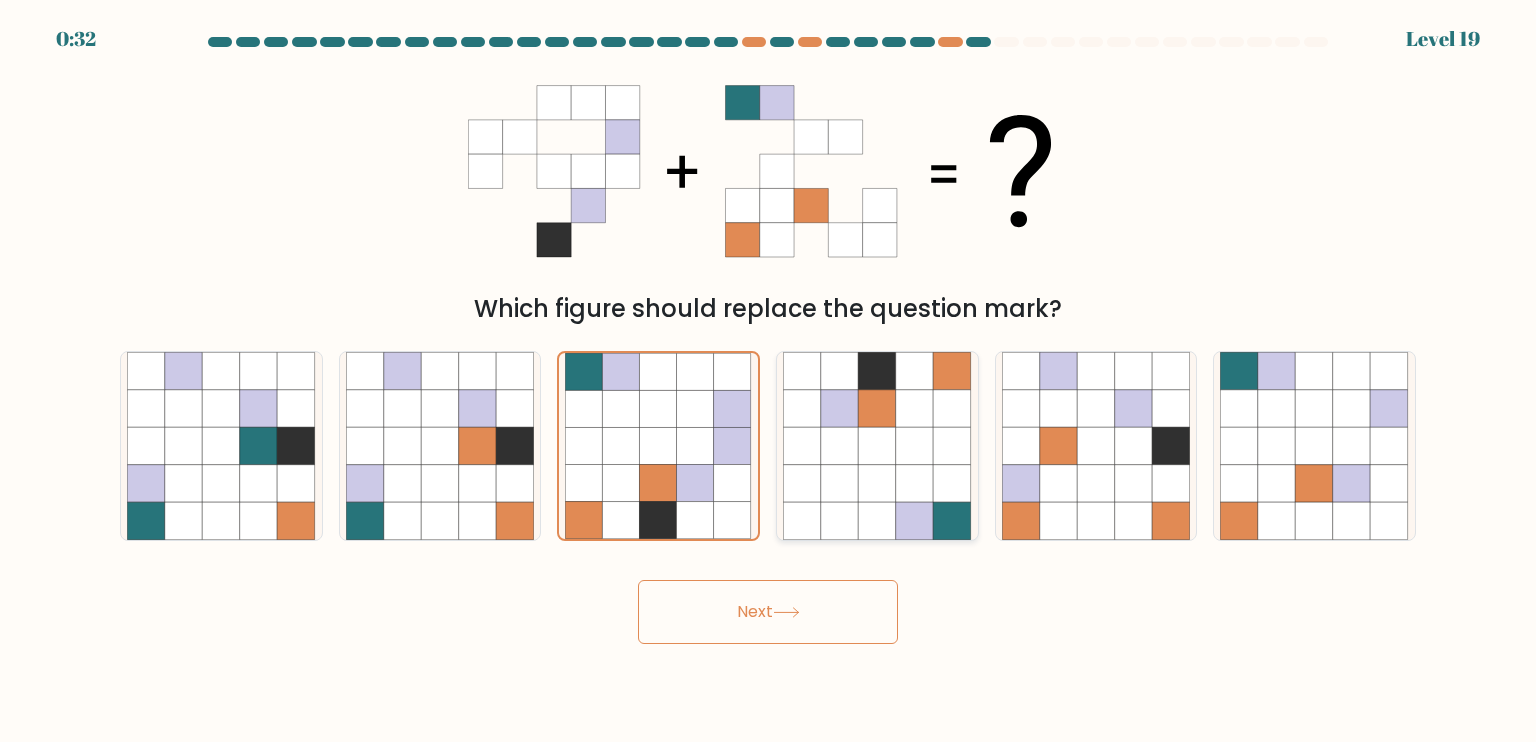 click 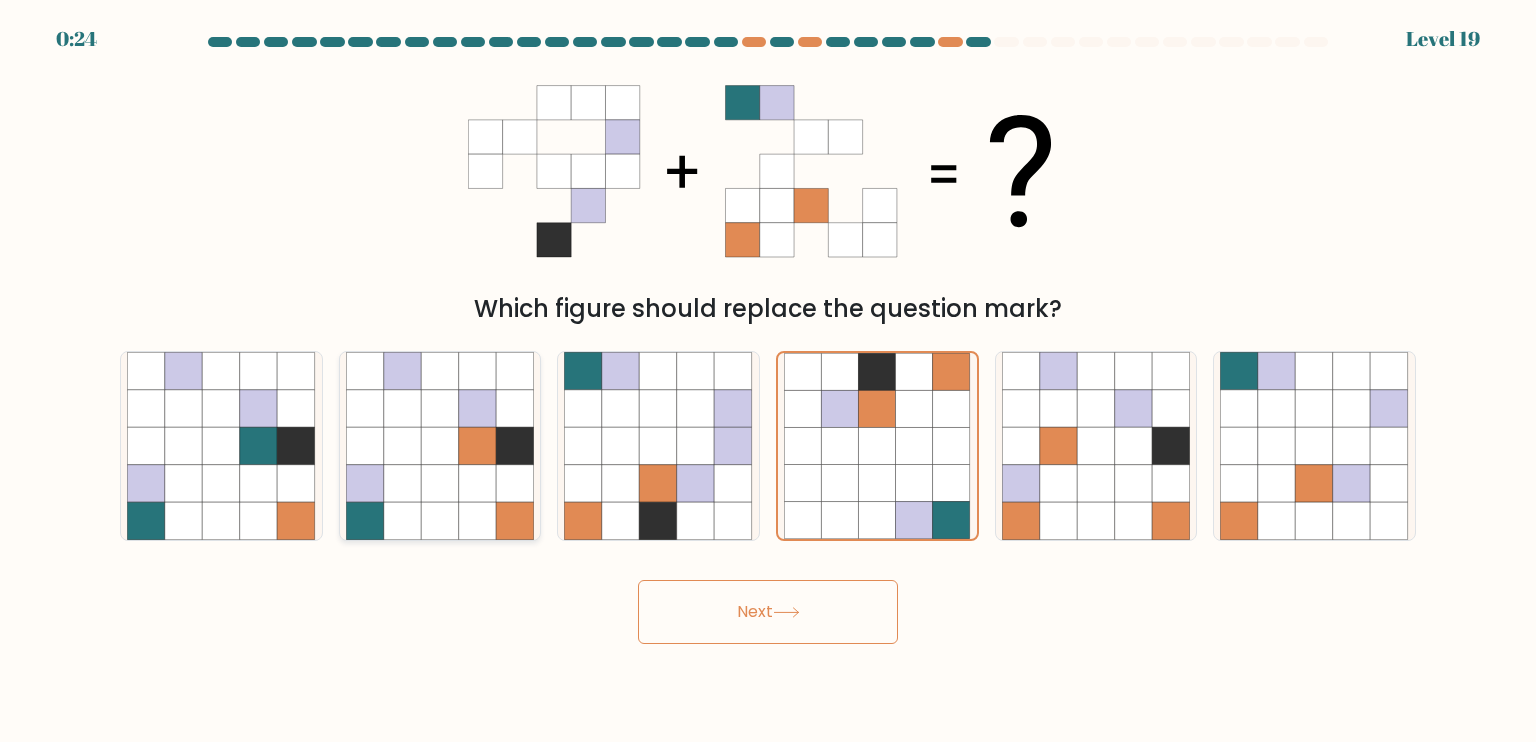 click 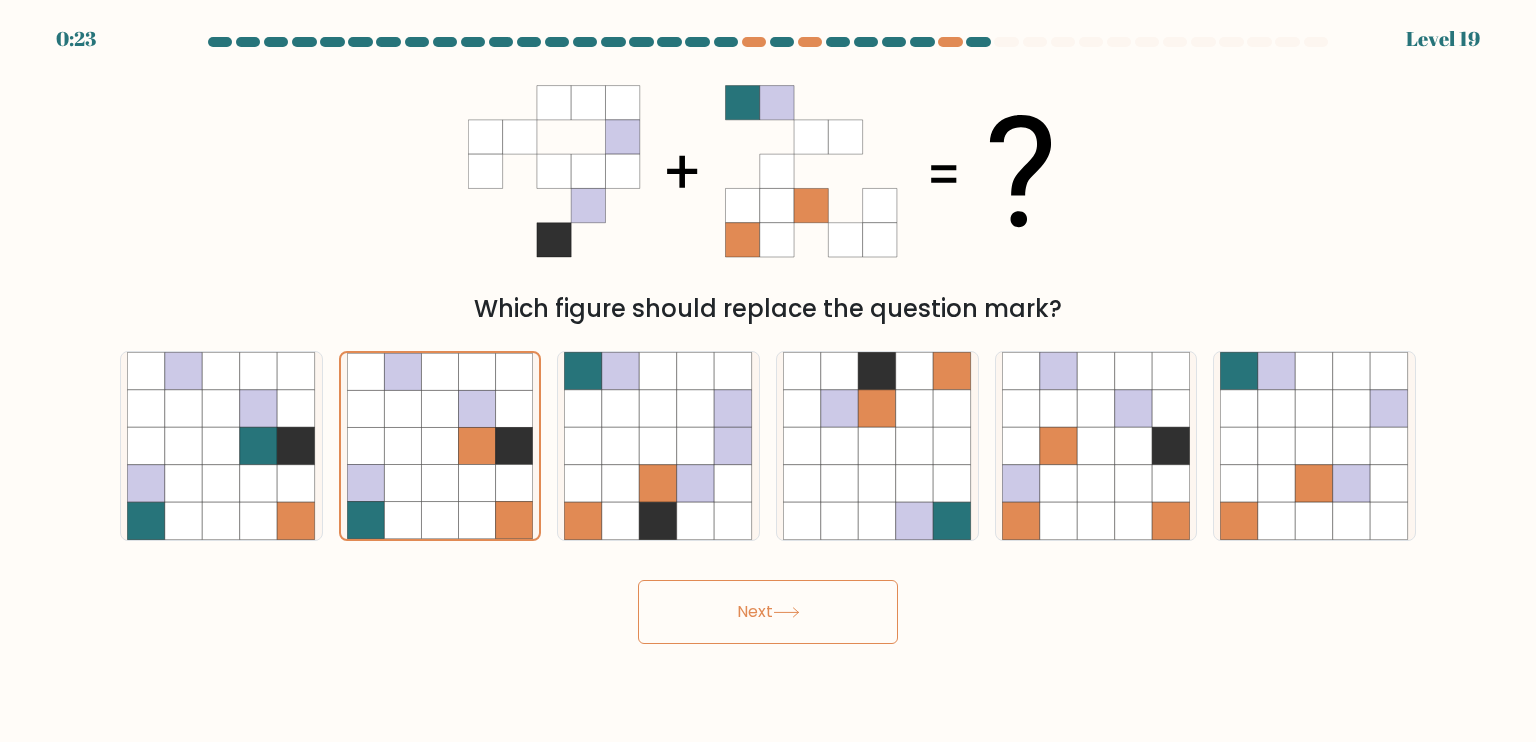 click on "Next" at bounding box center (768, 612) 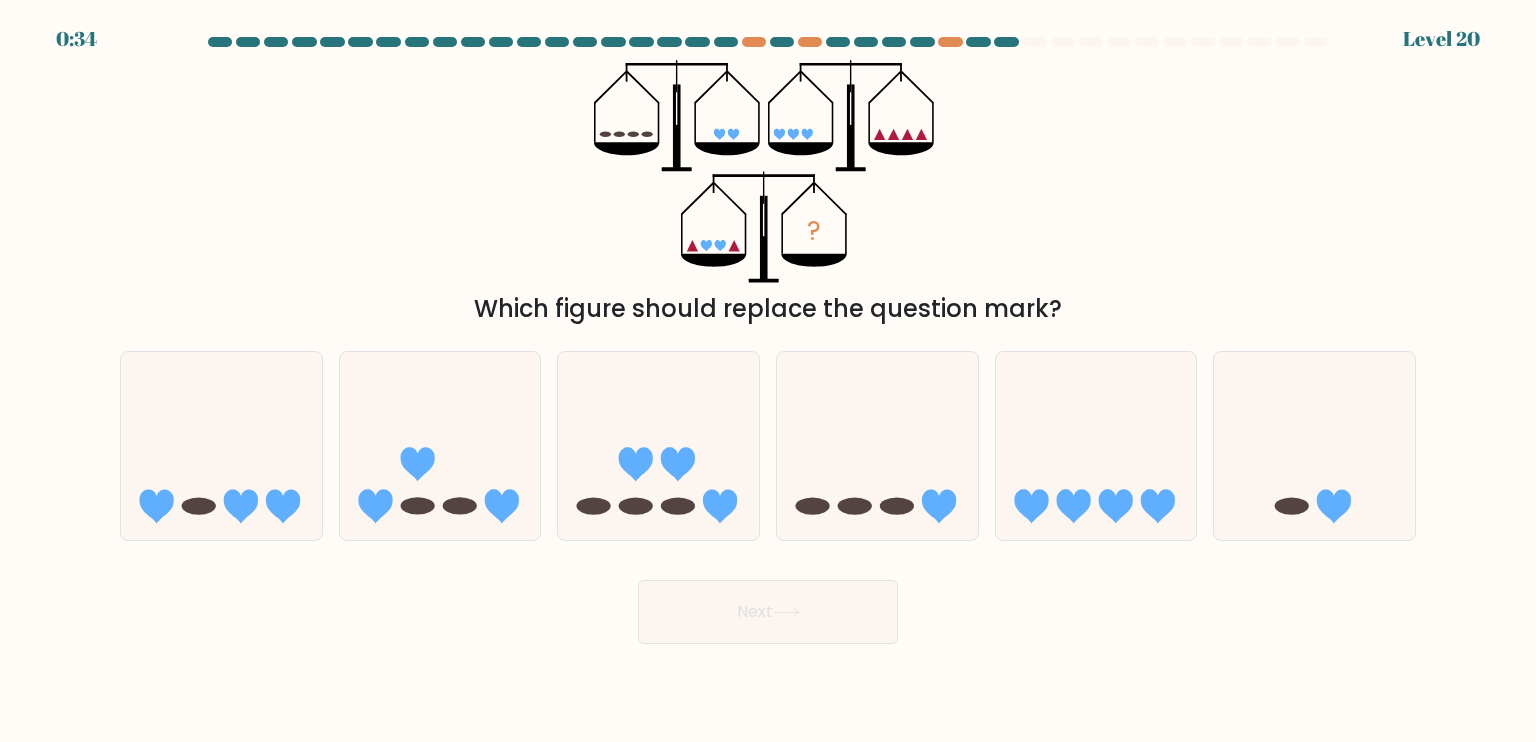 click on "?
Which figure should replace the question mark?" at bounding box center (768, 193) 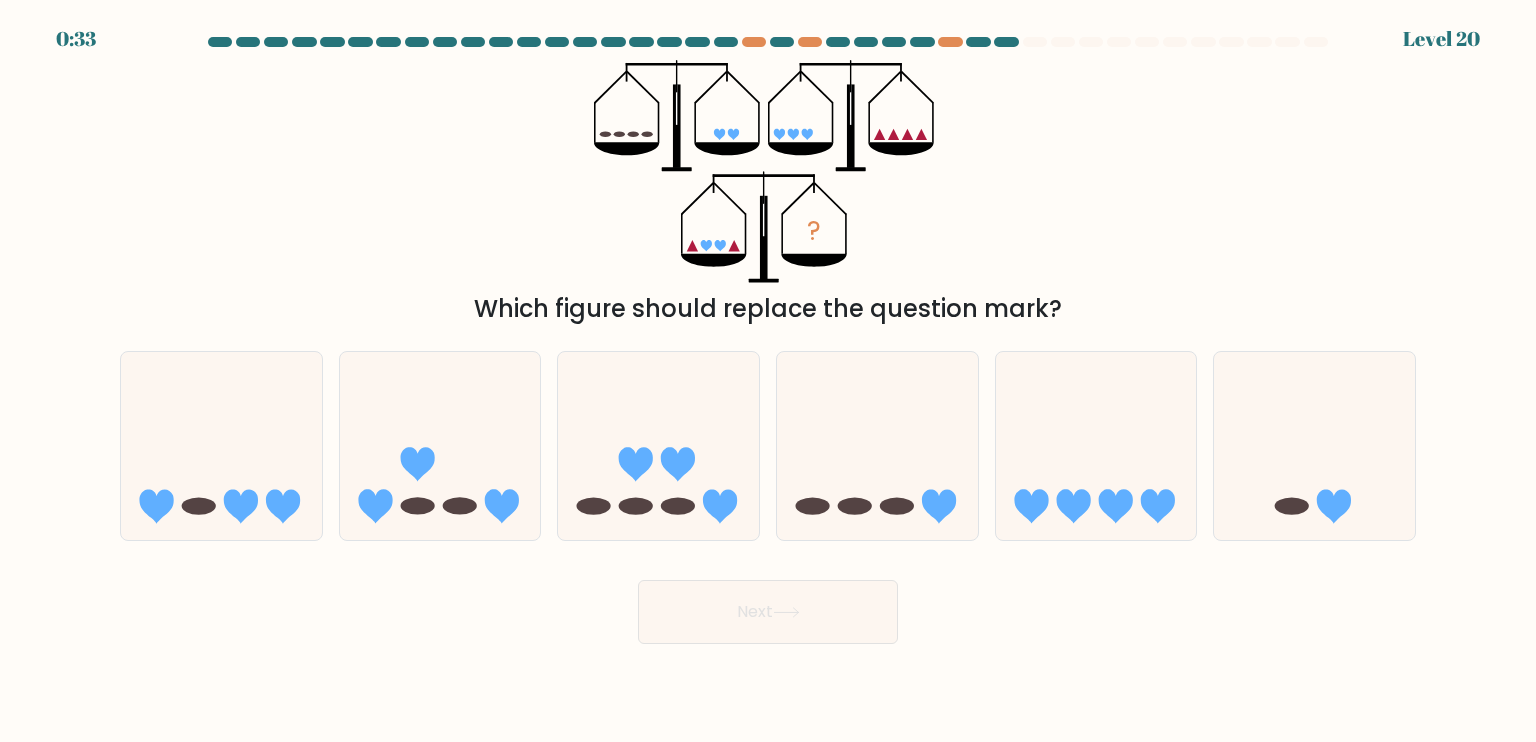 click on "?
Which figure should replace the question mark?" at bounding box center (768, 193) 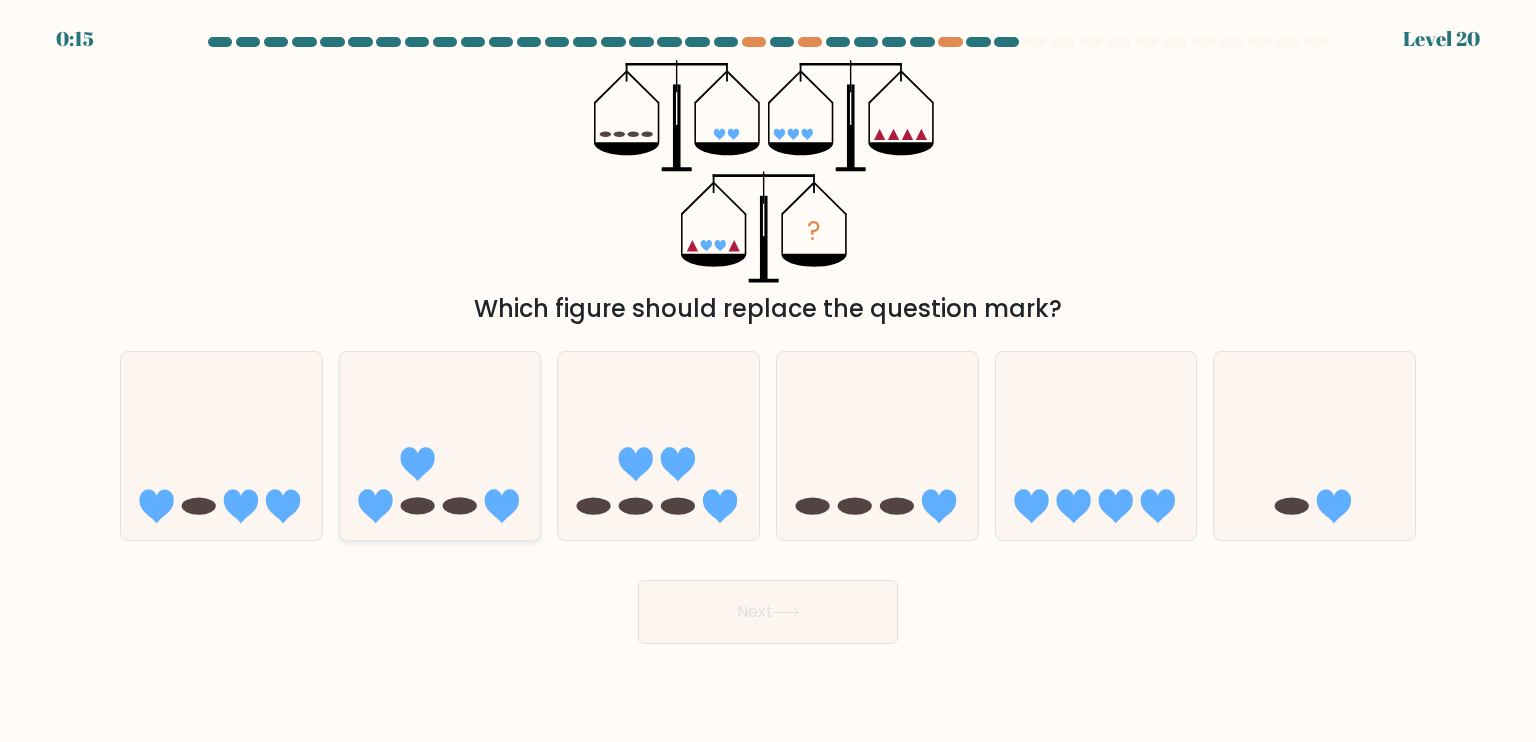 click 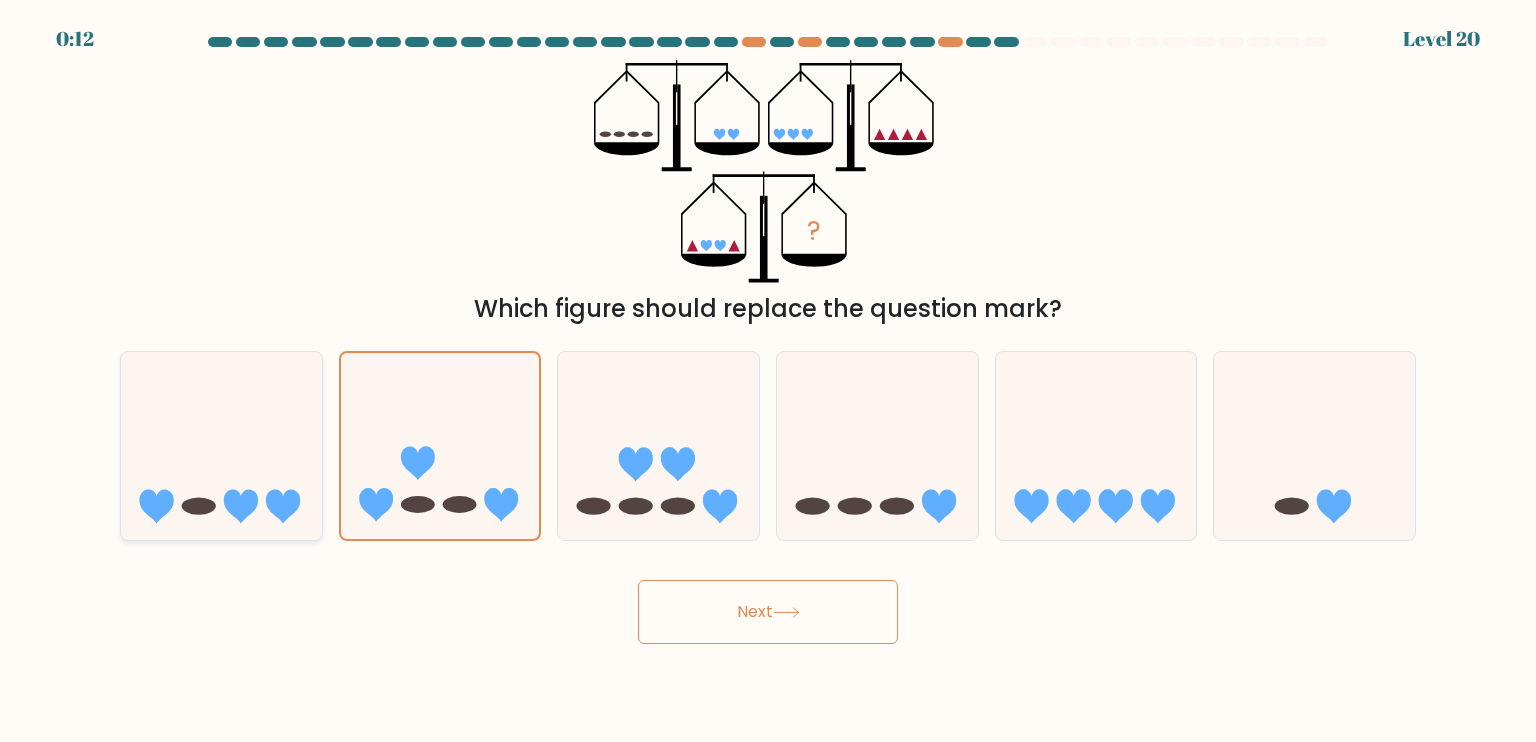 click 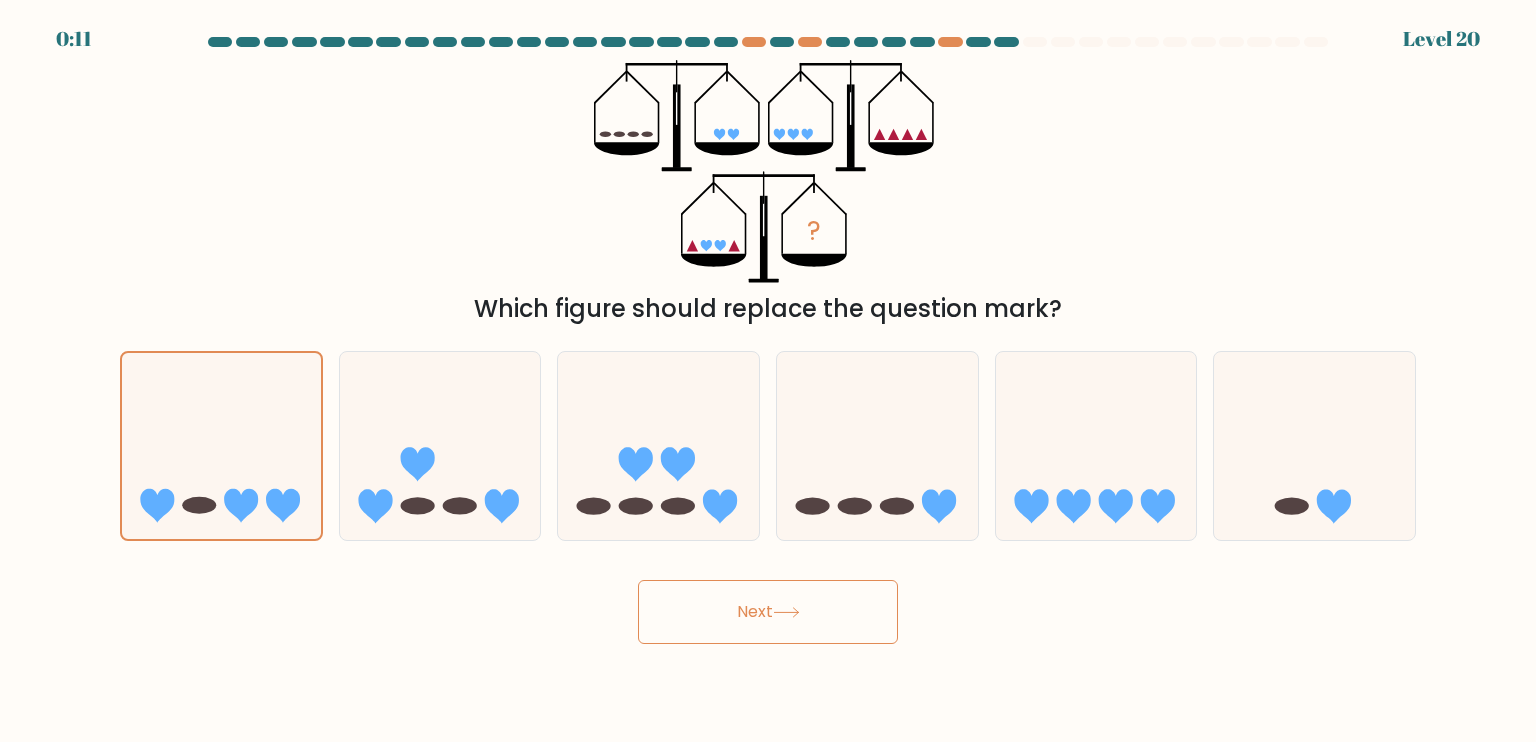 click on "Next" at bounding box center [768, 612] 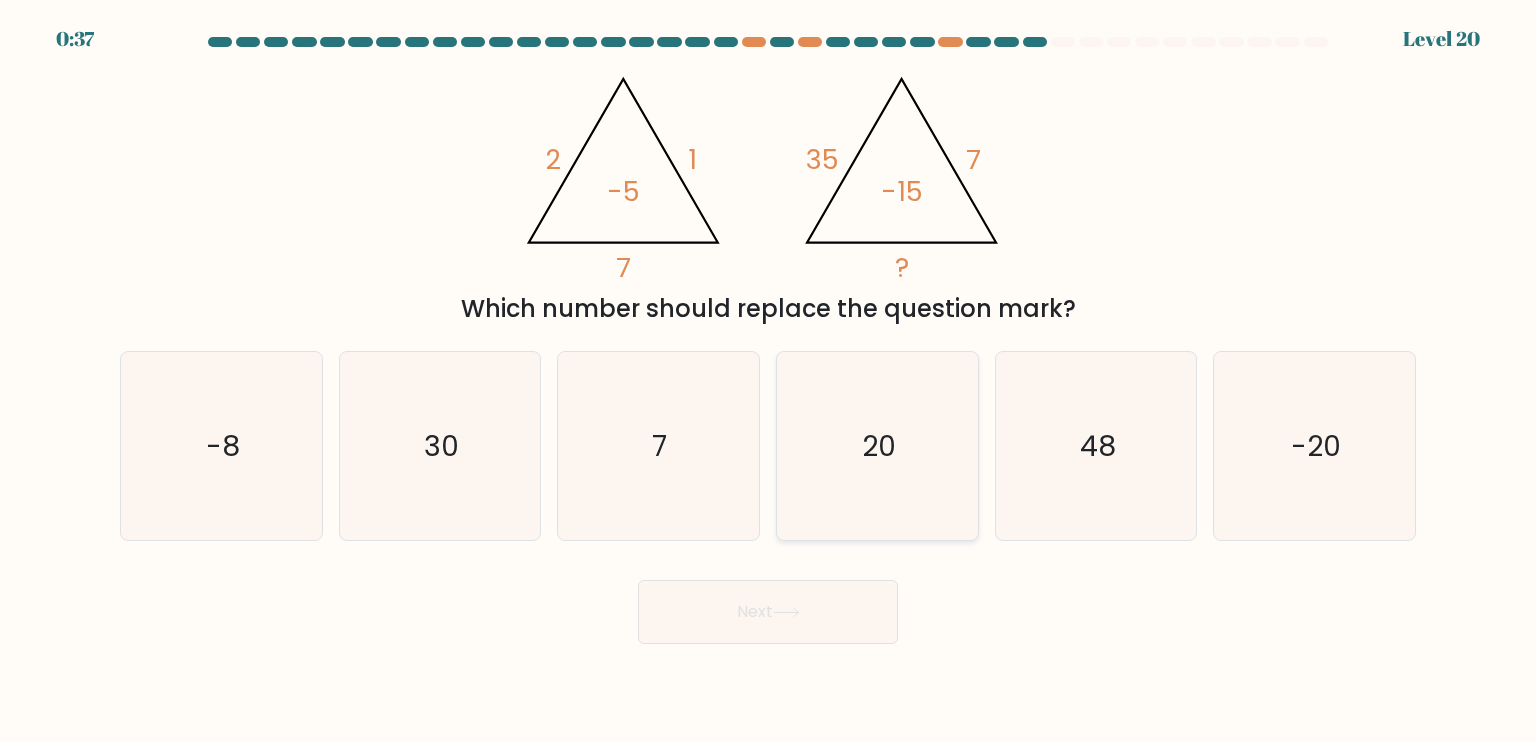 click on "20" 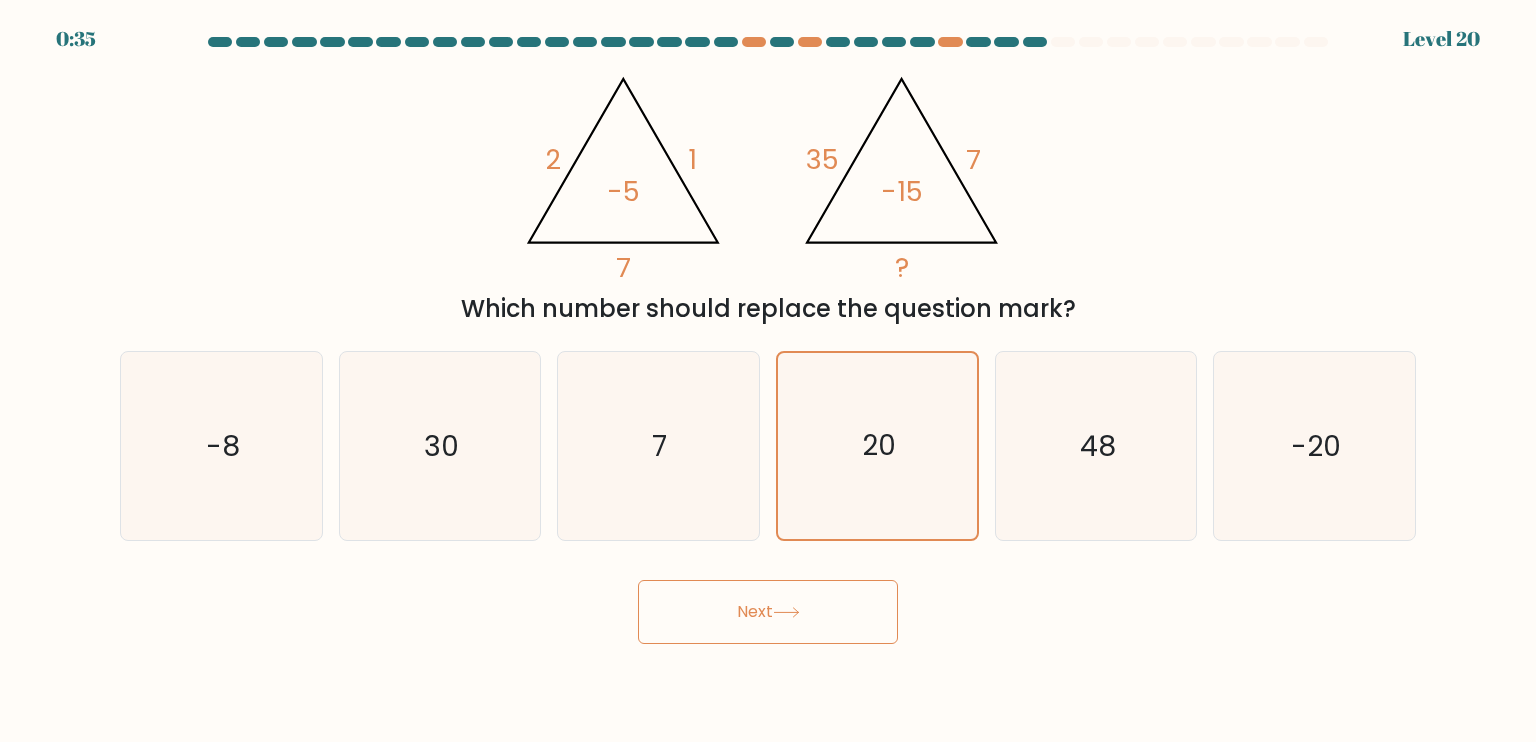 click on "Next" at bounding box center (768, 612) 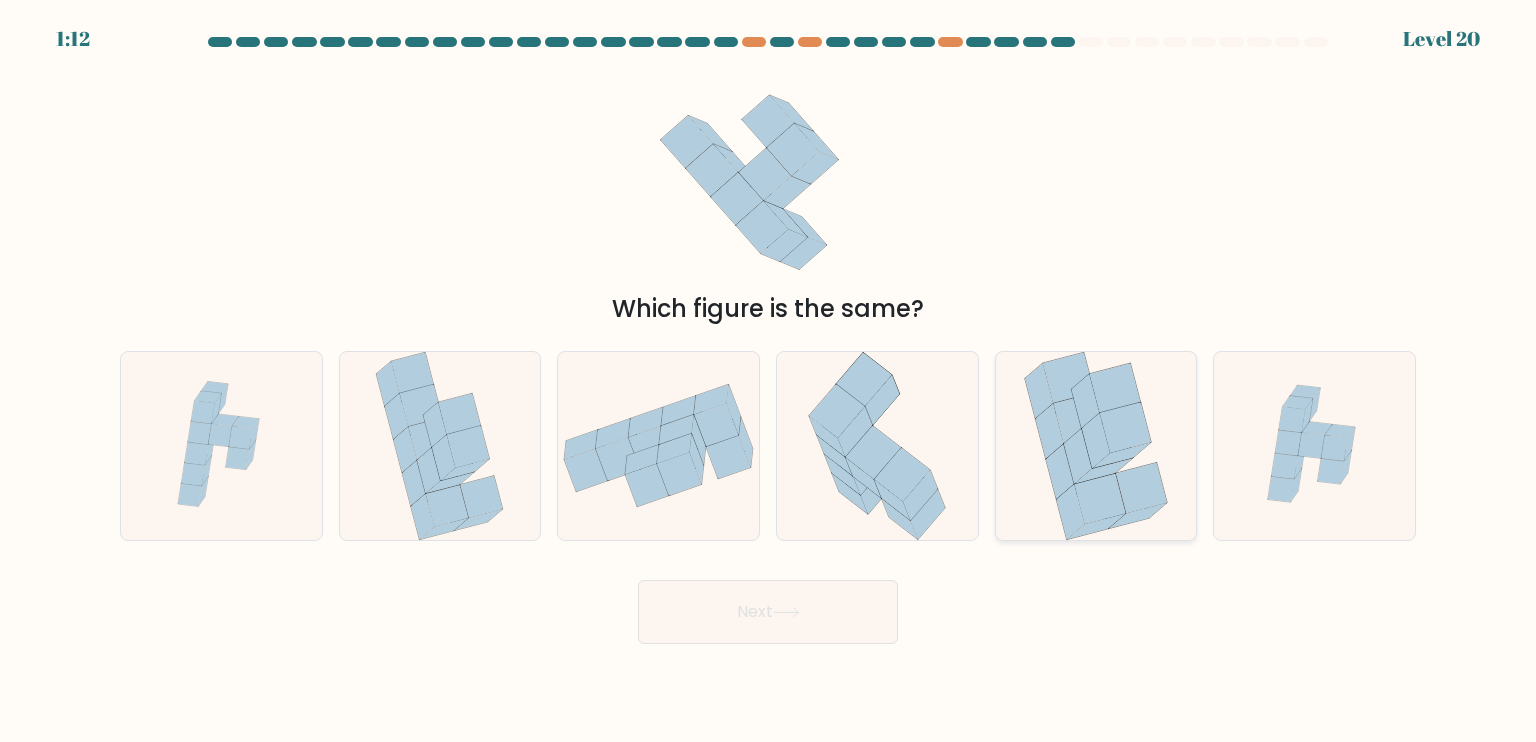 click 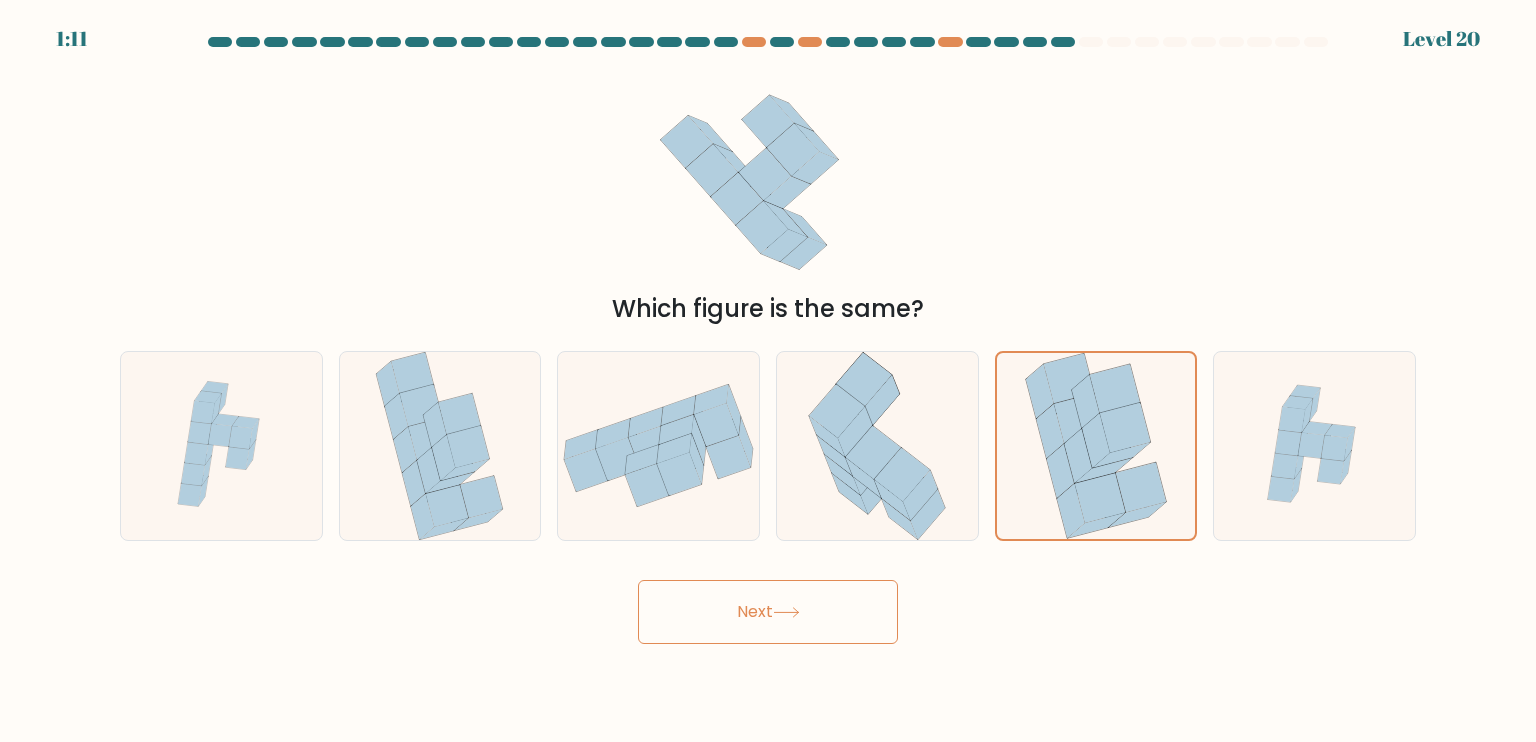 click on "Next" at bounding box center (768, 612) 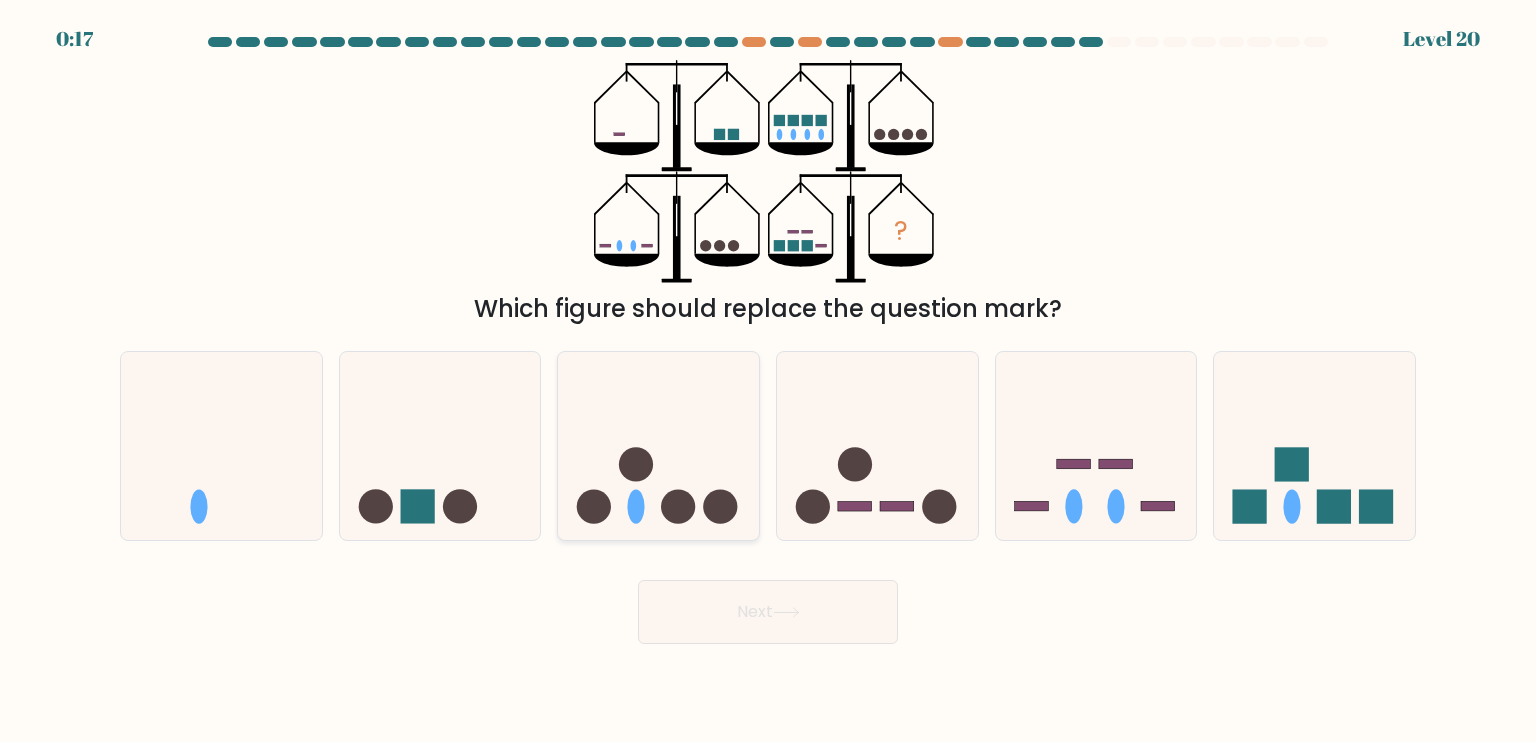 click 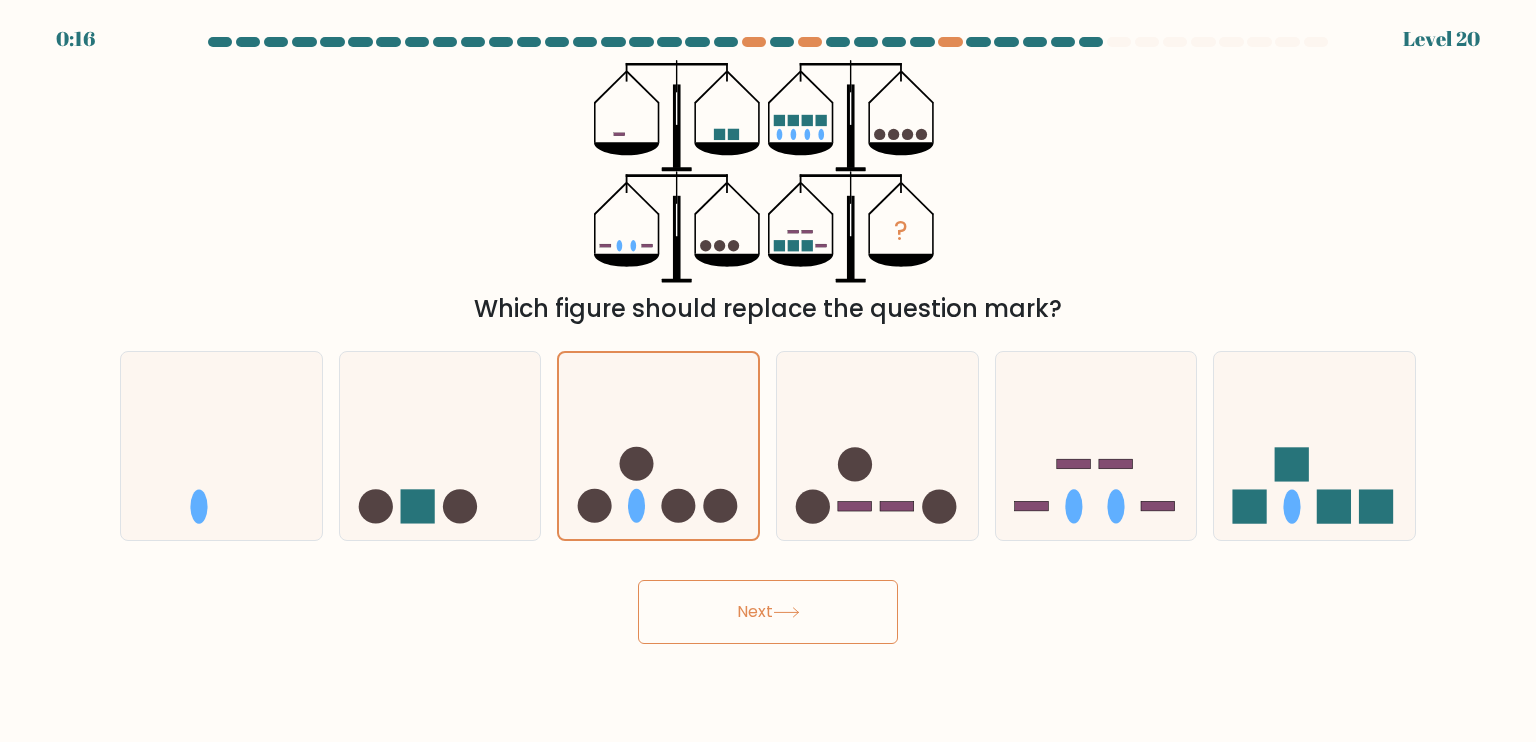 click on "Next" at bounding box center (768, 612) 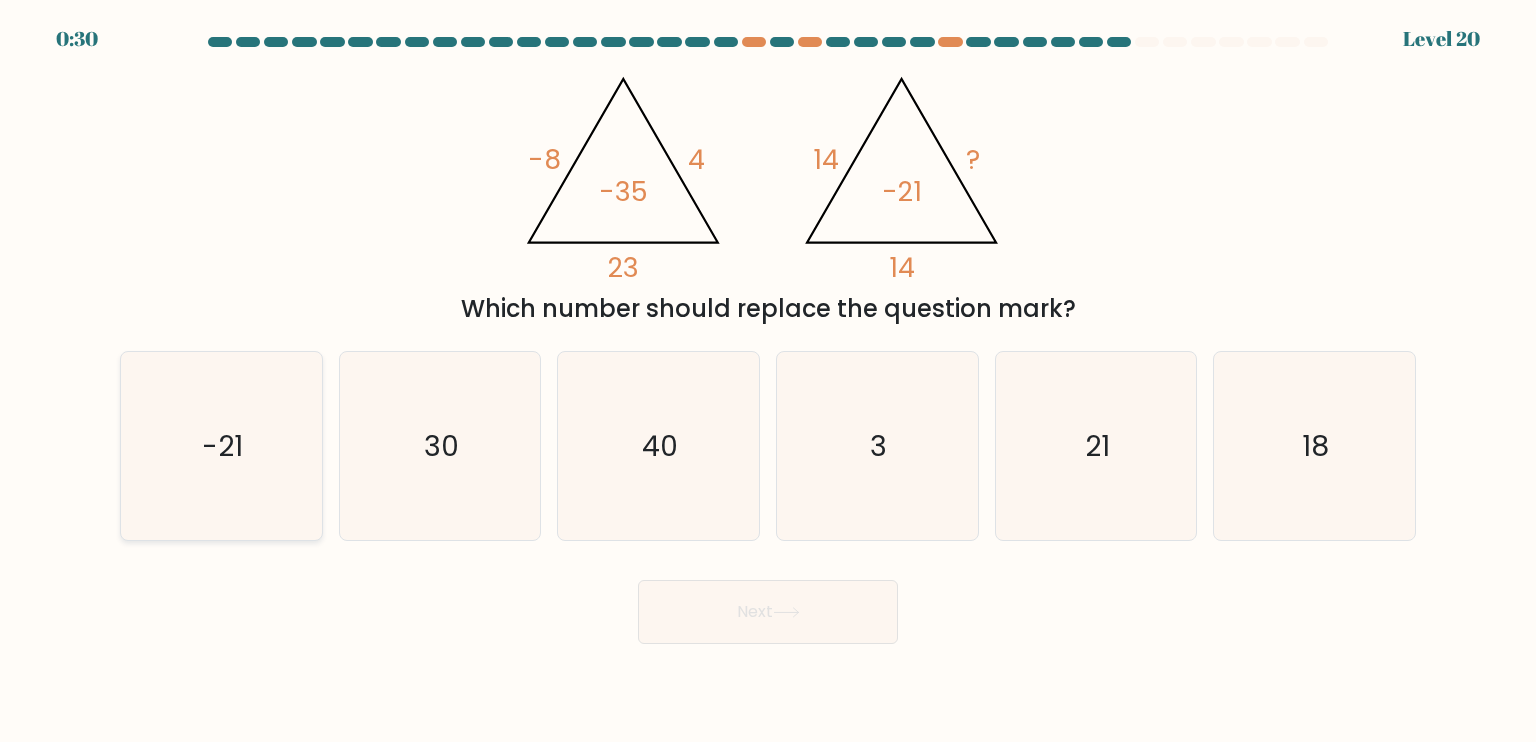 click on "-21" 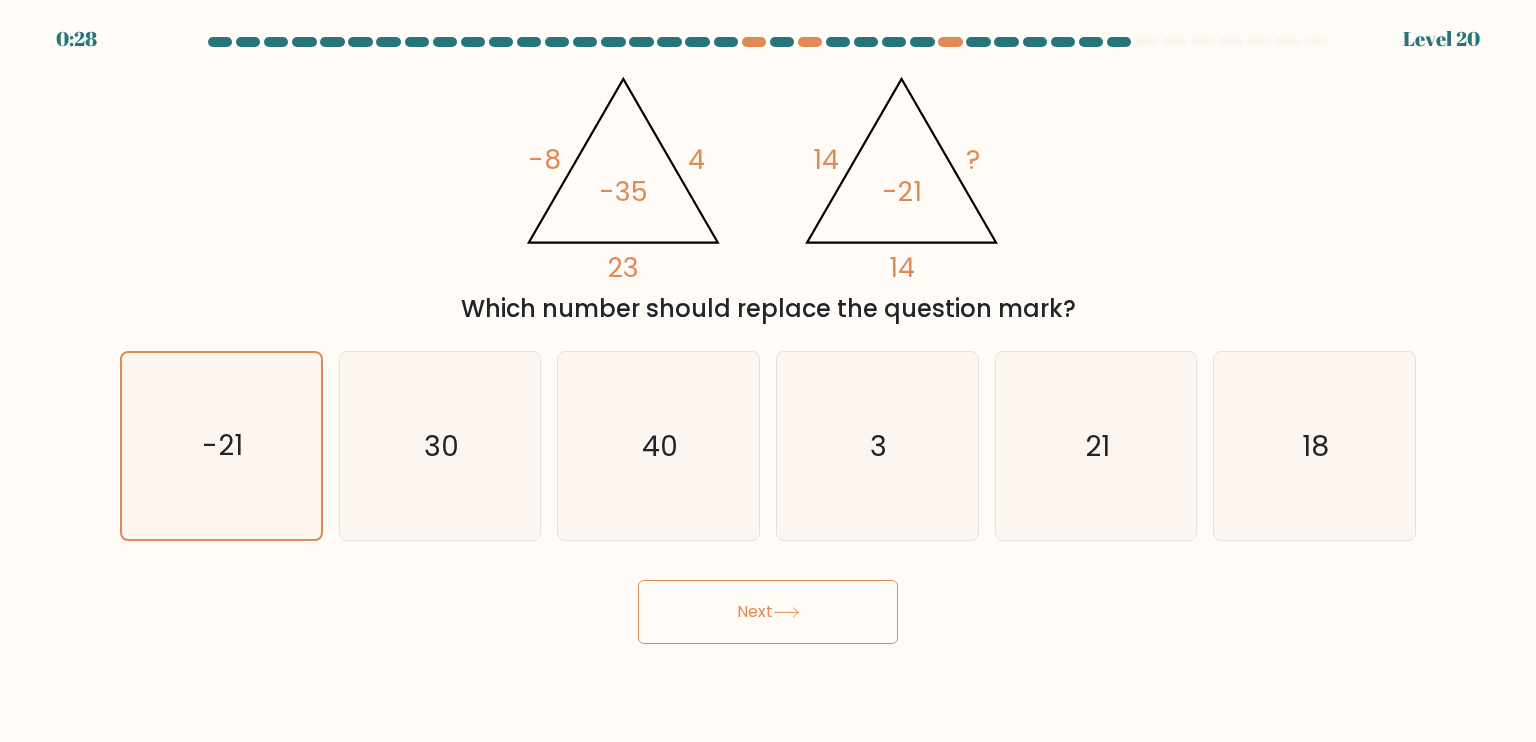 click on "Next" at bounding box center [768, 612] 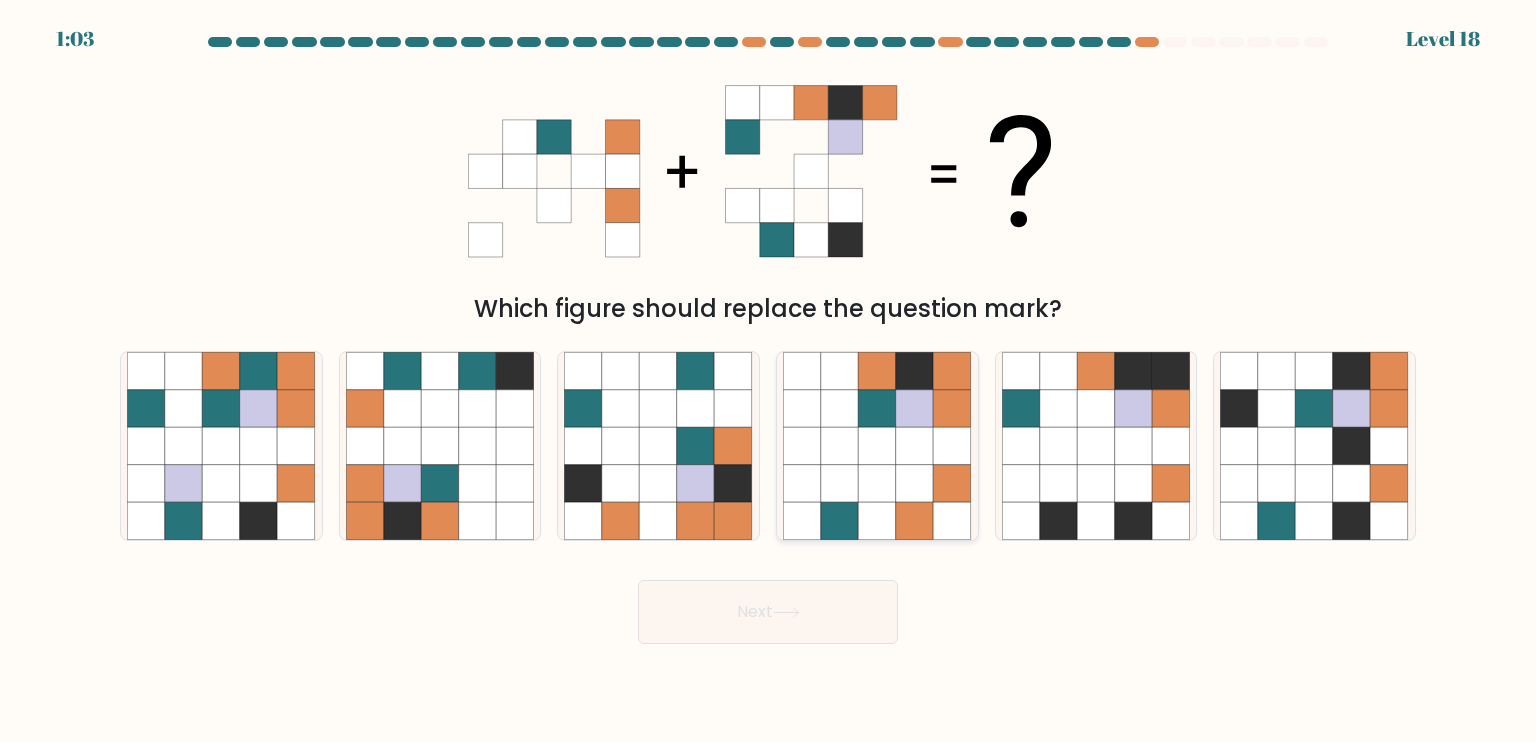 click 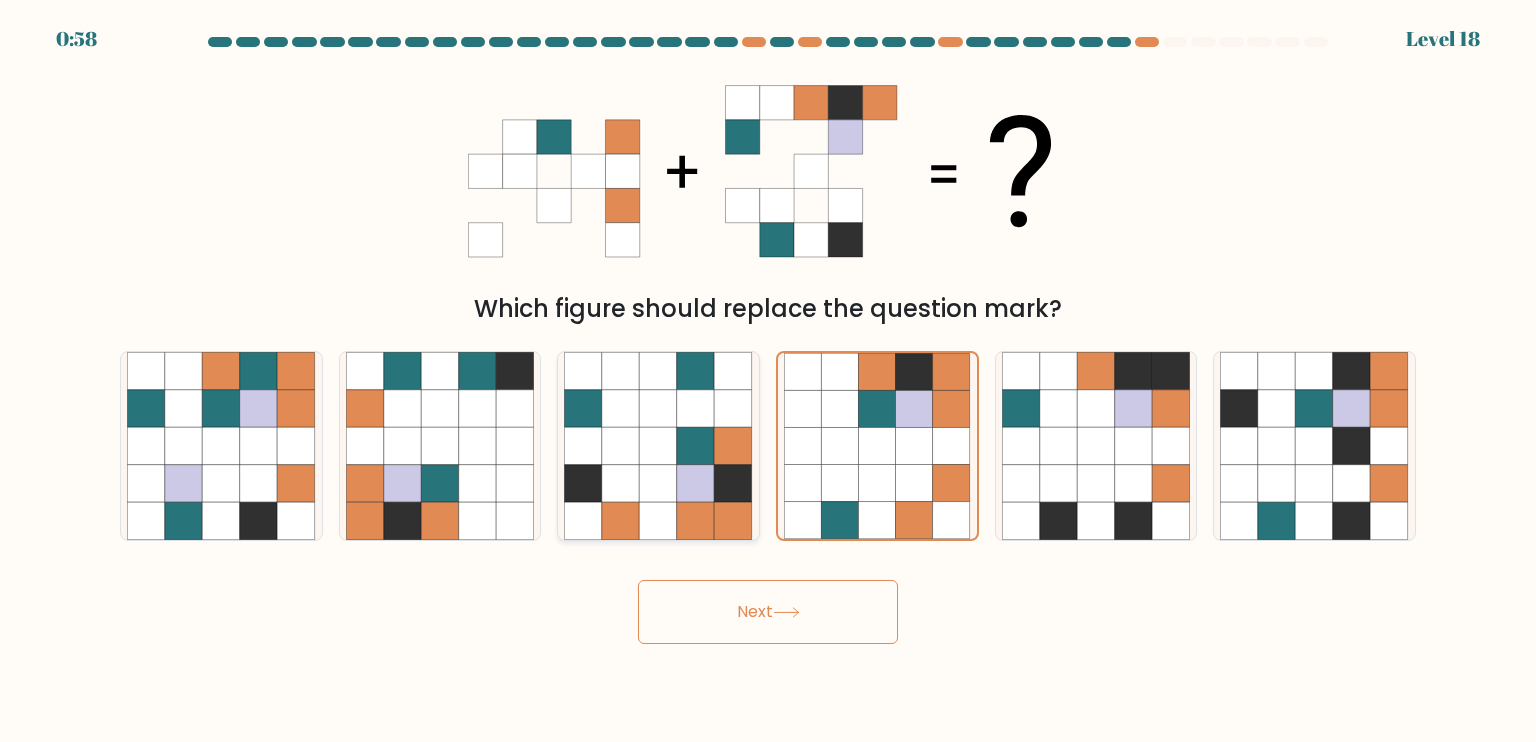 click 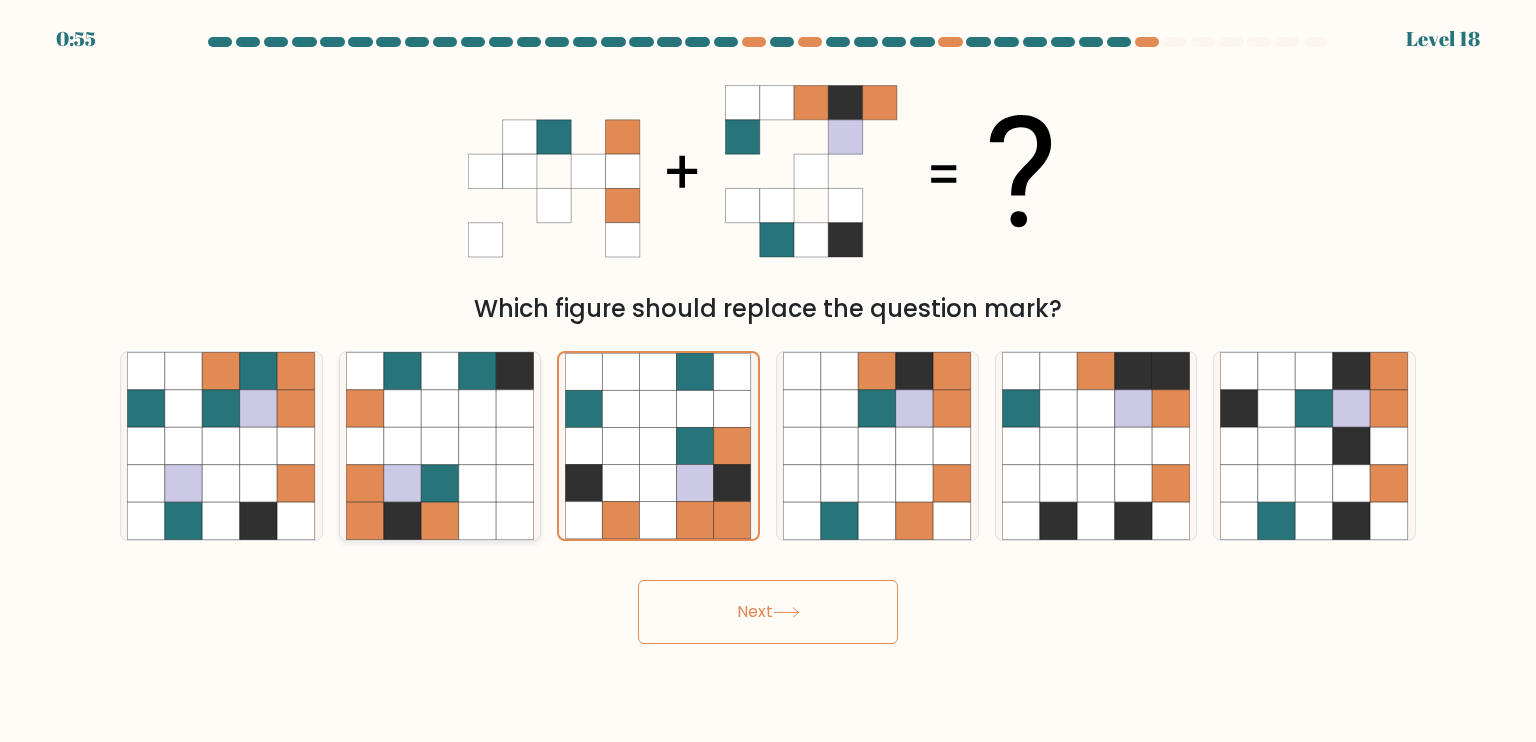 click 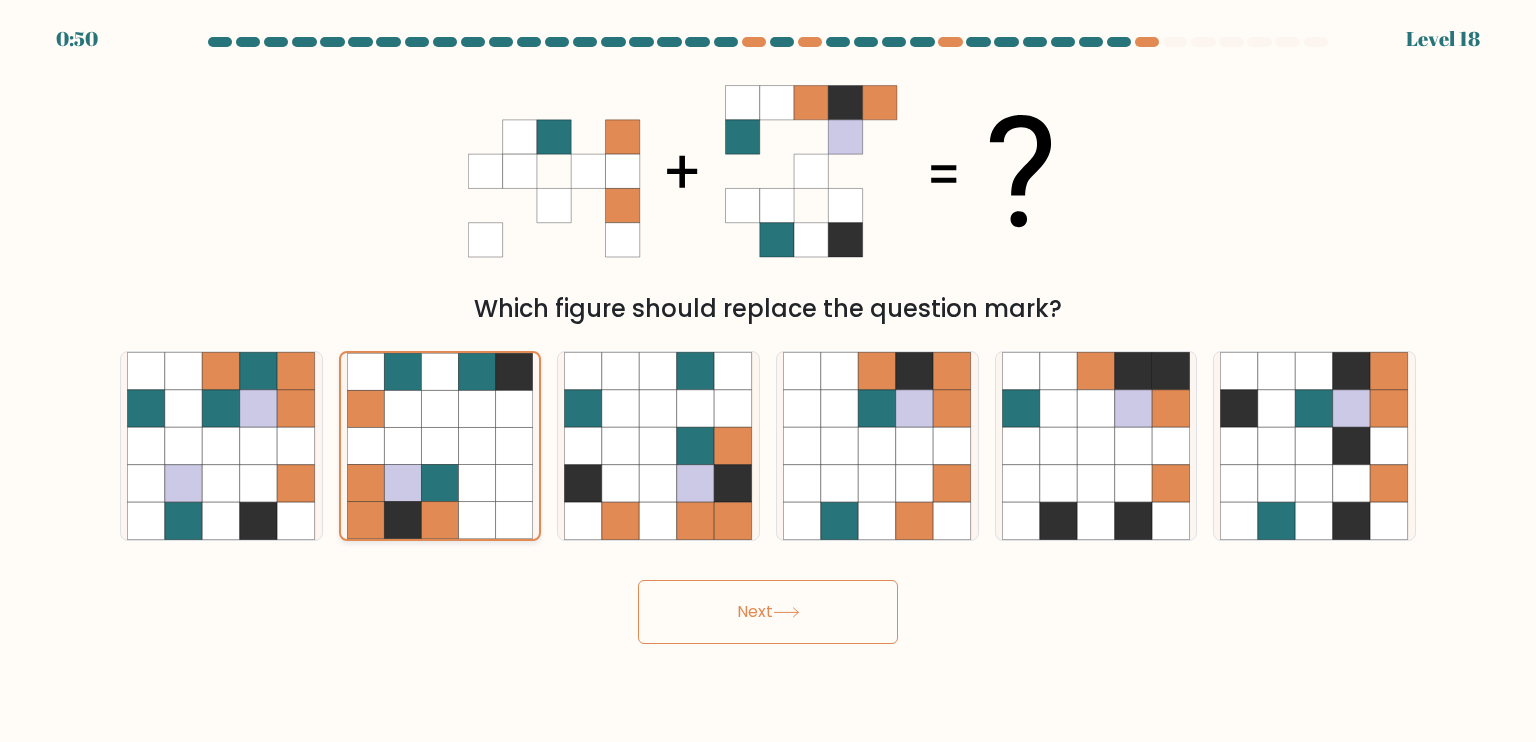click 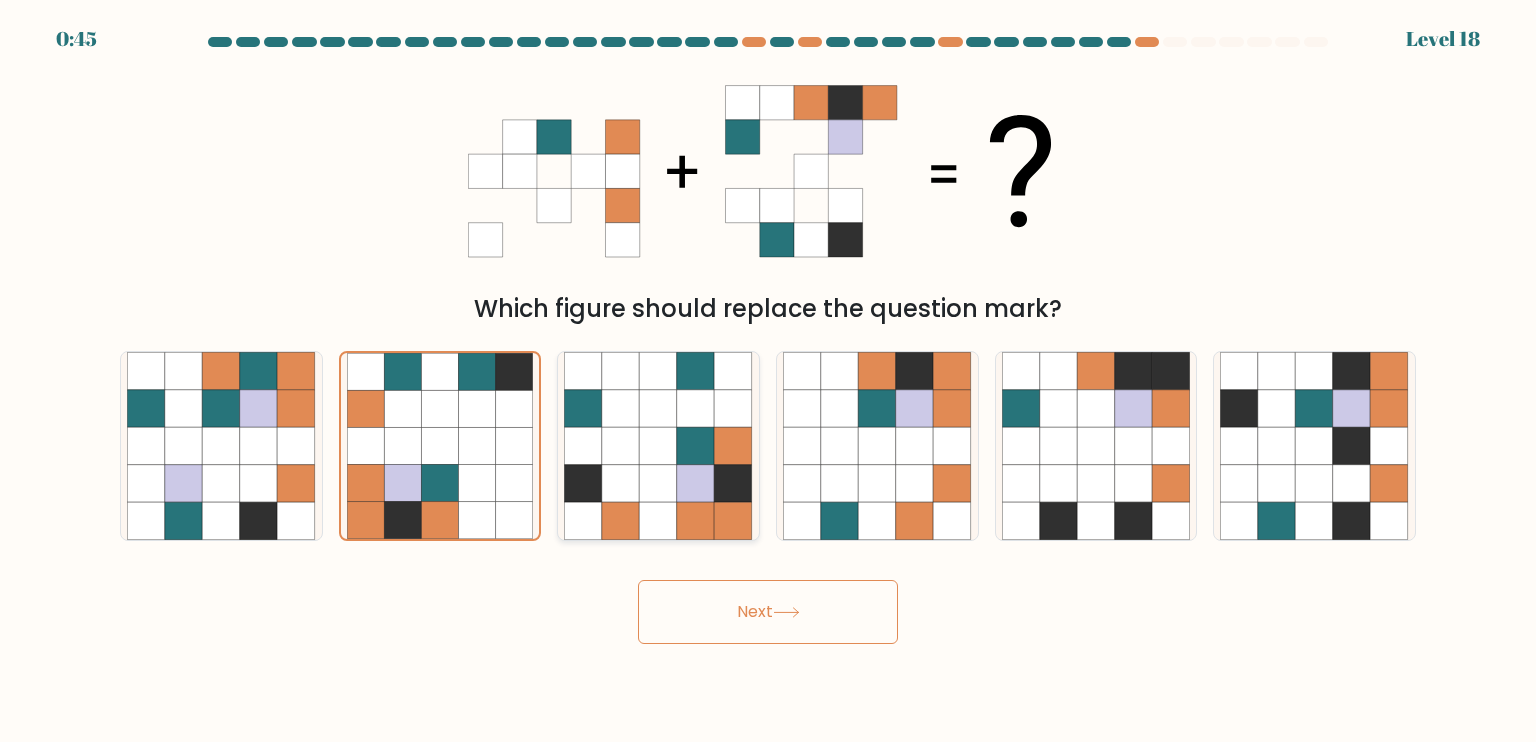 click 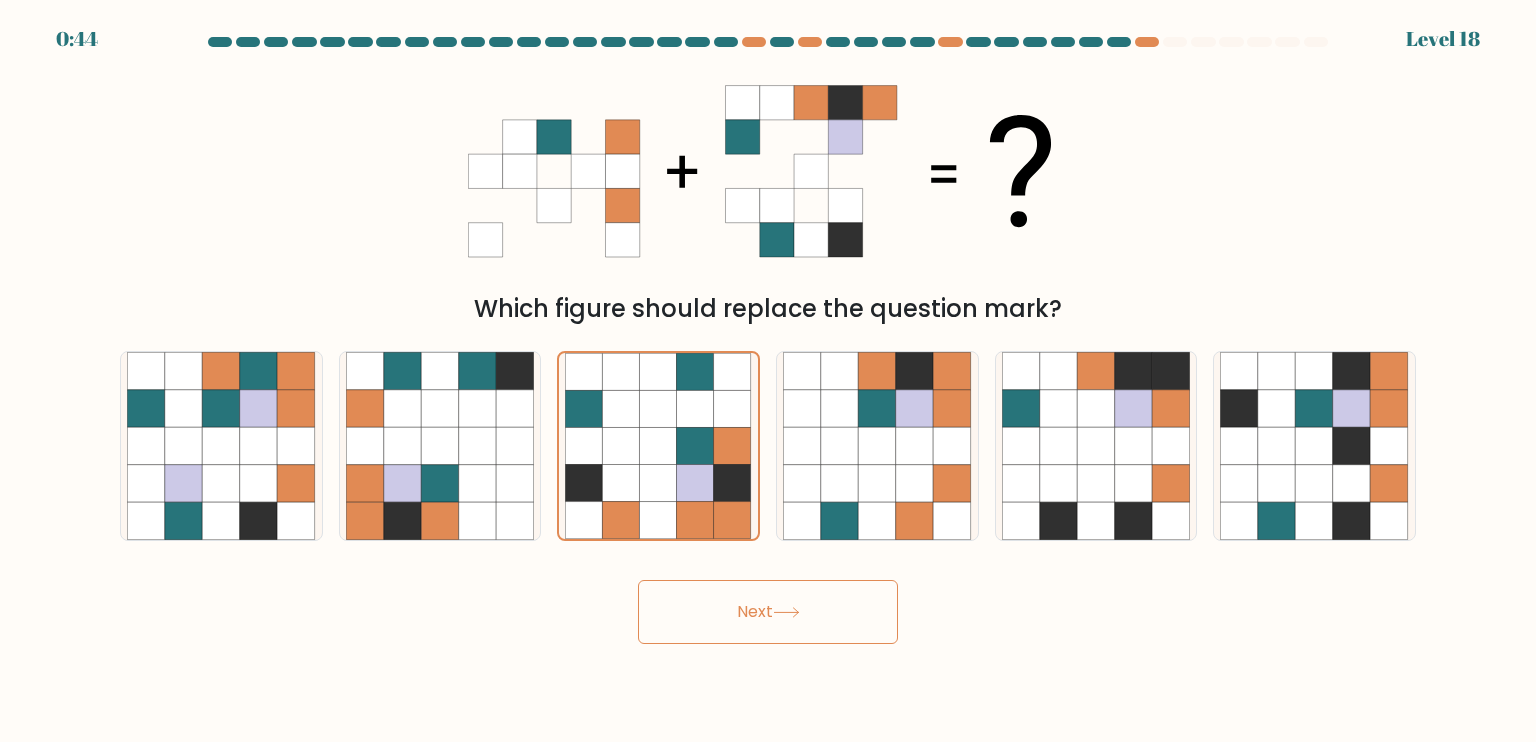 click on "Next" at bounding box center (768, 612) 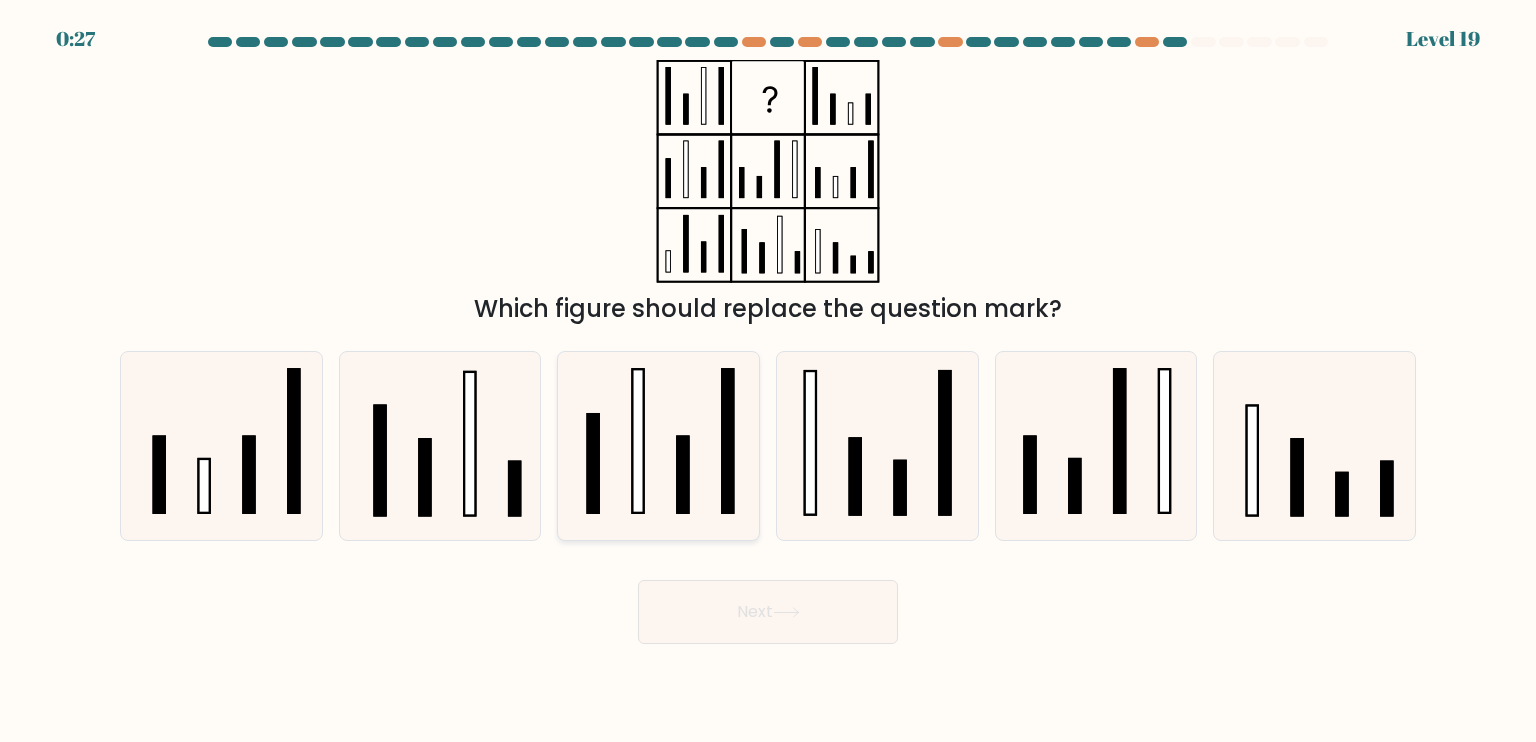 click 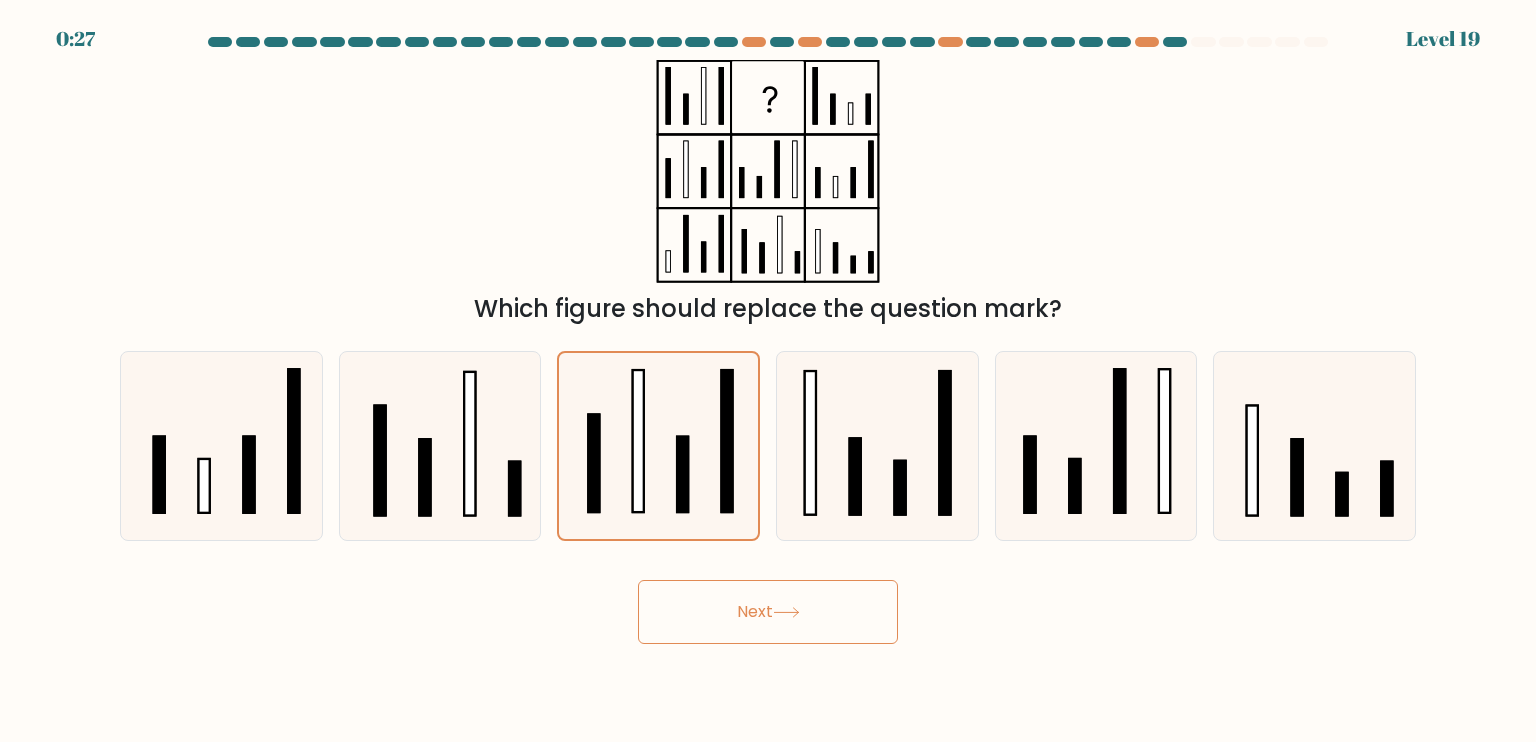 click on "Next" at bounding box center (768, 612) 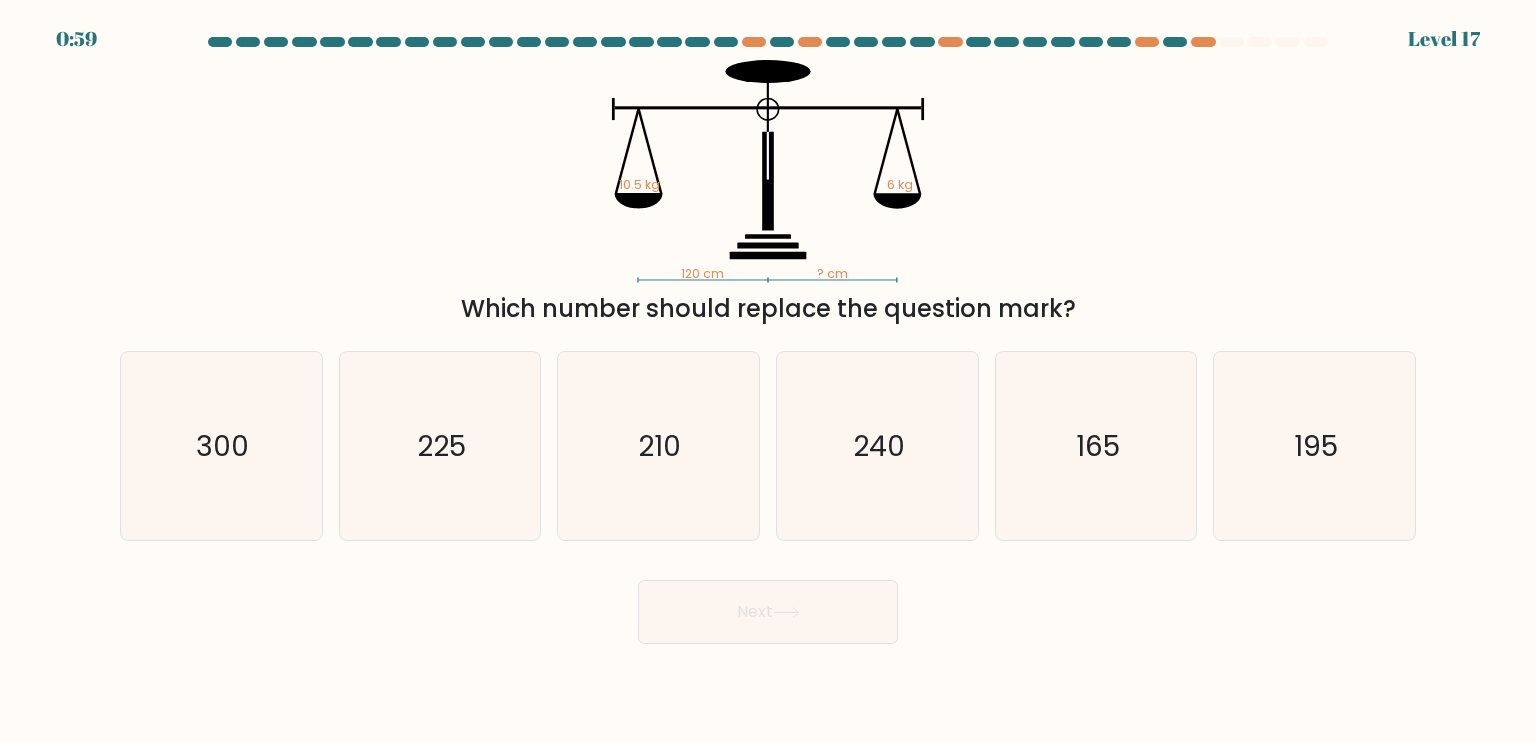 click on "c.
210" at bounding box center [658, 446] 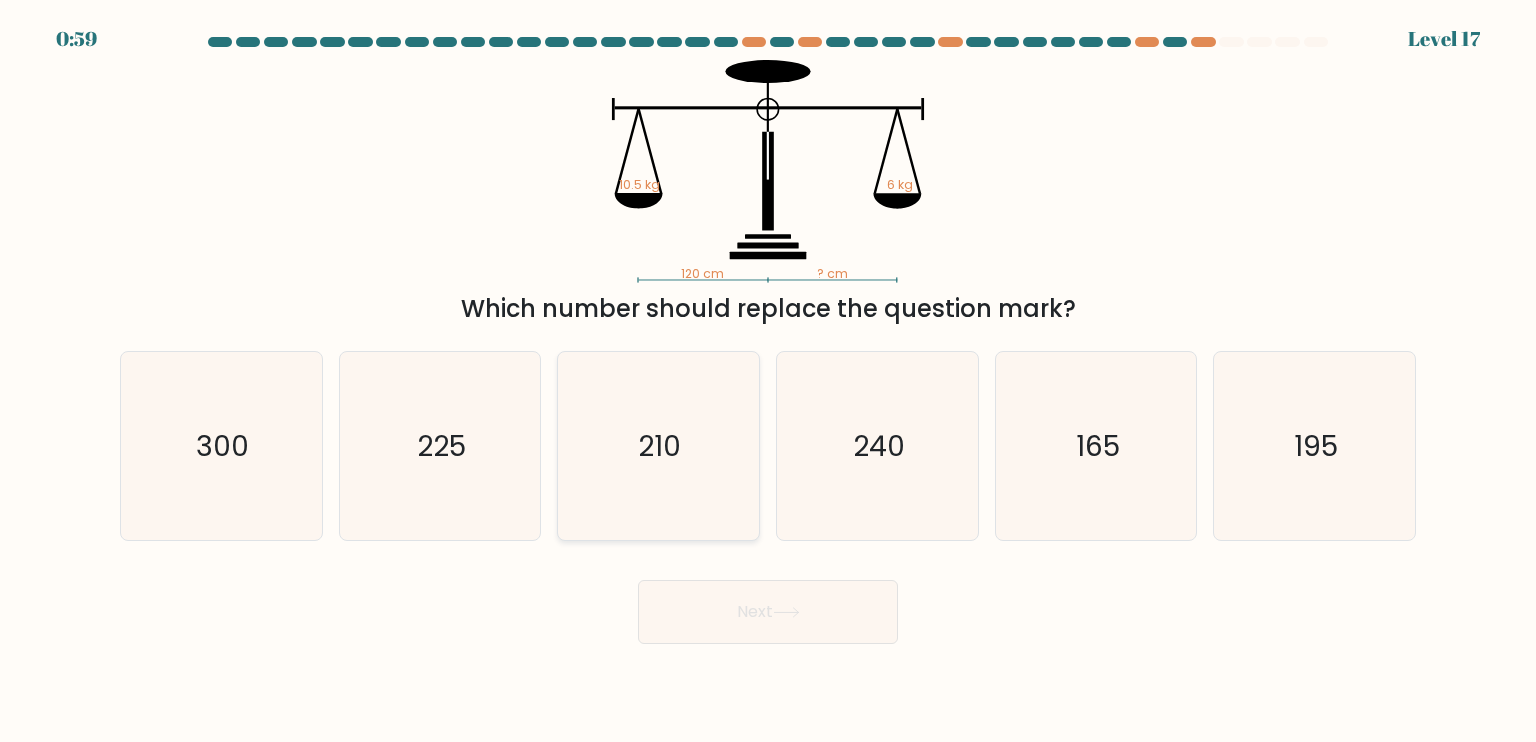 click on "210" 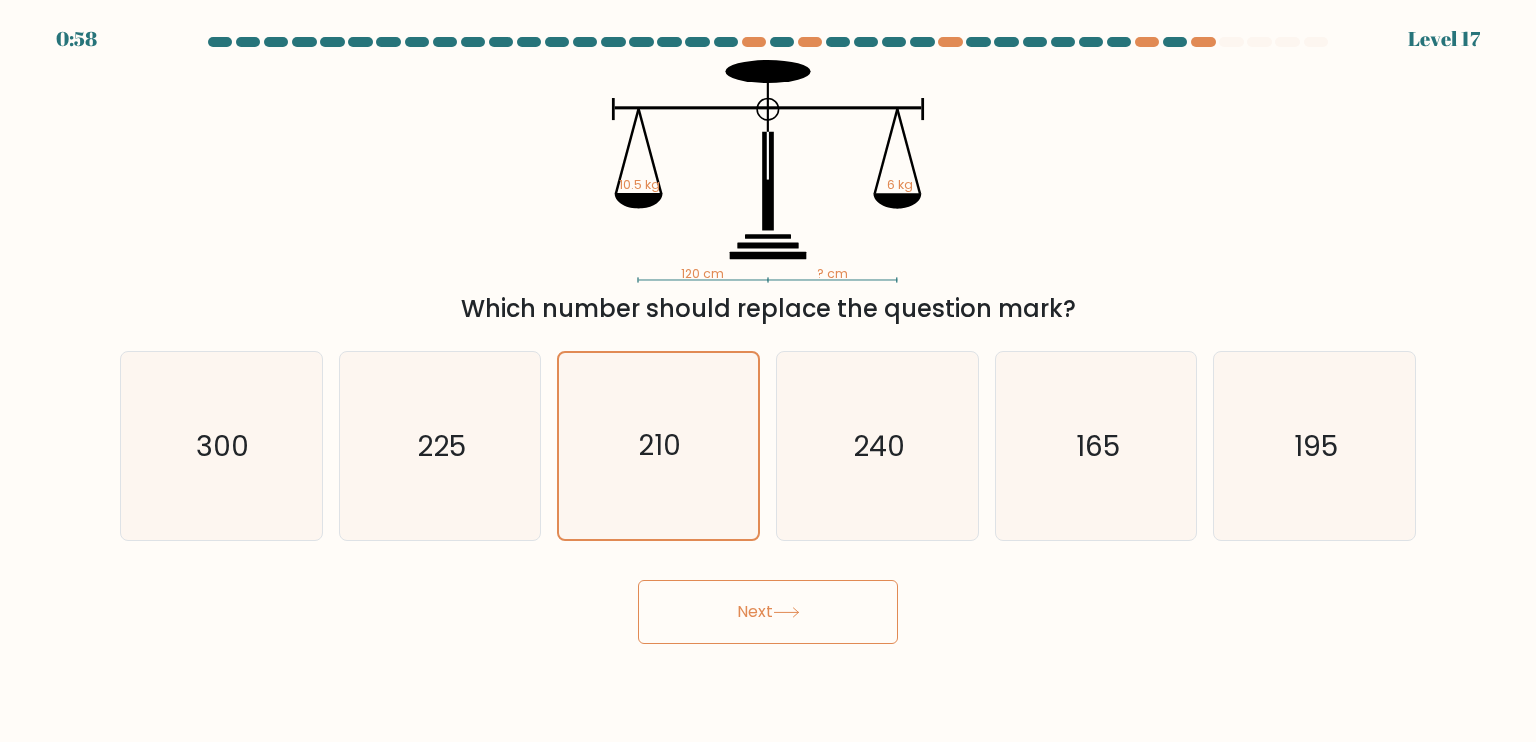 click on "Next" at bounding box center (768, 612) 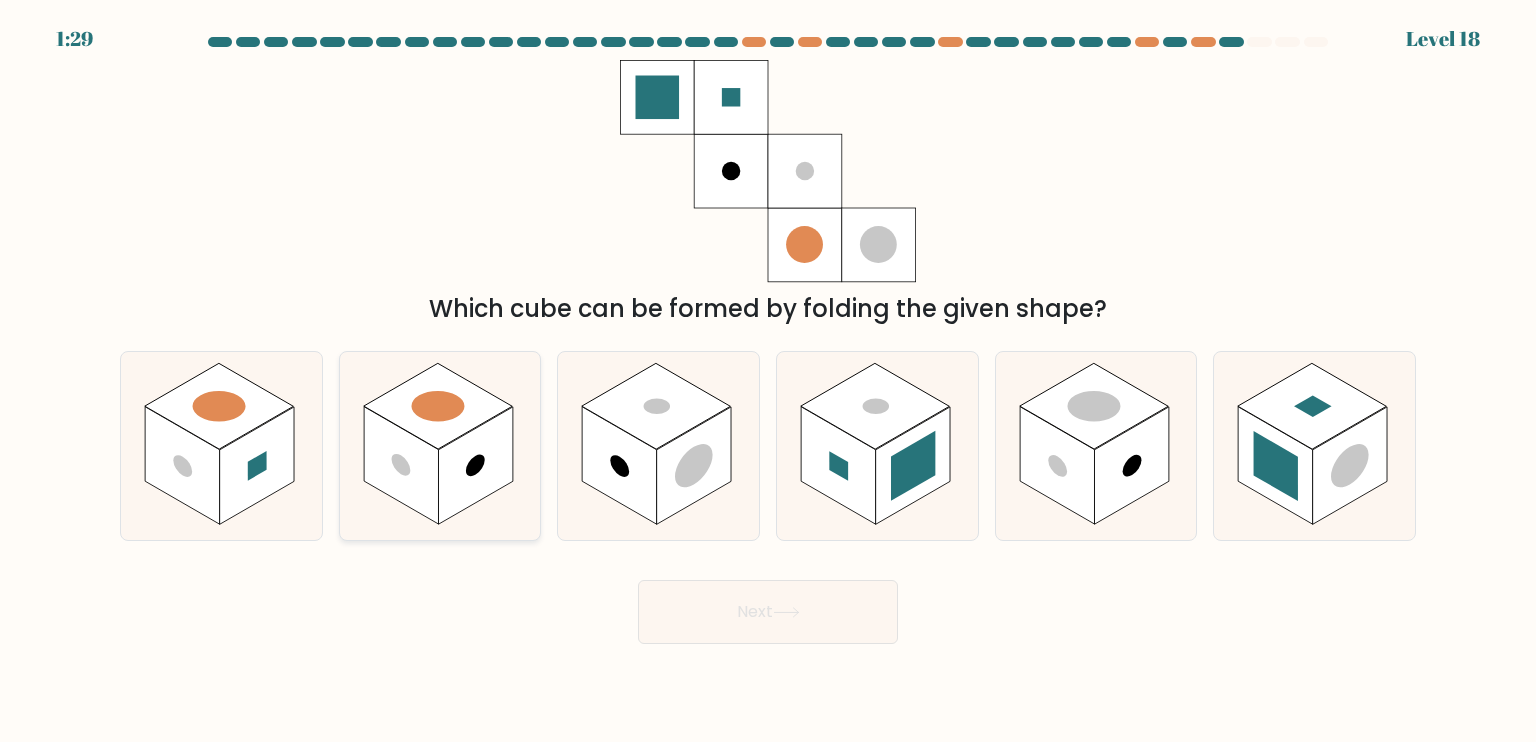 drag, startPoint x: 443, startPoint y: 383, endPoint x: 500, endPoint y: 454, distance: 91.04944 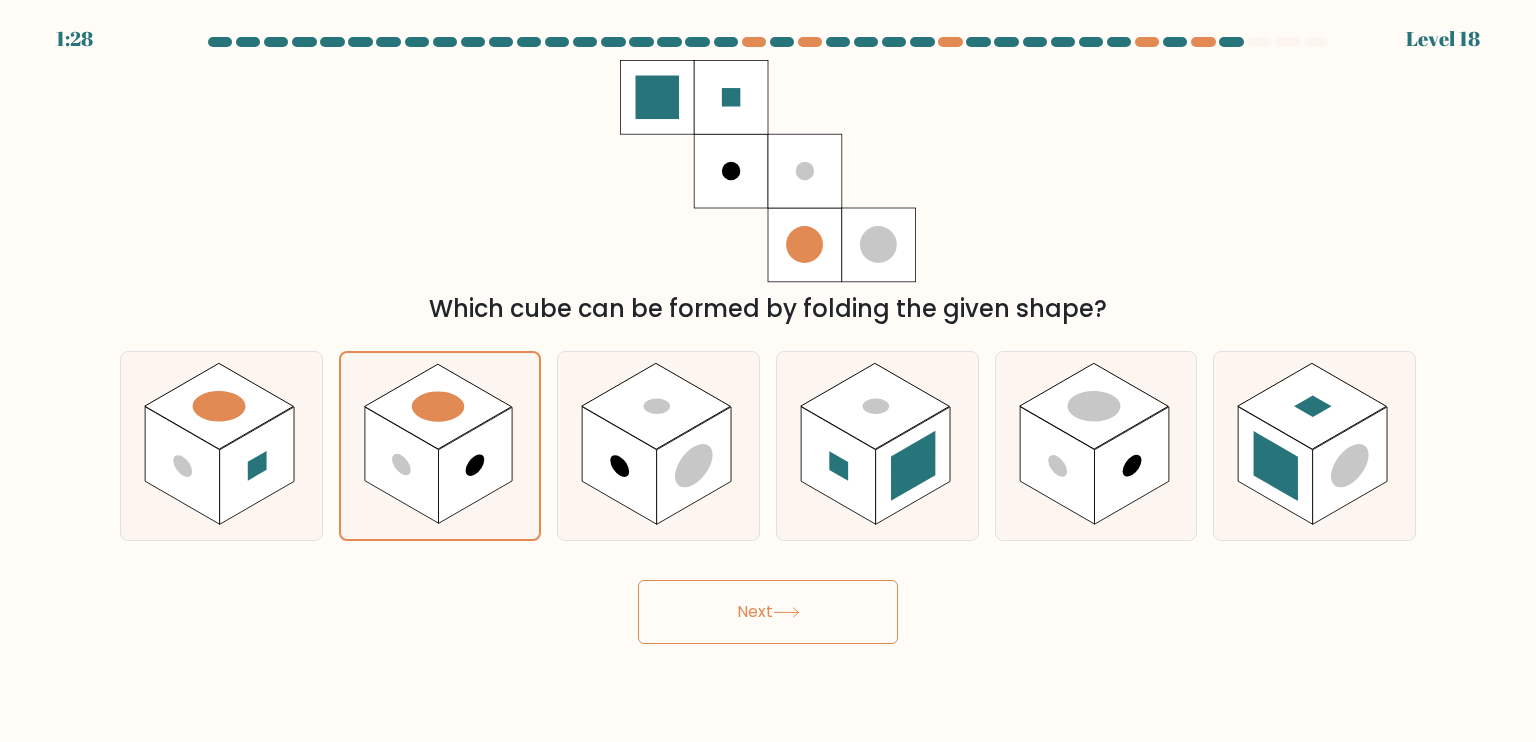 click on "Next" at bounding box center [768, 612] 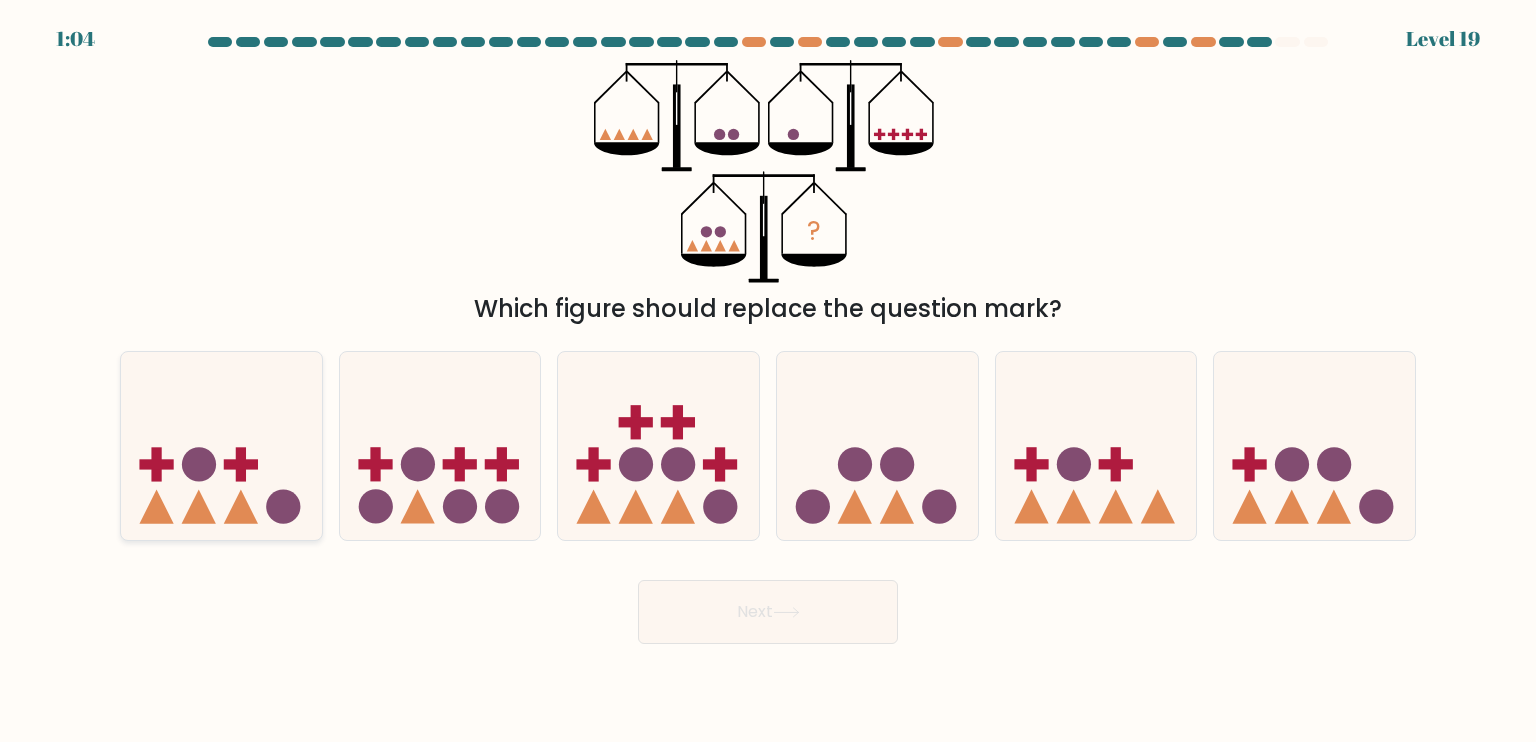 click 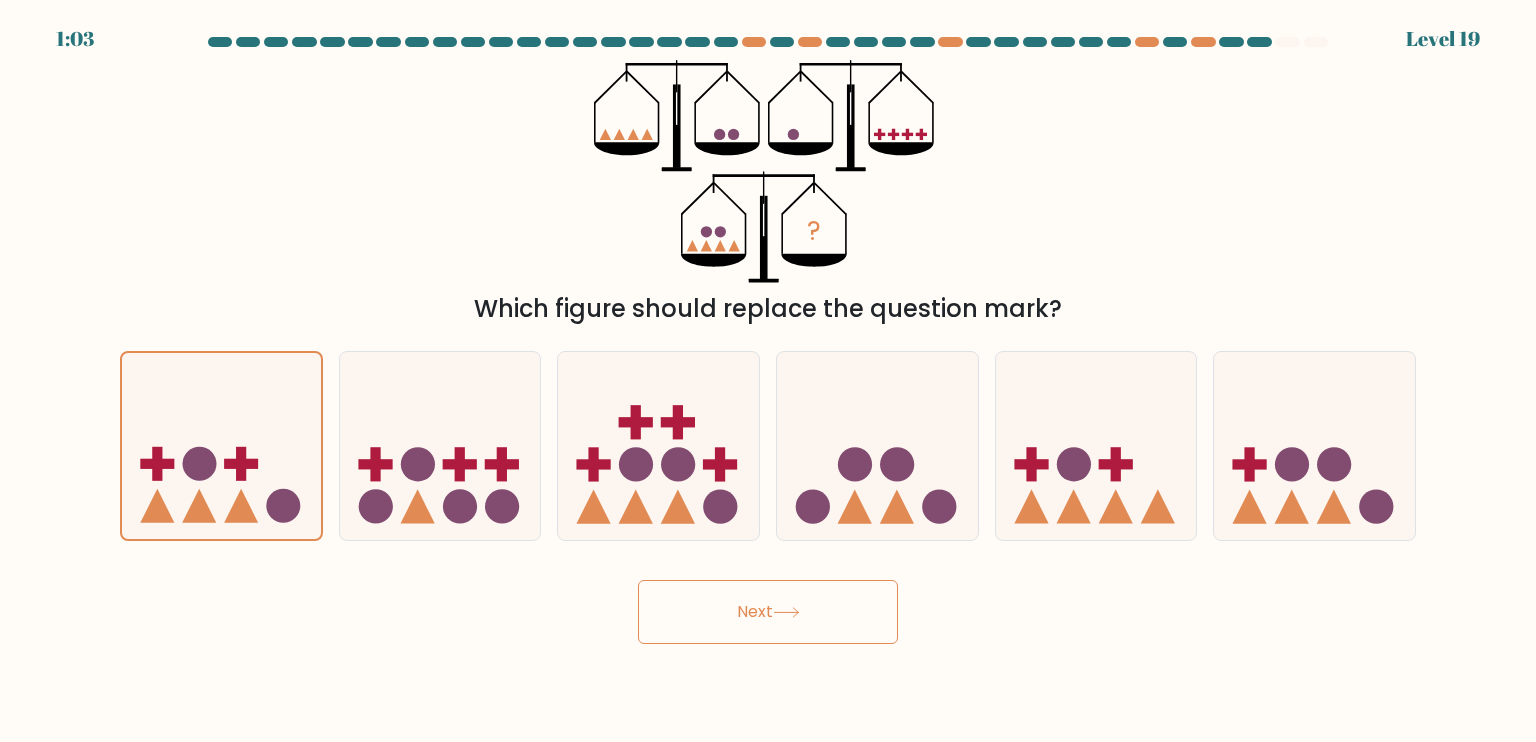 click on "Next" at bounding box center (768, 612) 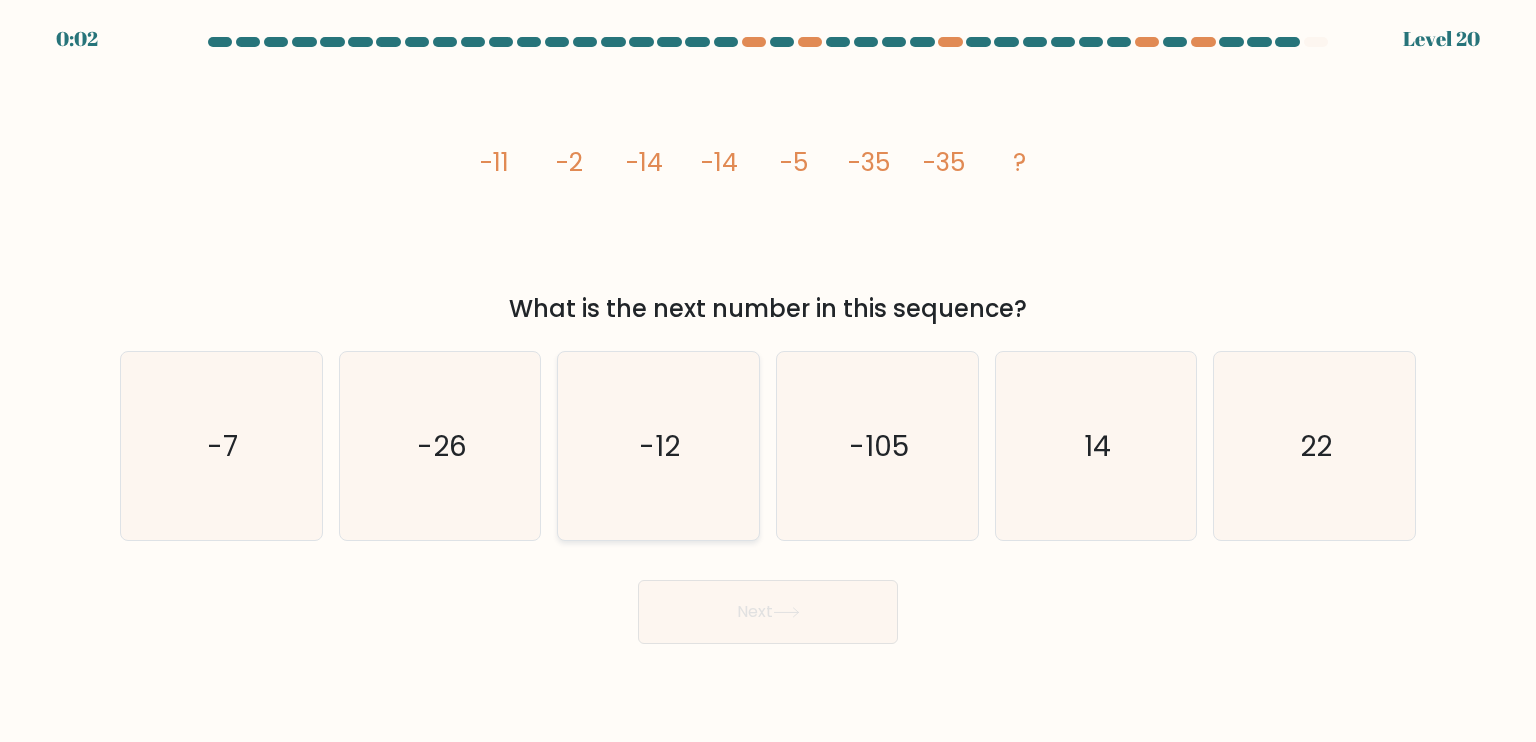 click on "-12" 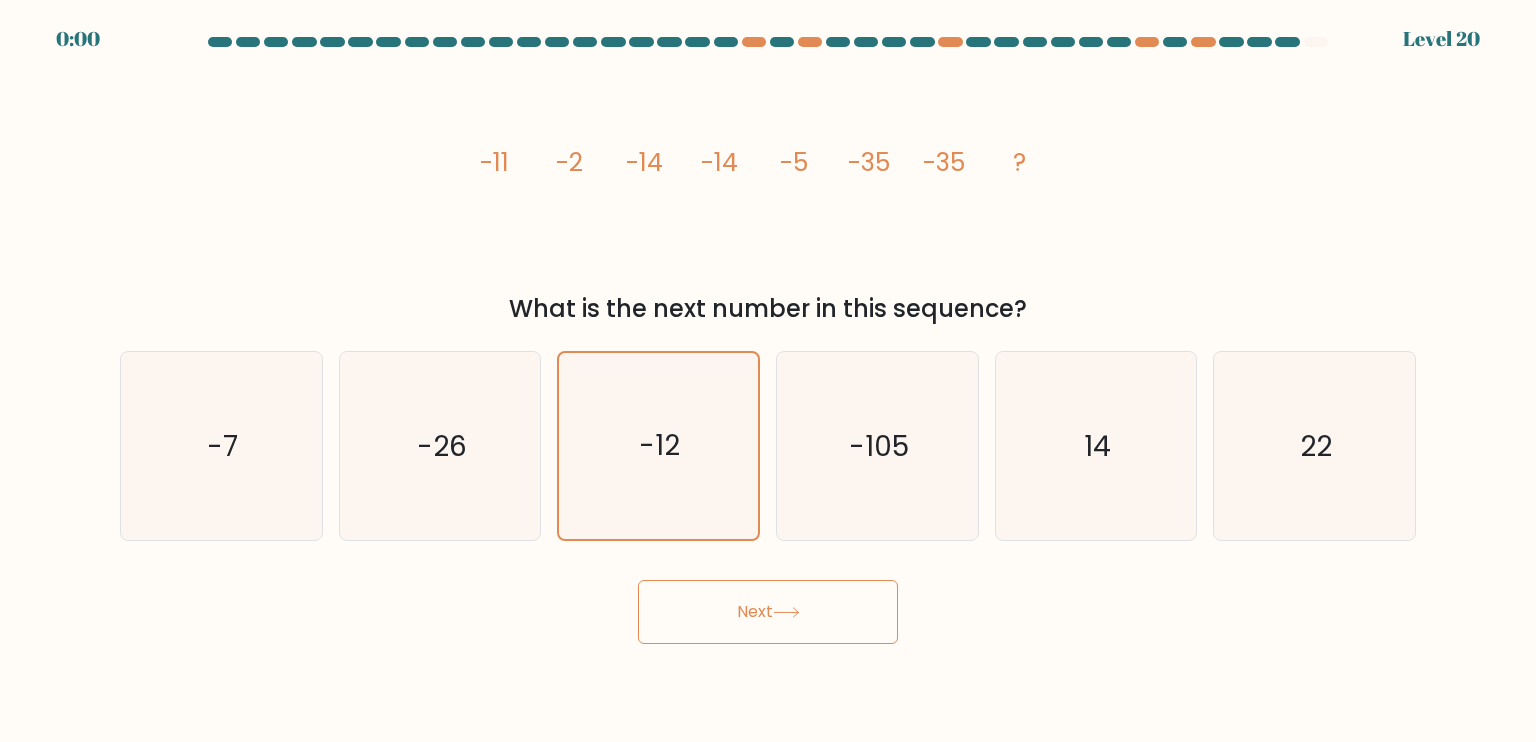 click on "Next" at bounding box center [768, 612] 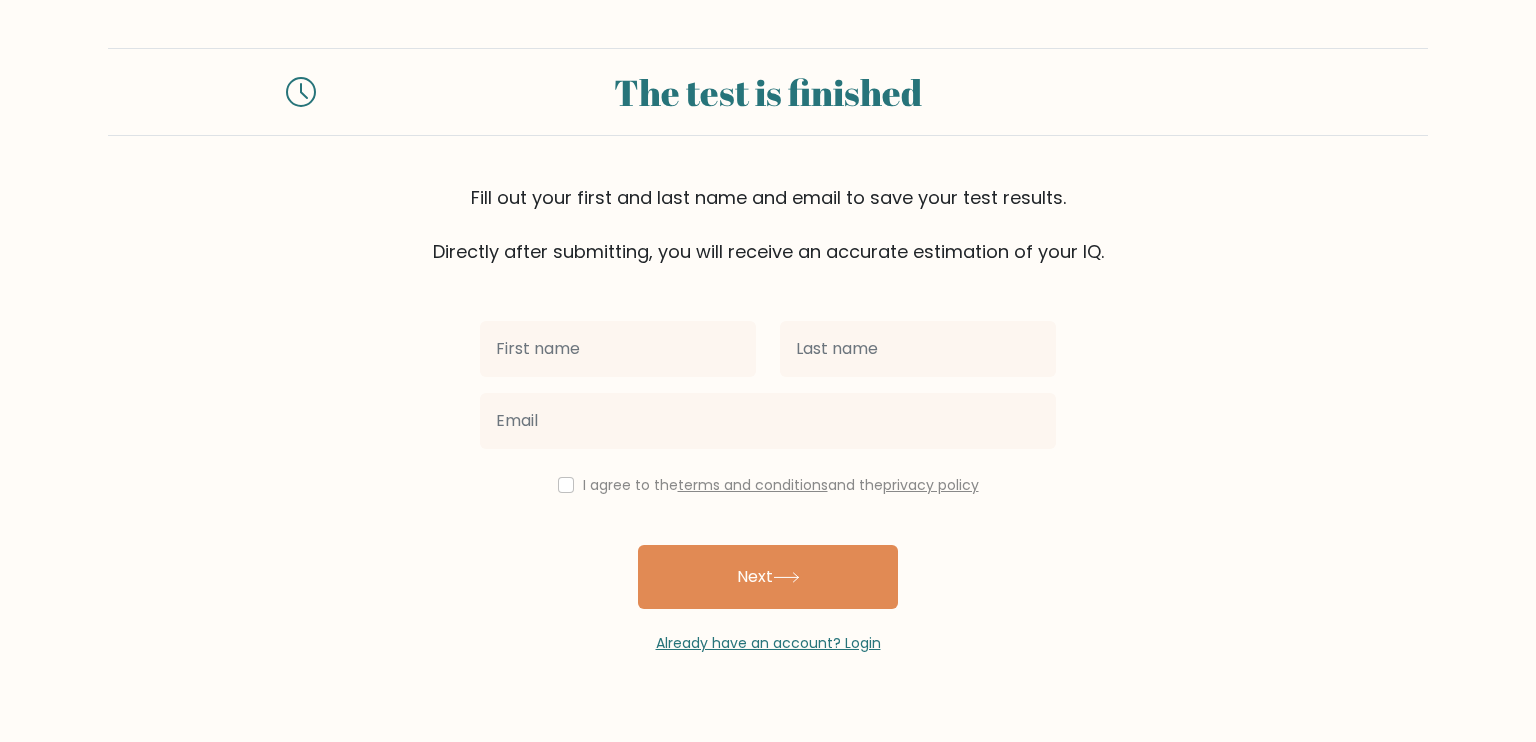 scroll, scrollTop: 0, scrollLeft: 0, axis: both 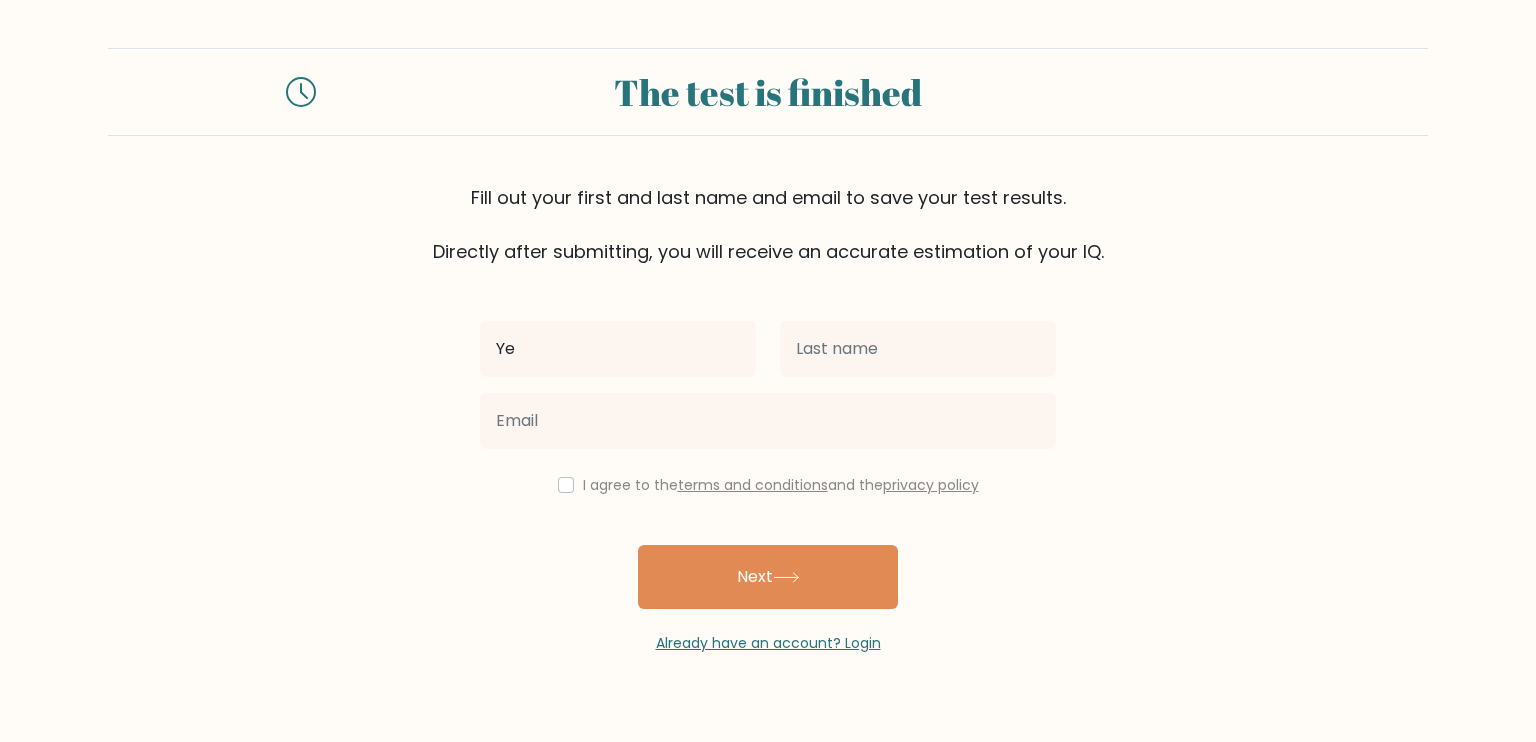 type on "Y" 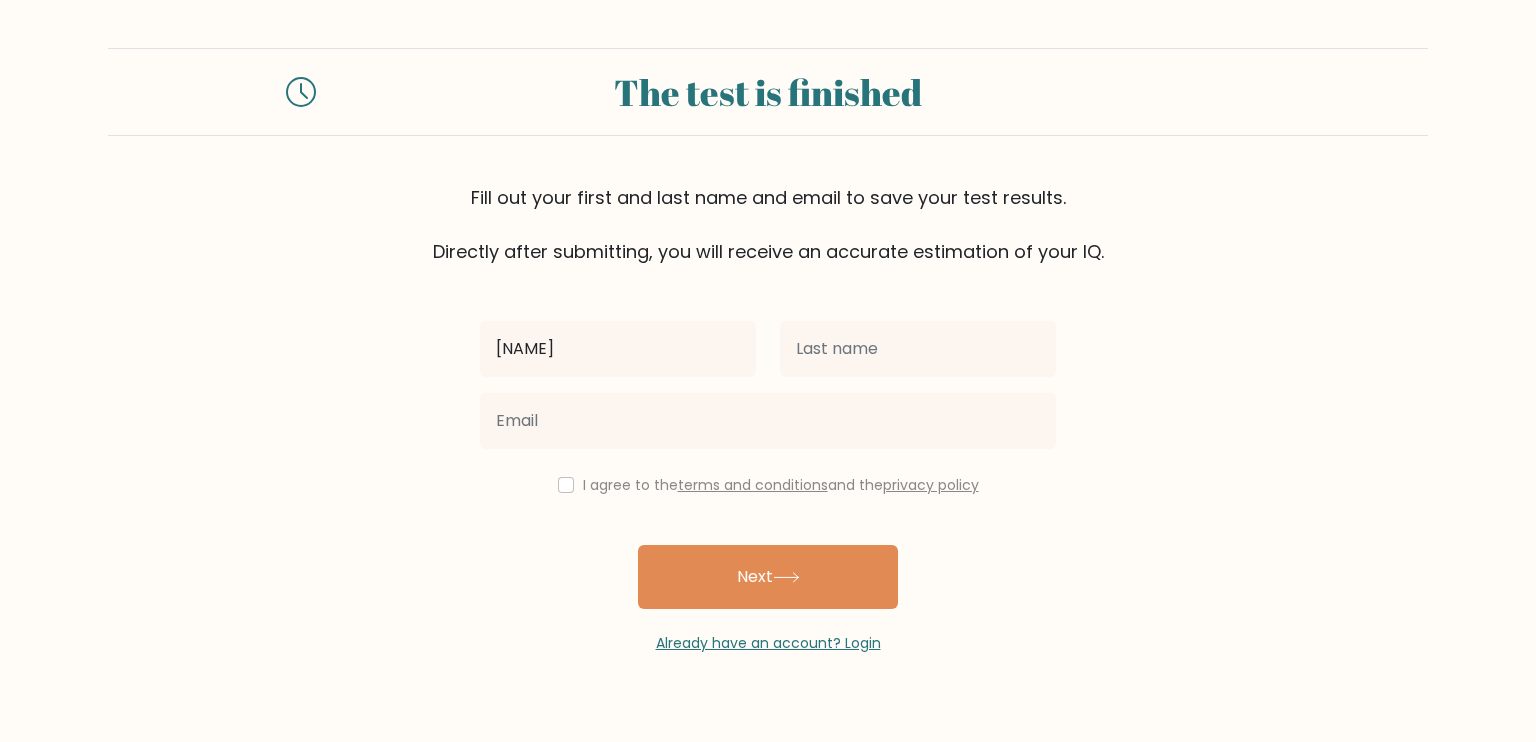 type on "[NAME]" 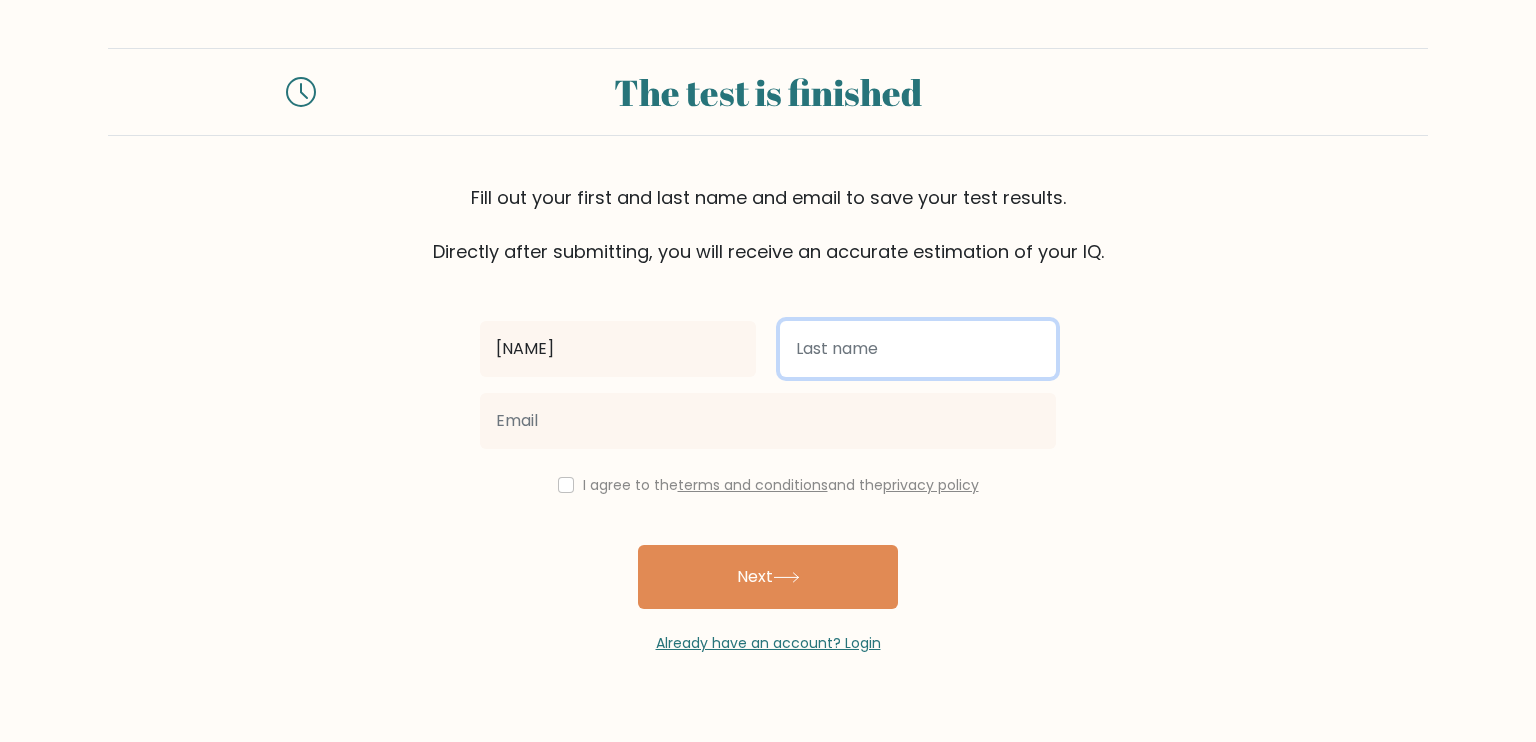 click at bounding box center [918, 349] 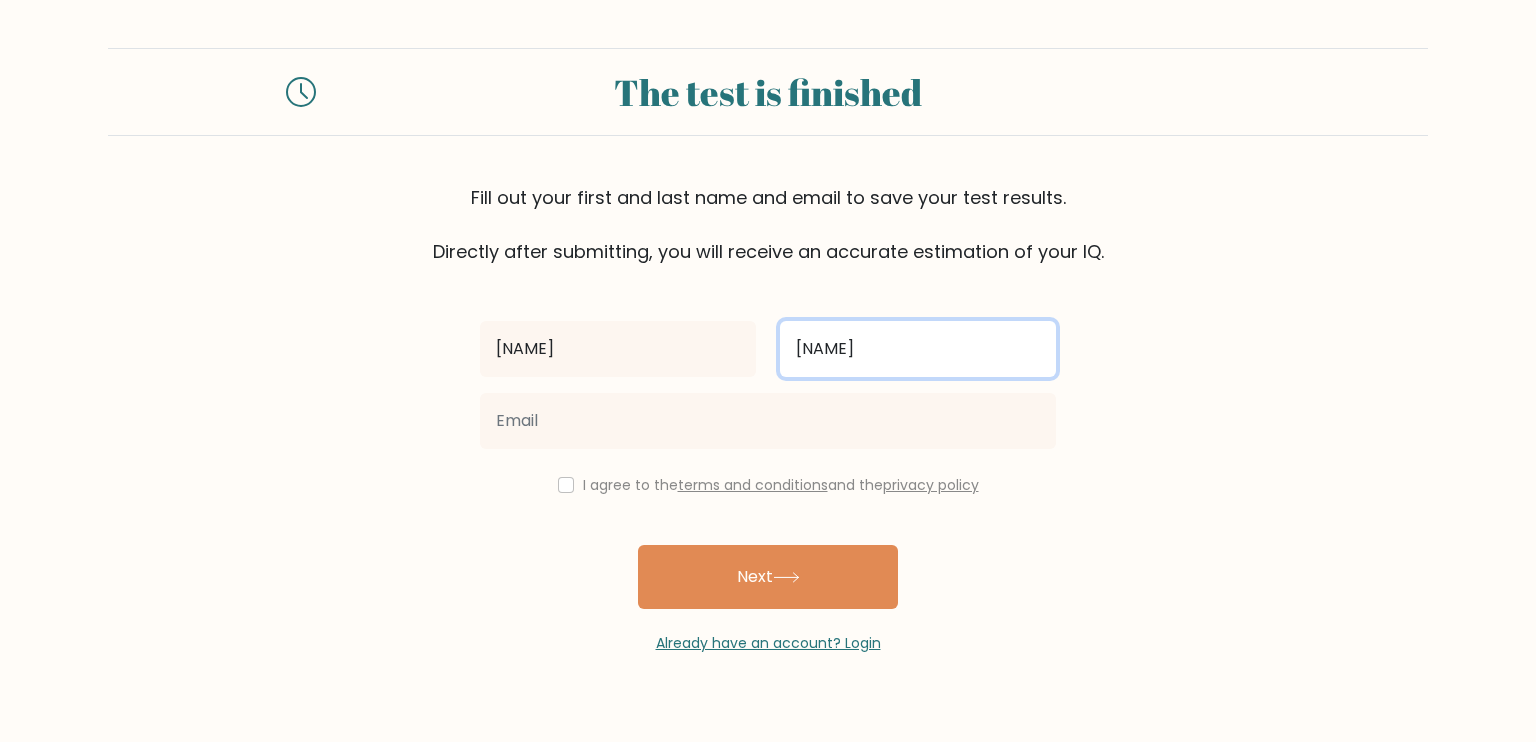 type on "[NAME]" 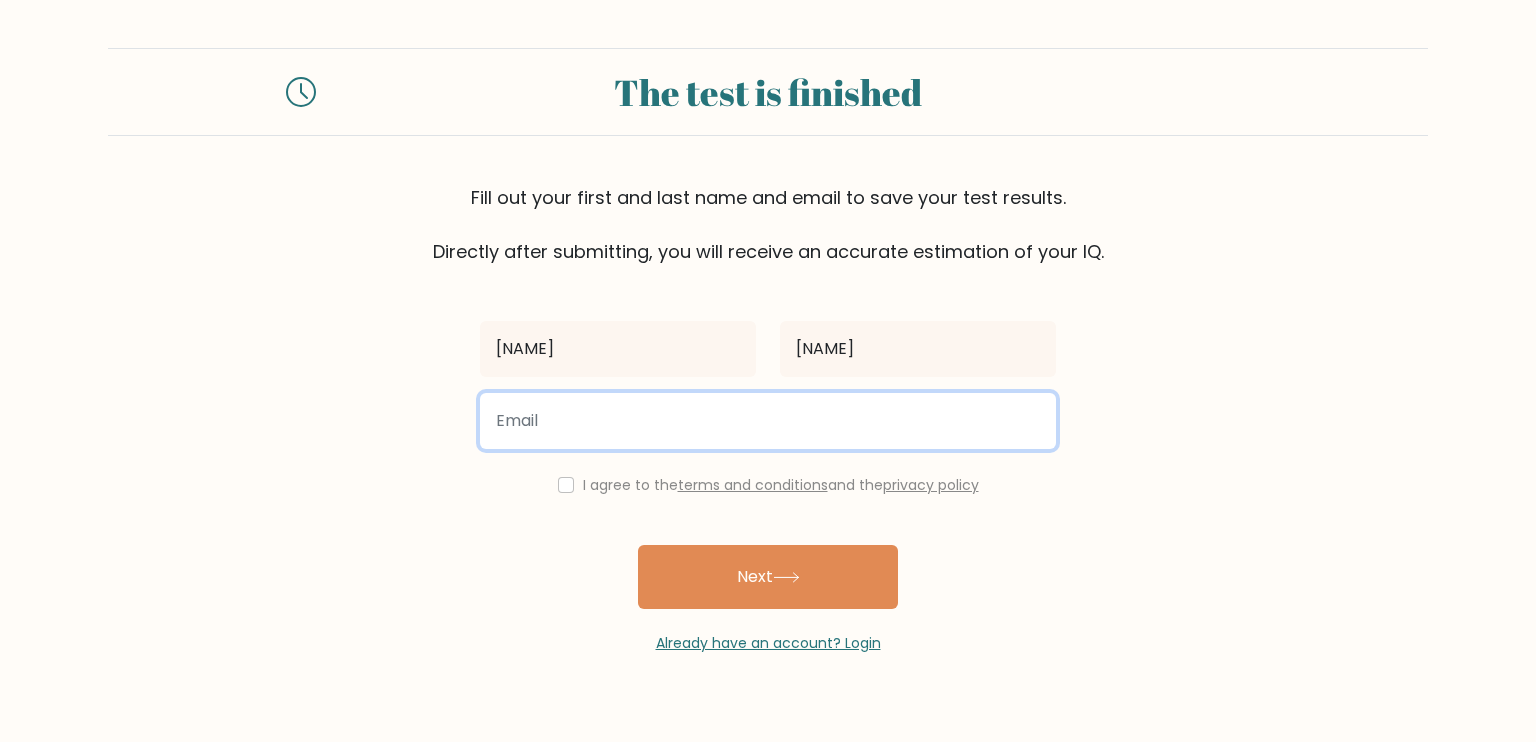 click at bounding box center [768, 421] 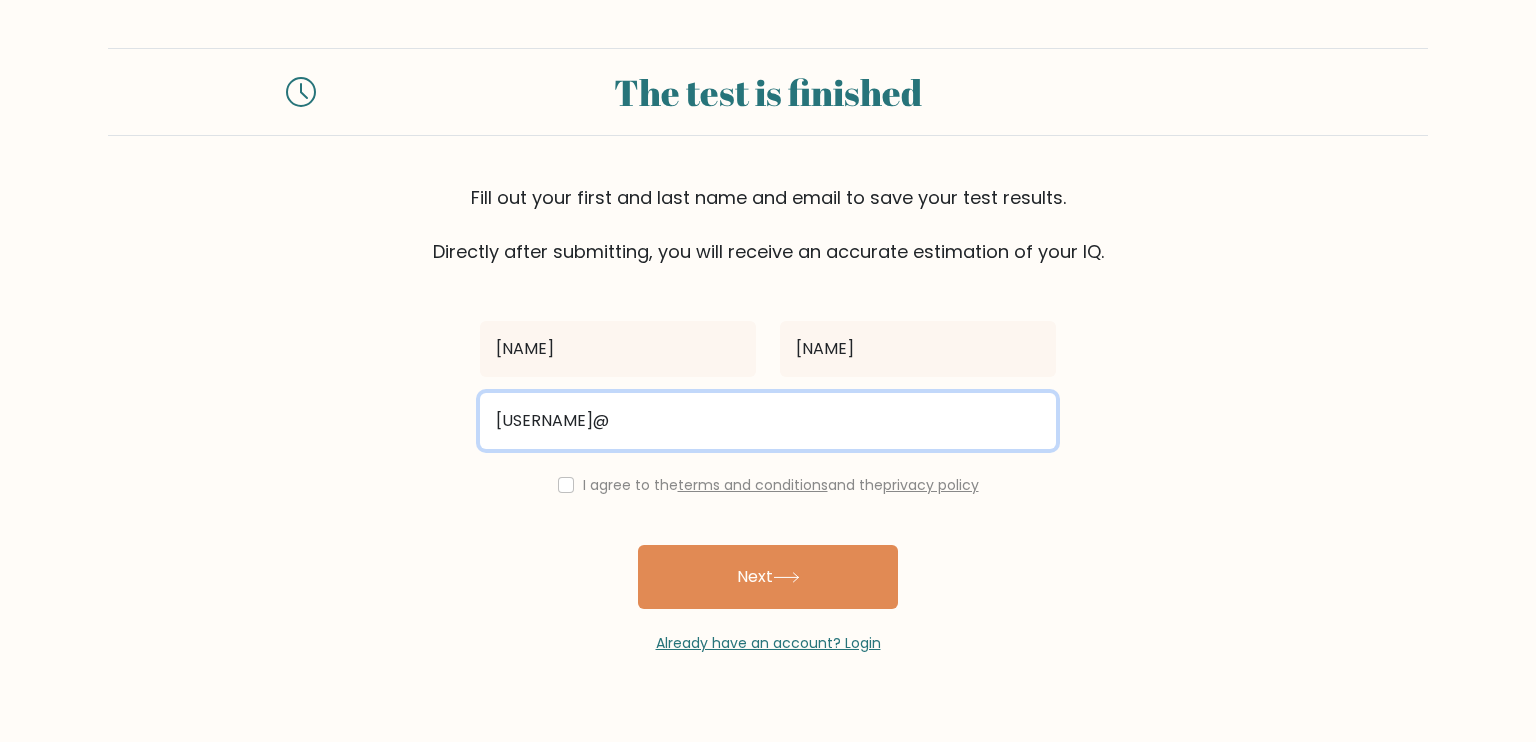 type on "[USERNAME]@[DOMAIN].com" 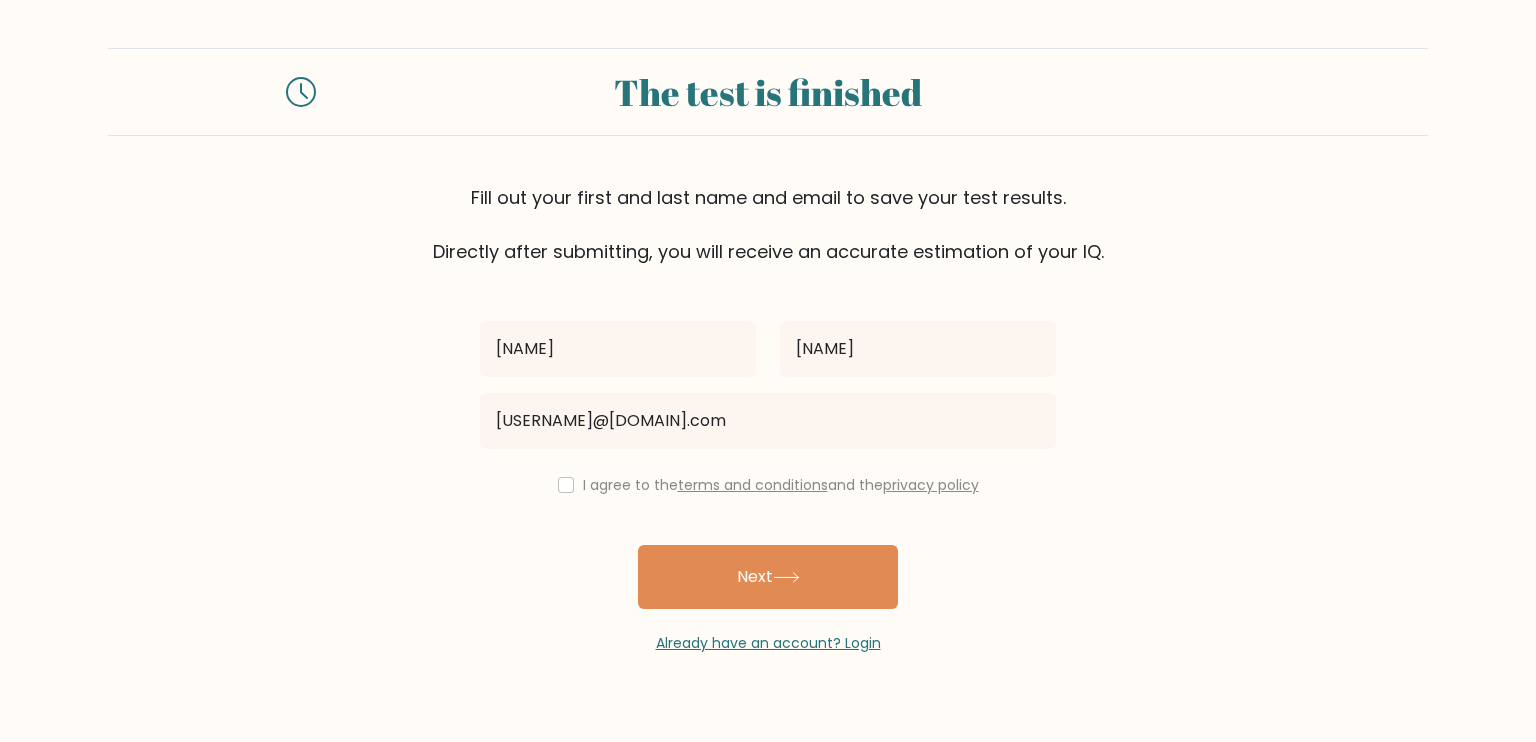 click on "I agree to the  terms and conditions  and the  privacy policy" at bounding box center (768, 485) 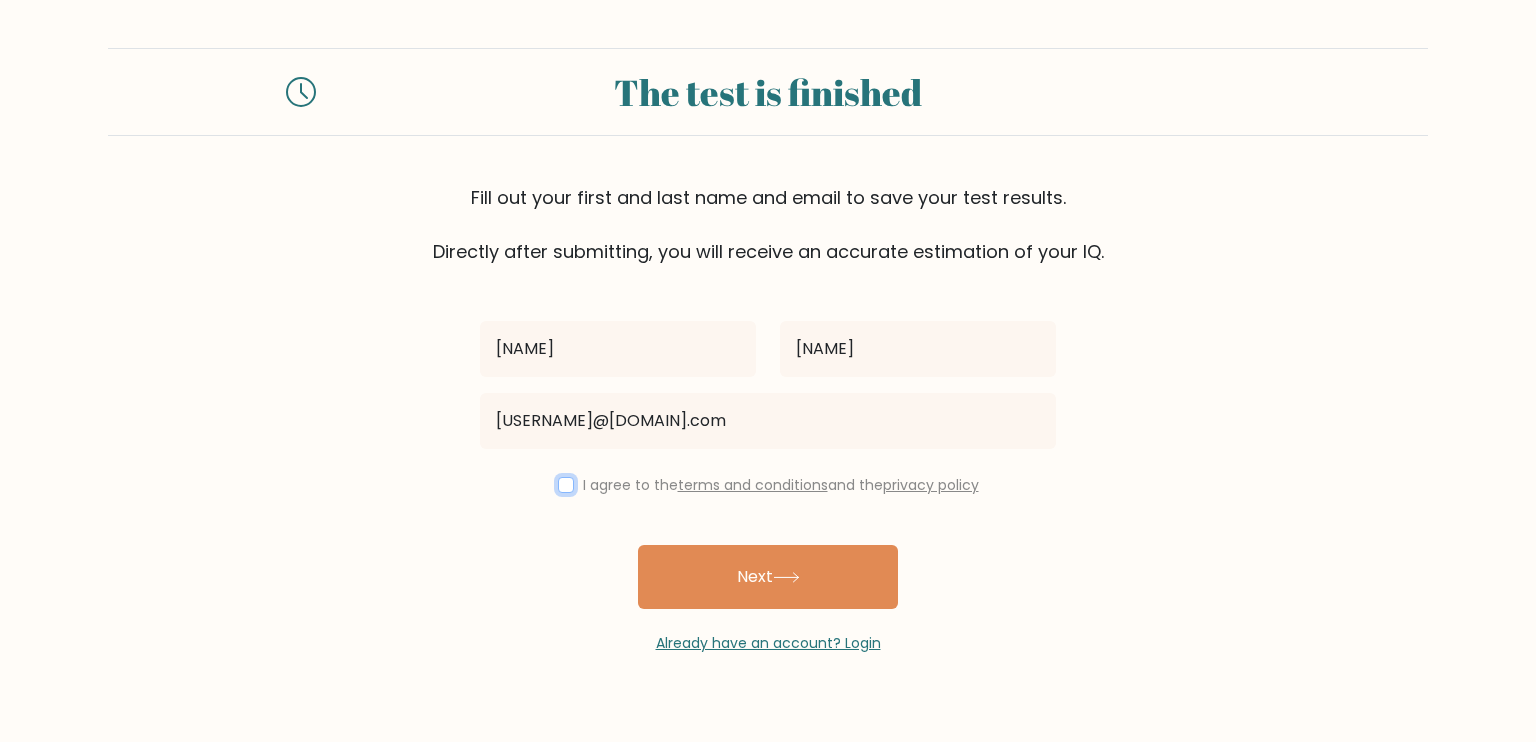 click at bounding box center [566, 485] 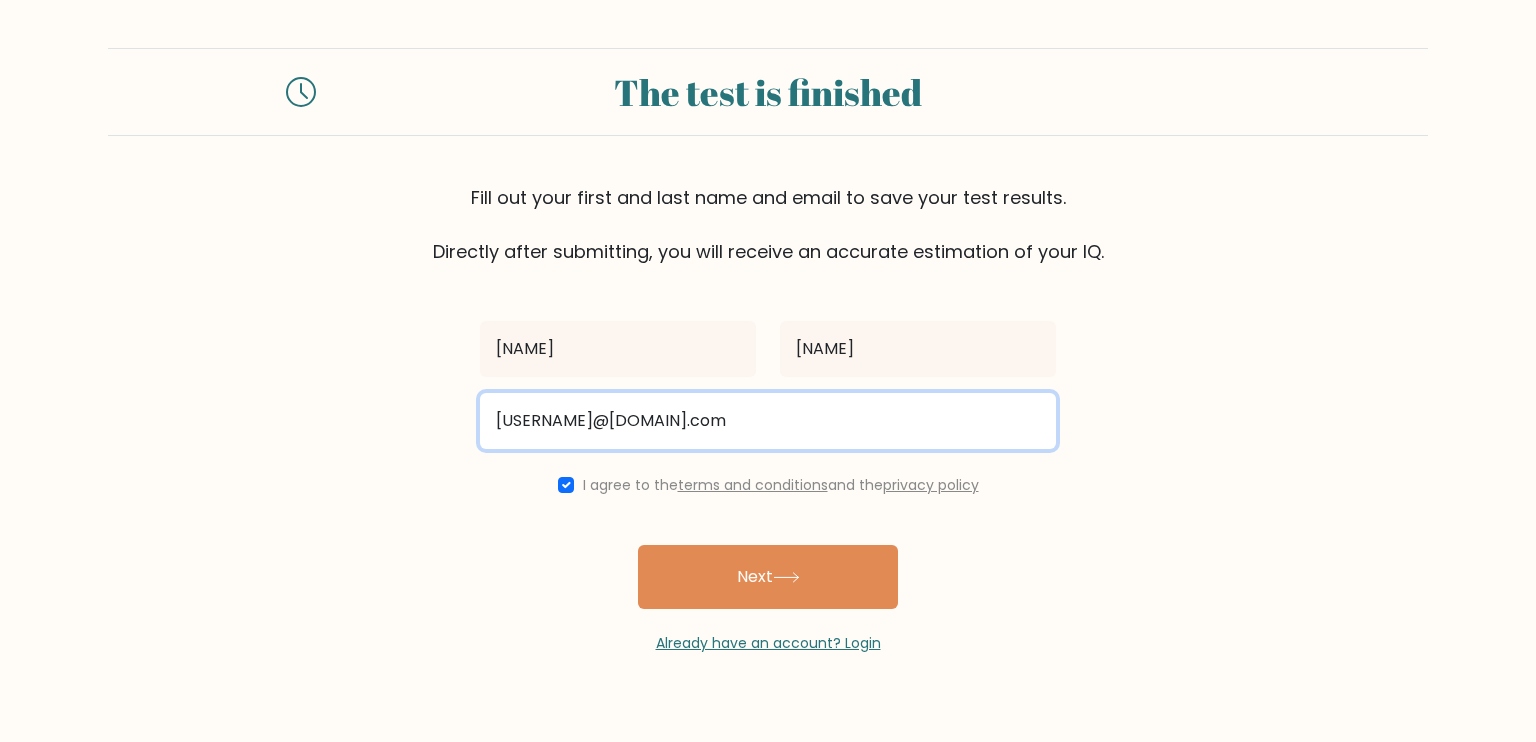 click on "[USERNAME]@[DOMAIN].com" at bounding box center (768, 421) 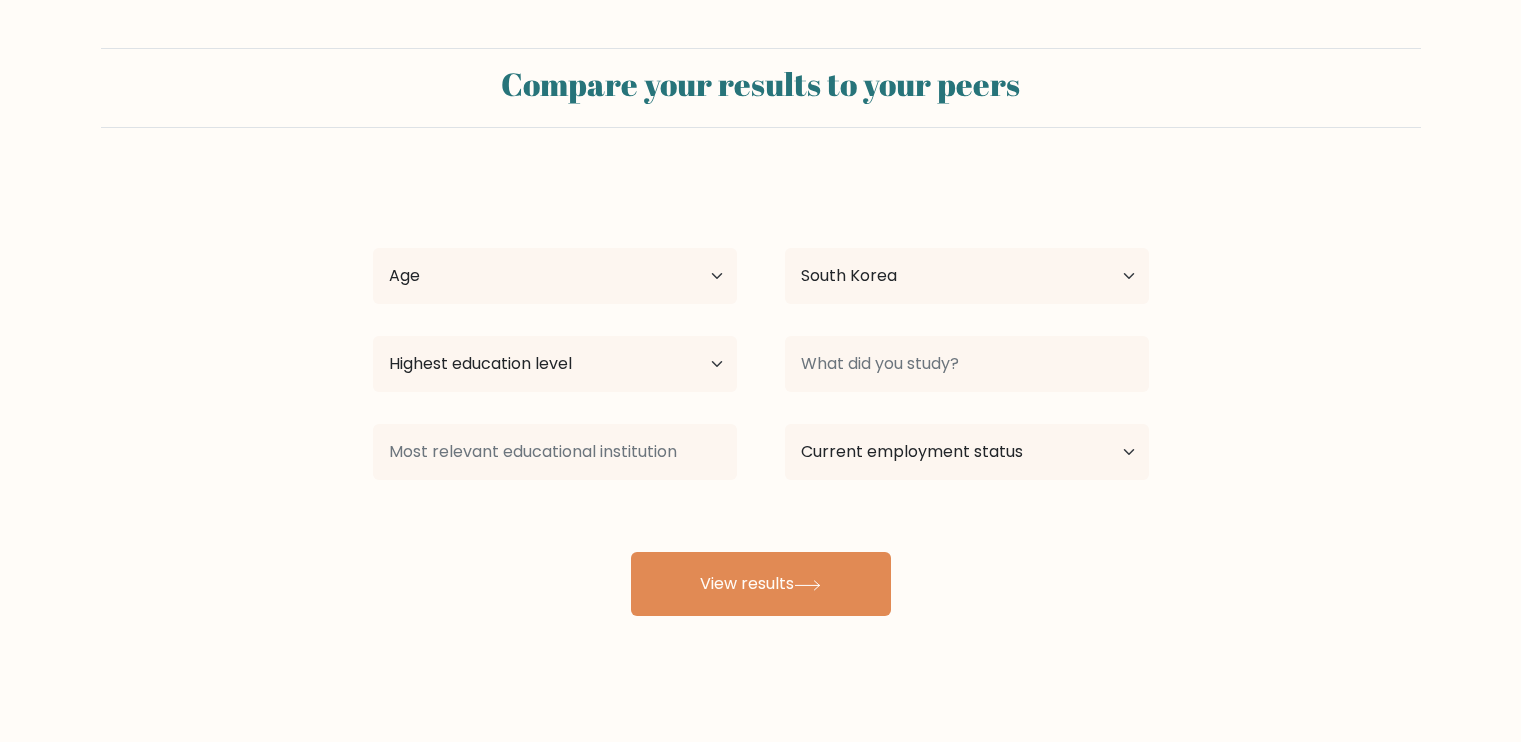 select on "KR" 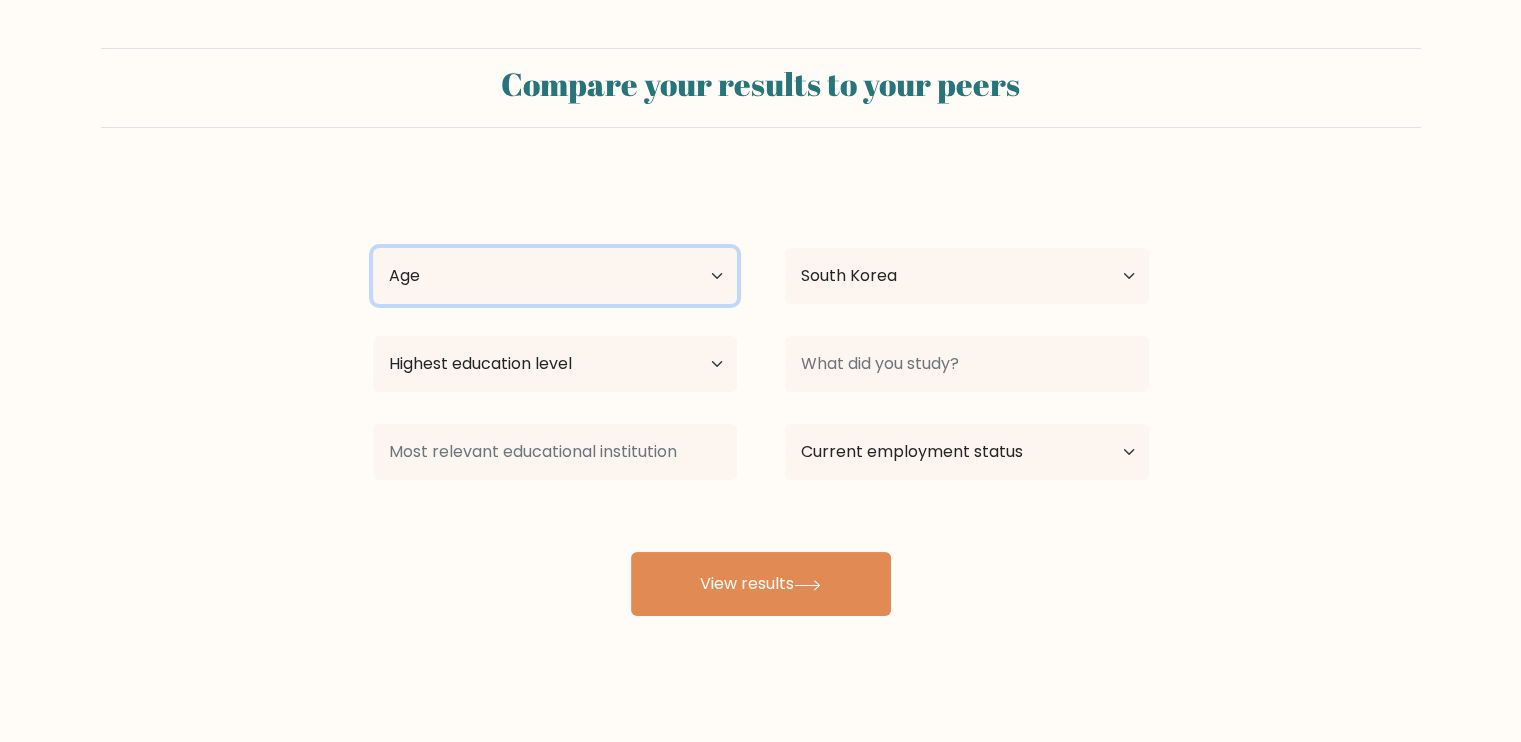 click on "Age
Under 18 years old
18-24 years old
25-34 years old
35-44 years old
45-54 years old
55-64 years old
65 years old and above" at bounding box center (555, 276) 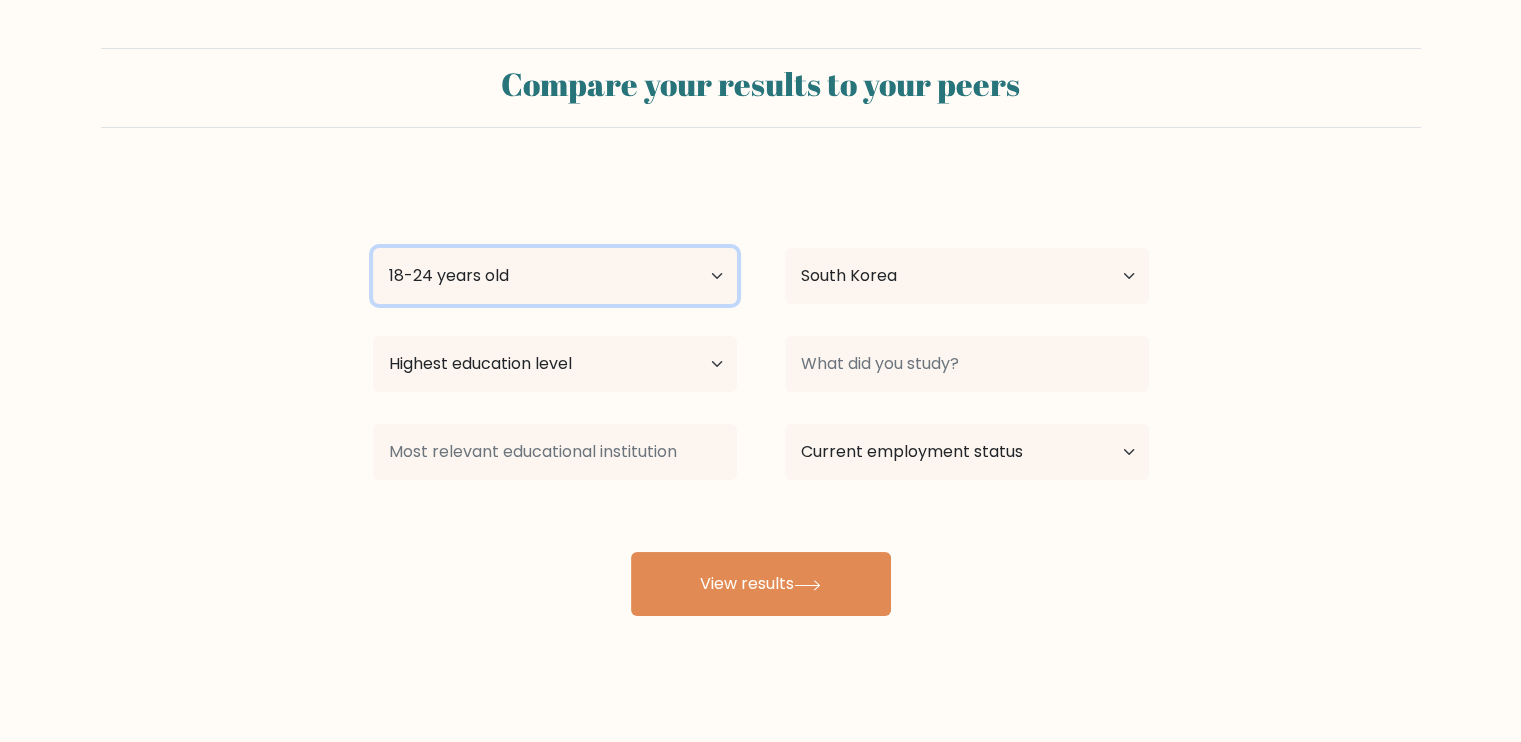 click on "Age
Under 18 years old
18-24 years old
25-34 years old
35-44 years old
45-54 years old
55-64 years old
65 years old and above" at bounding box center (555, 276) 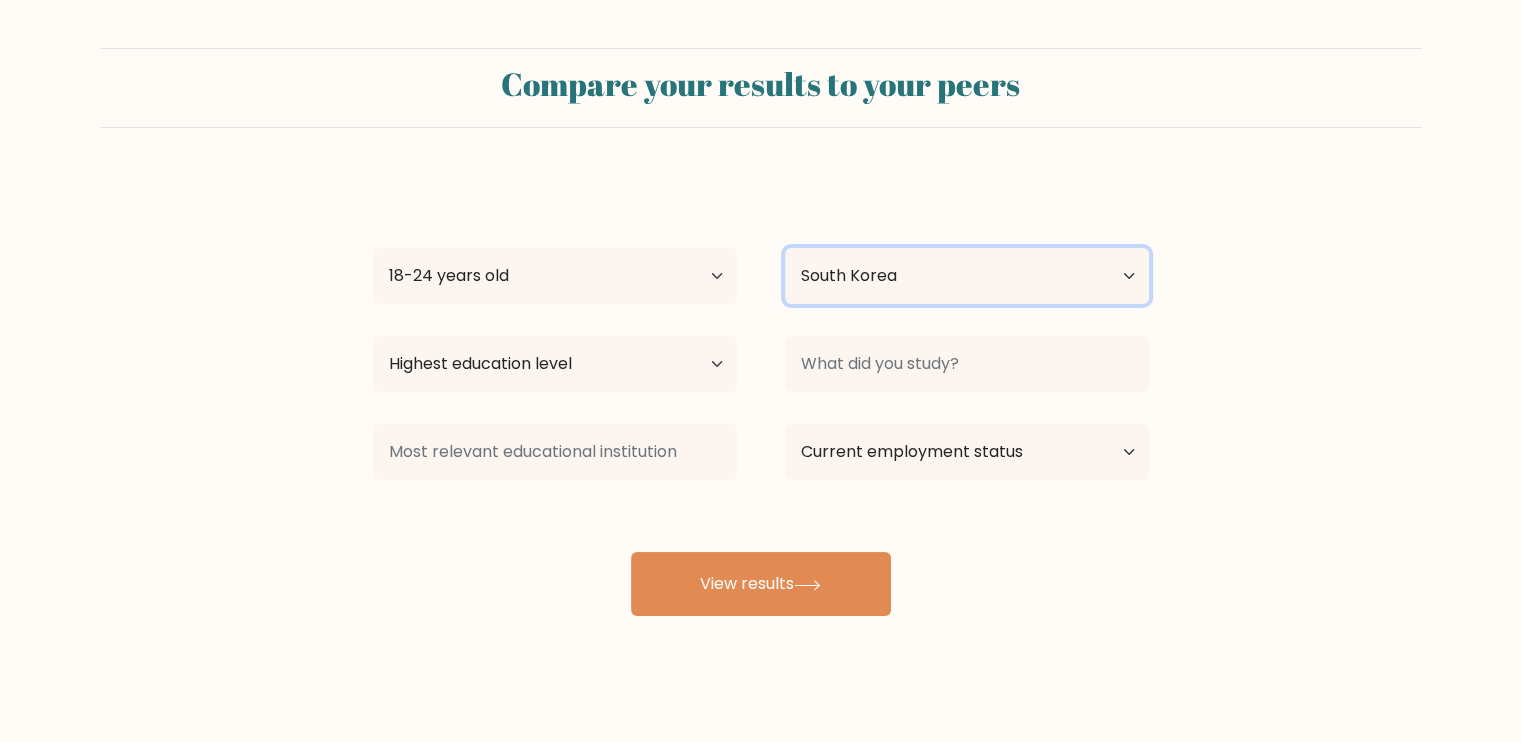 click on "Country
Afghanistan
Albania
Algeria
American Samoa
Andorra
Angola
Anguilla
Antarctica
Antigua and Barbuda
Argentina
Armenia
Aruba
Australia
Austria
Azerbaijan
Bahamas
Bahrain
Bangladesh
Barbados
Belarus
Belgium
Belize
Benin
Bermuda
Bhutan
Bolivia
Bonaire, Sint Eustatius and Saba
Bosnia and Herzegovina
Botswana
Bouvet Island
Brazil
British Indian Ocean Territory
Brunei
Bulgaria
Burkina Faso
Burundi
Cabo Verde
Cambodia
Cameroon
Canada
Cayman Islands
Central African Republic
Chad
Chile
China
Christmas Island
Cocos (Keeling) Islands
Colombia
Comoros
Congo
Congo (the Democratic Republic of the)
Cook Islands
Costa Rica
Côte d'Ivoire
Croatia
Cuba" at bounding box center (967, 276) 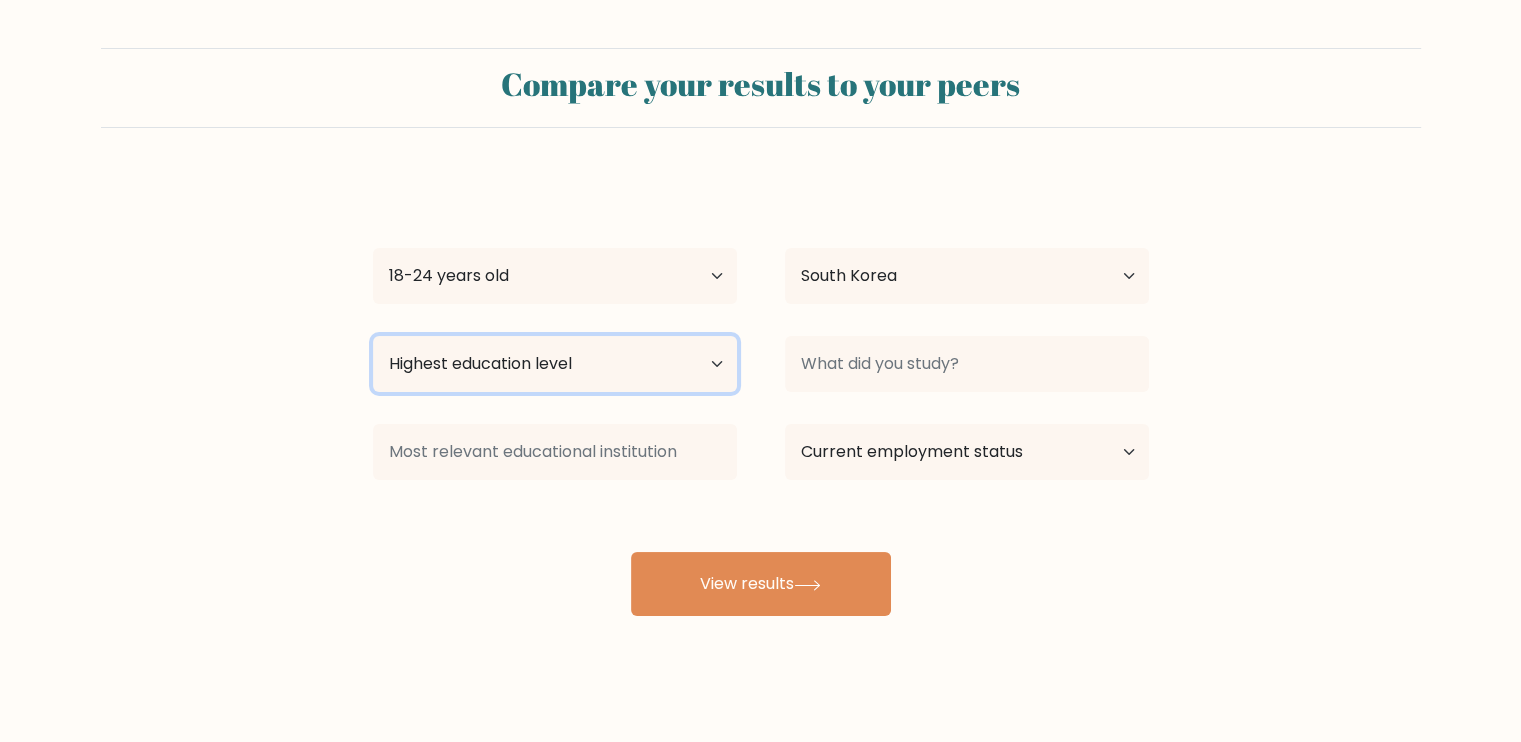 click on "Highest education level
No schooling
Primary
Lower Secondary
Upper Secondary
Occupation Specific
Bachelor's degree
Master's degree
Doctoral degree" at bounding box center (555, 364) 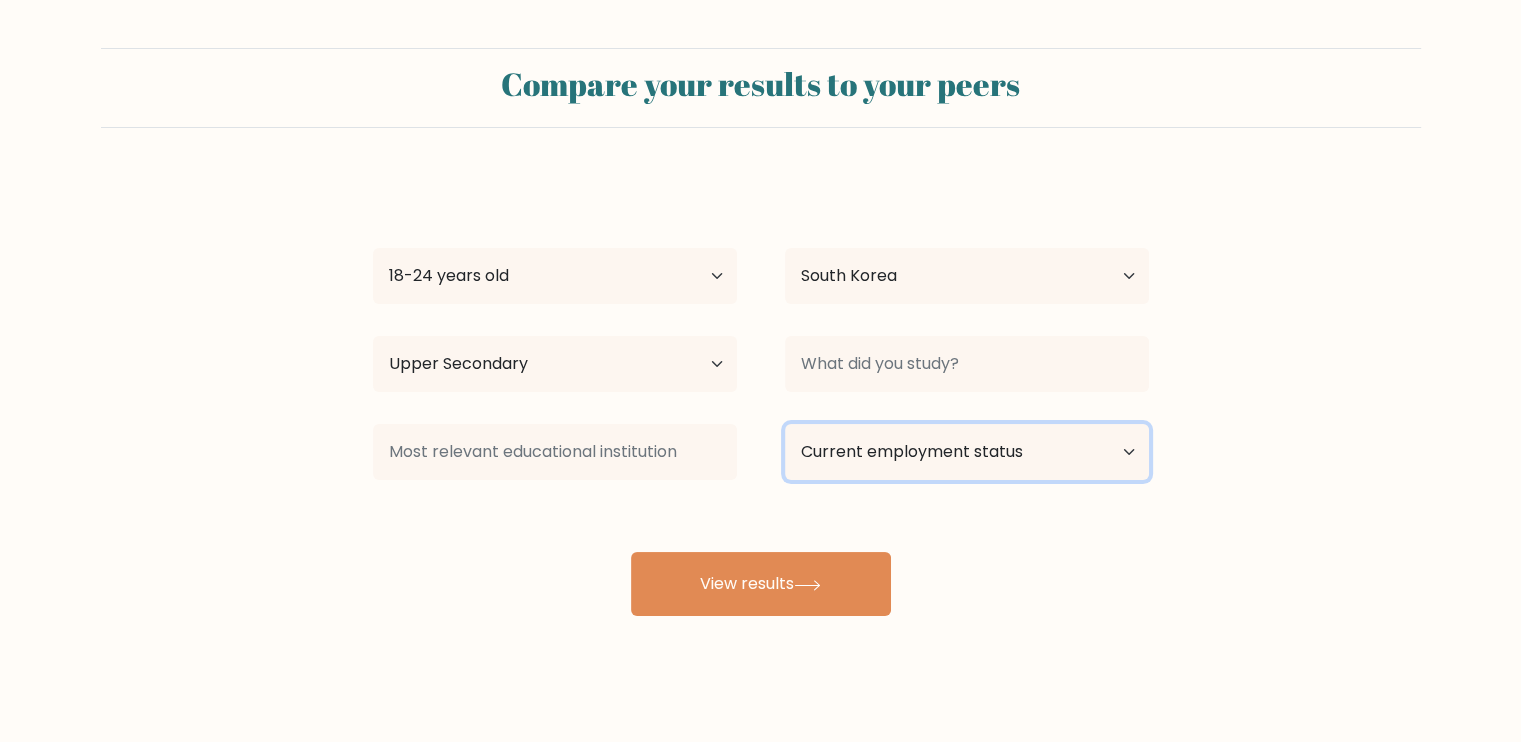 click on "Current employment status
Employed
Student
Retired
Other / prefer not to answer" at bounding box center [967, 452] 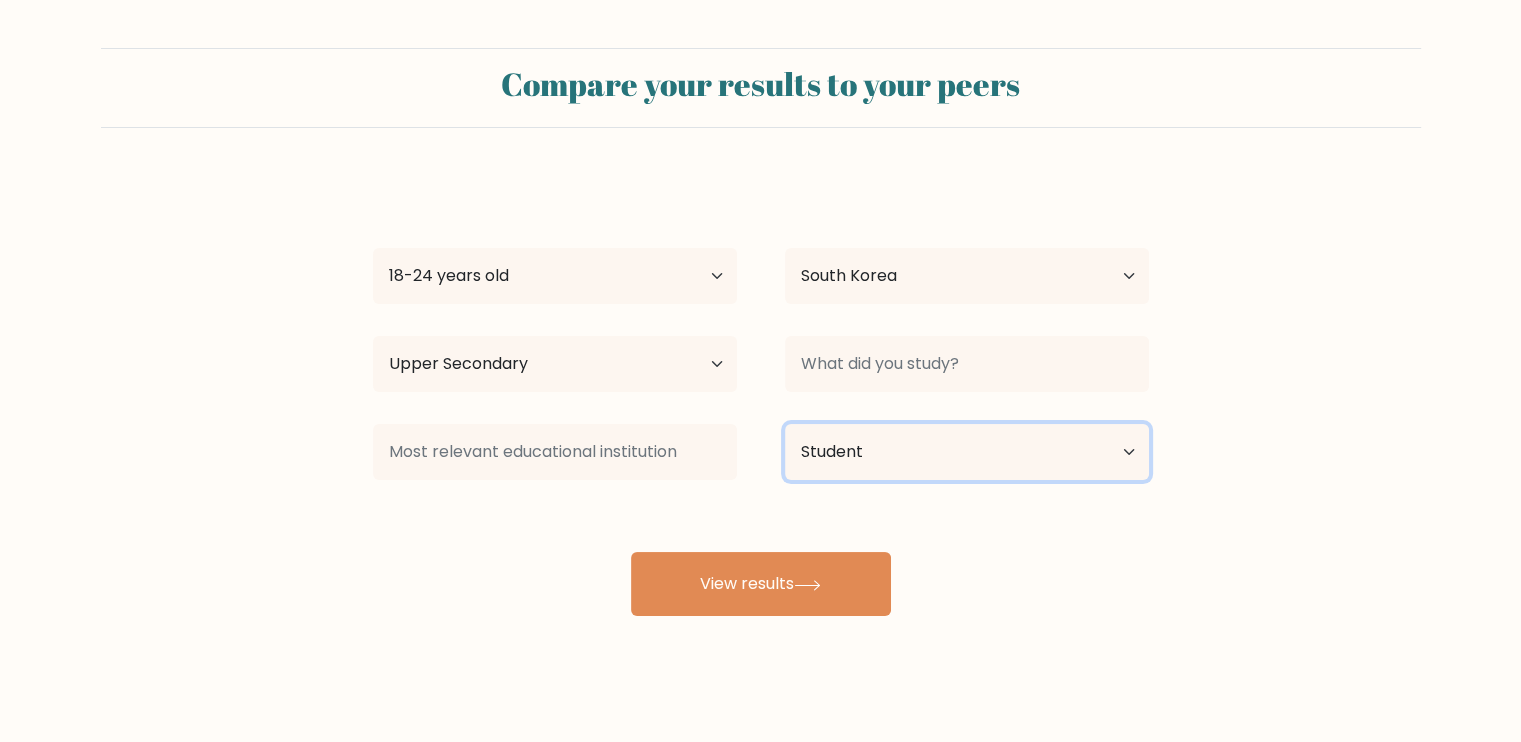 click on "Current employment status
Employed
Student
Retired
Other / prefer not to answer" at bounding box center (967, 452) 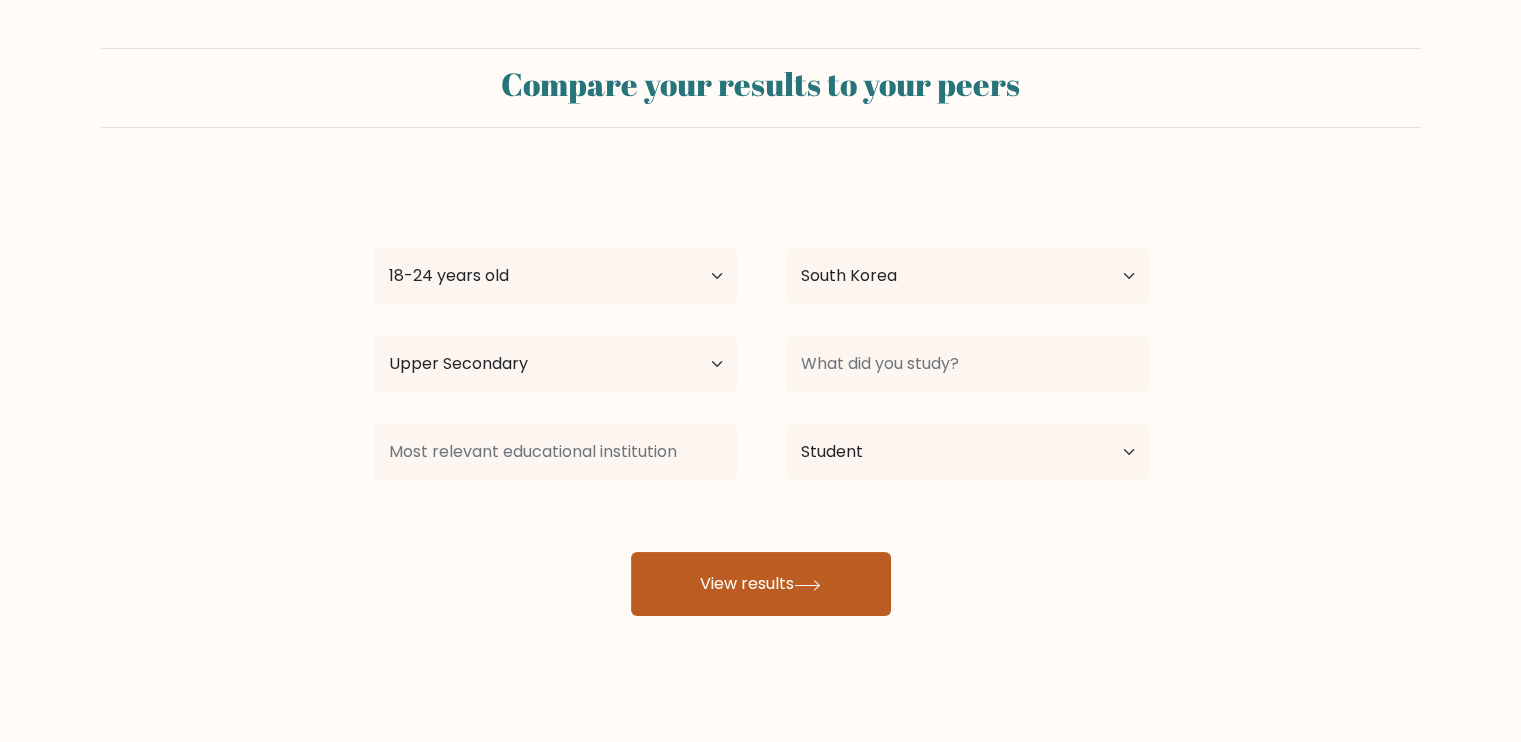 click on "View results" at bounding box center [761, 584] 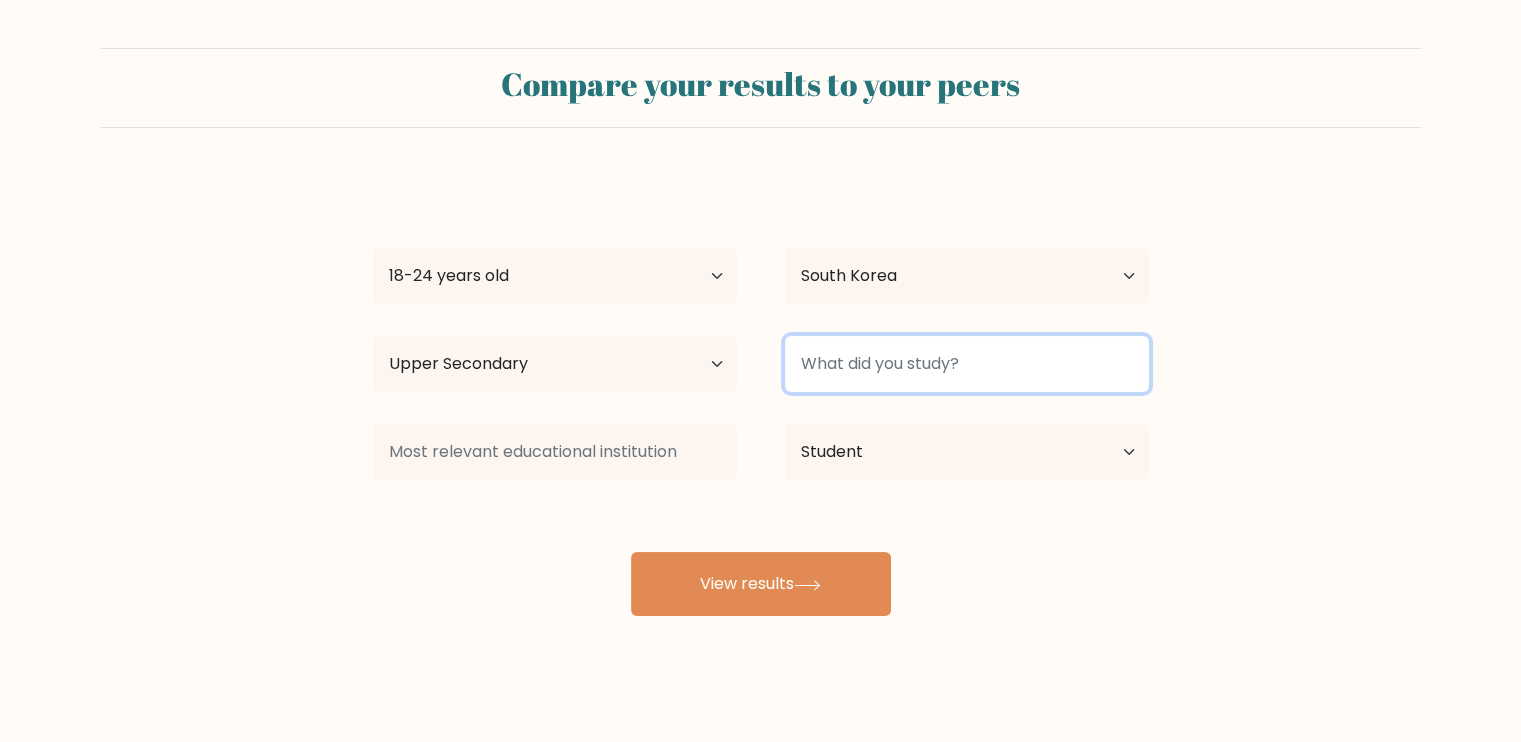 type on "c" 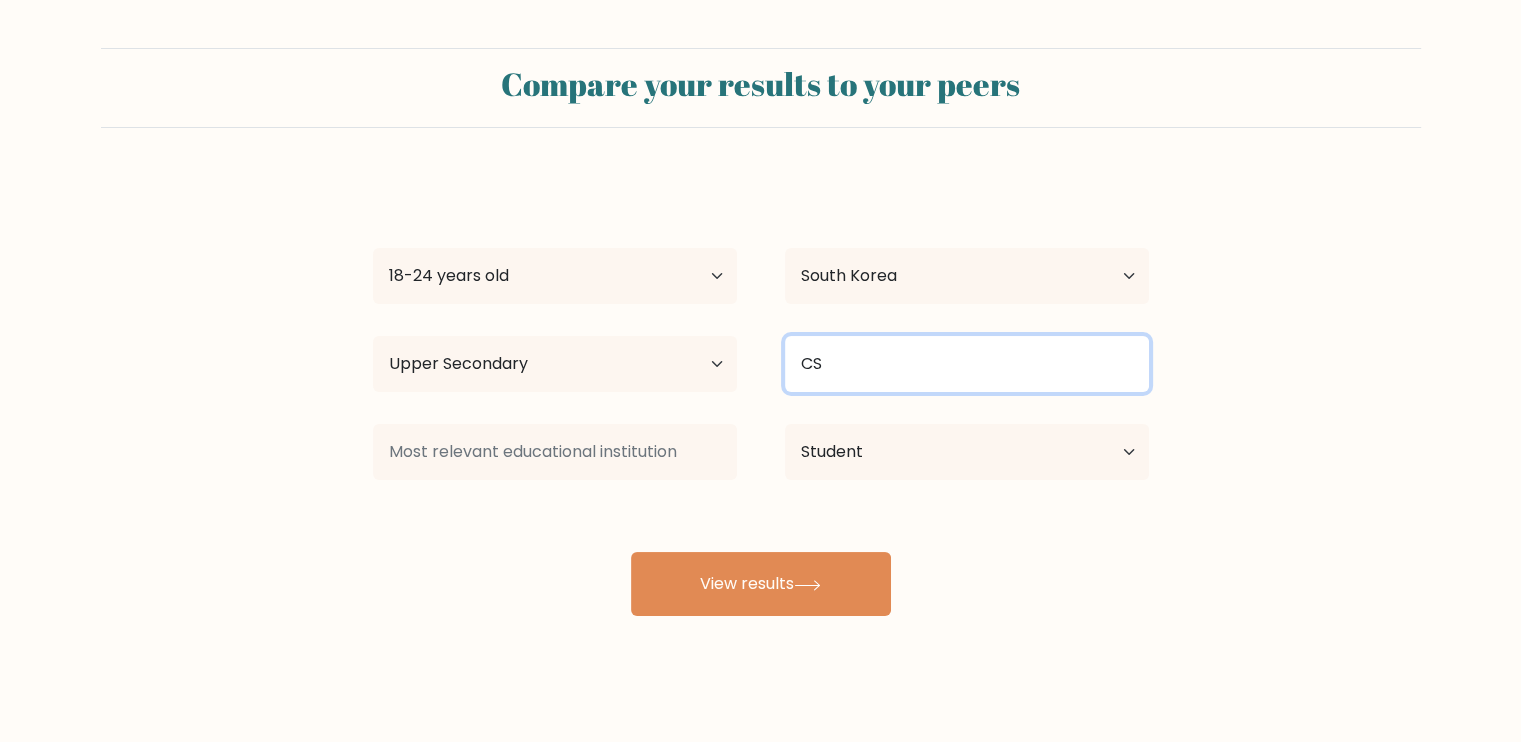 type on "CS" 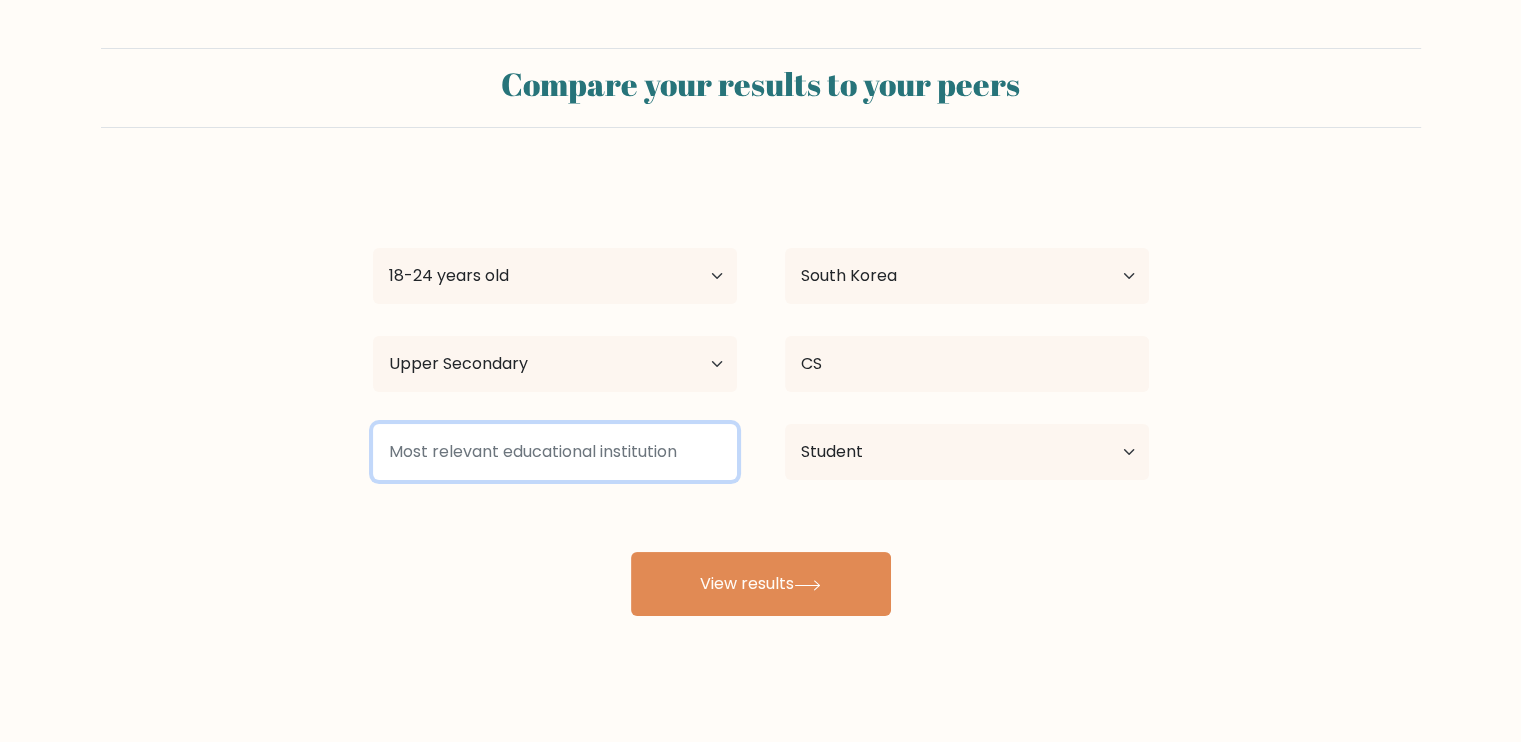 click at bounding box center [555, 452] 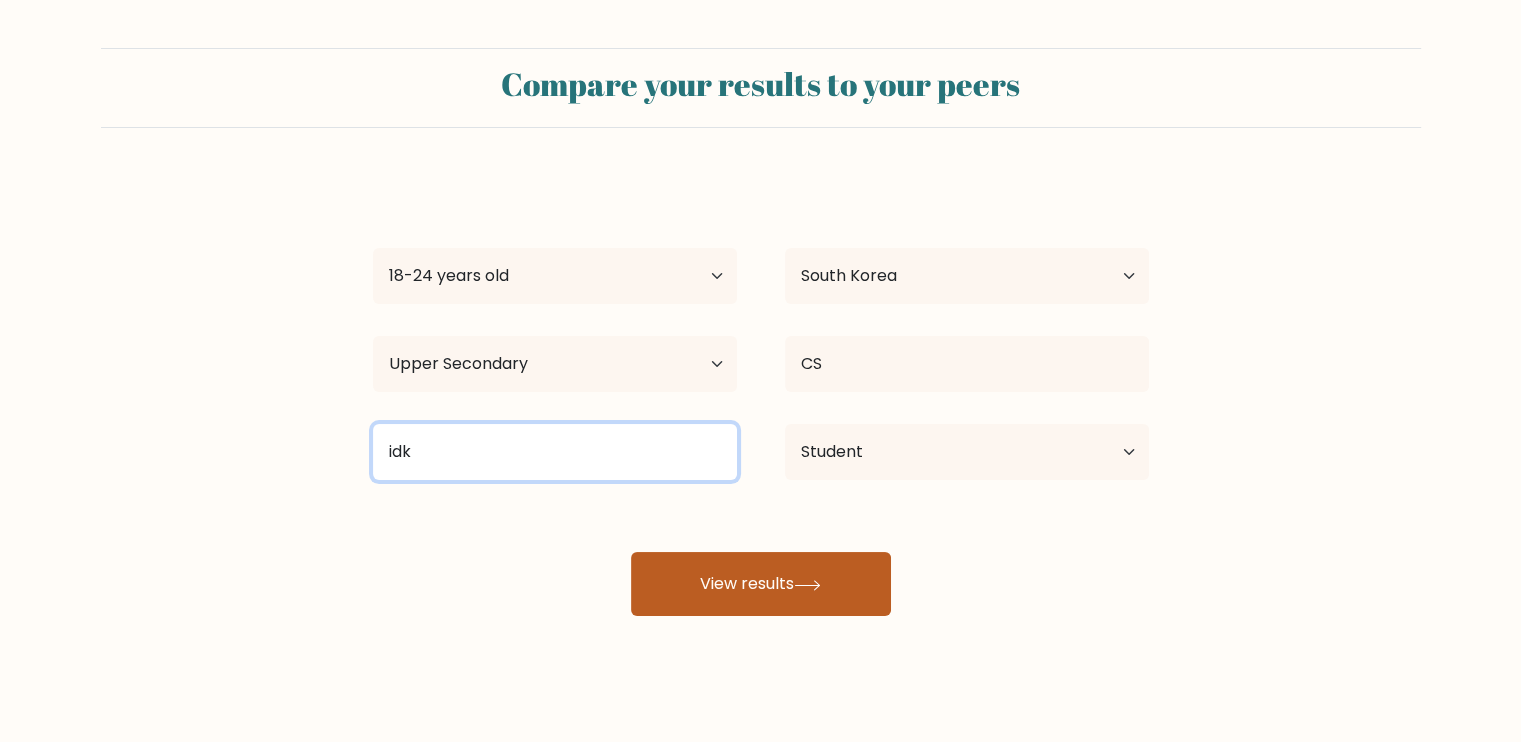 type on "idk" 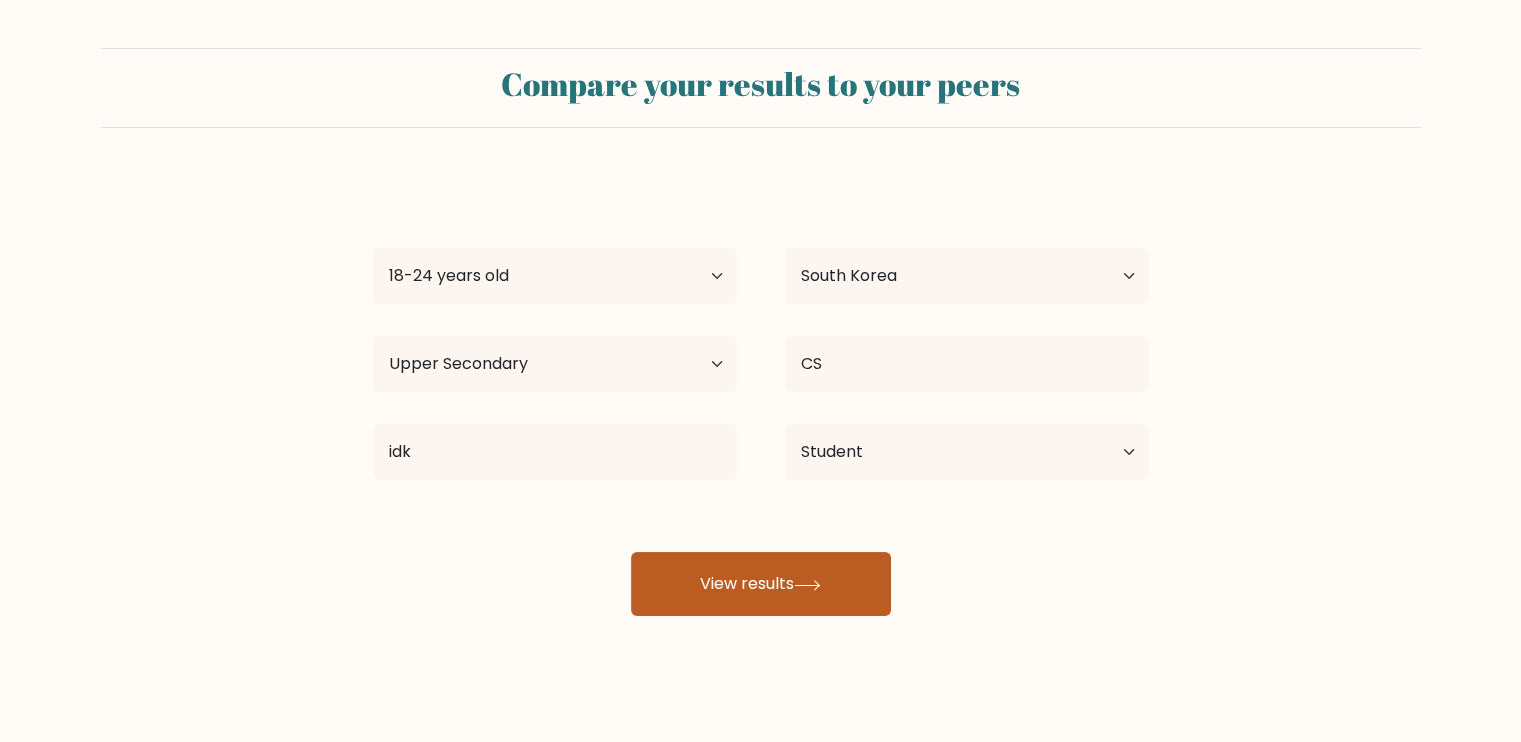 click on "View results" at bounding box center (761, 584) 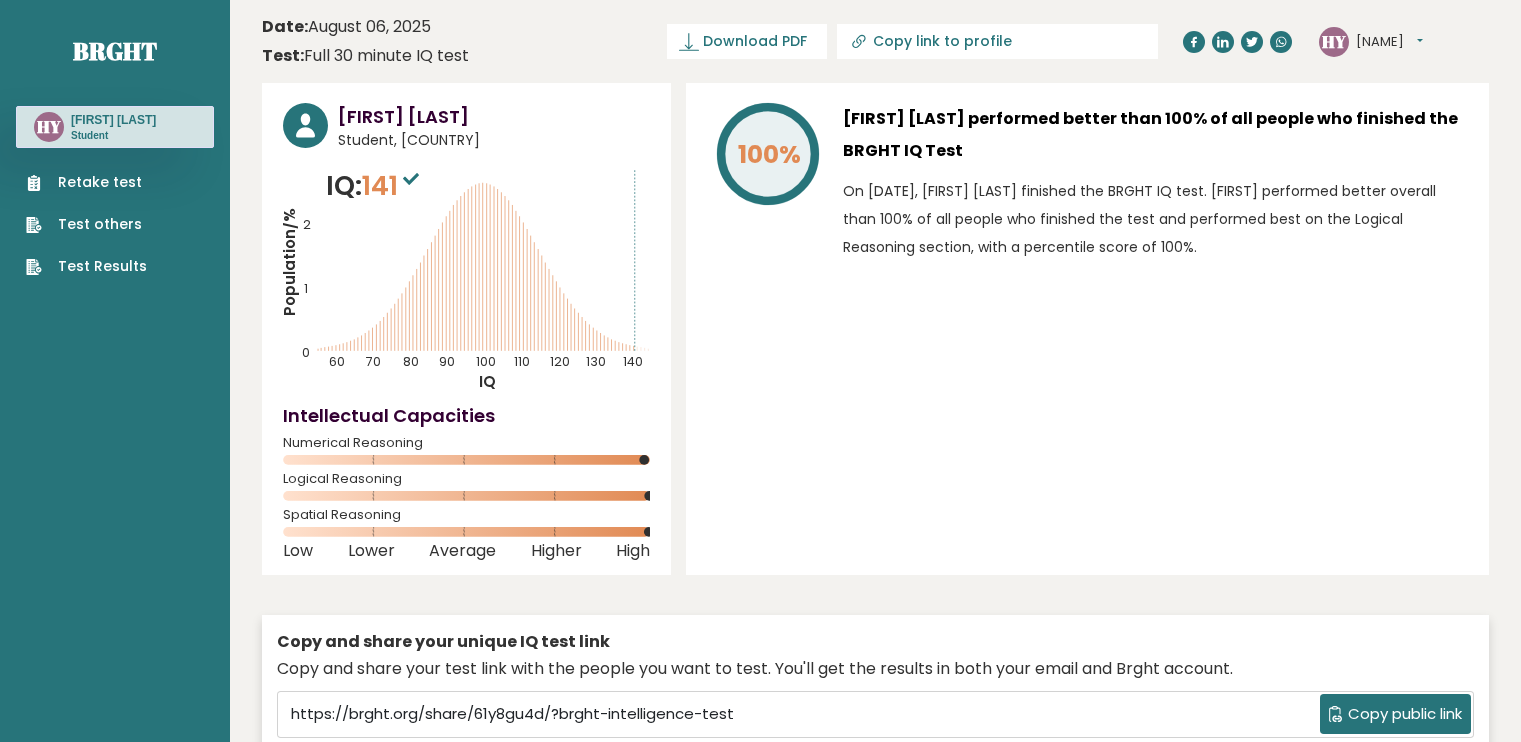 scroll, scrollTop: 0, scrollLeft: 0, axis: both 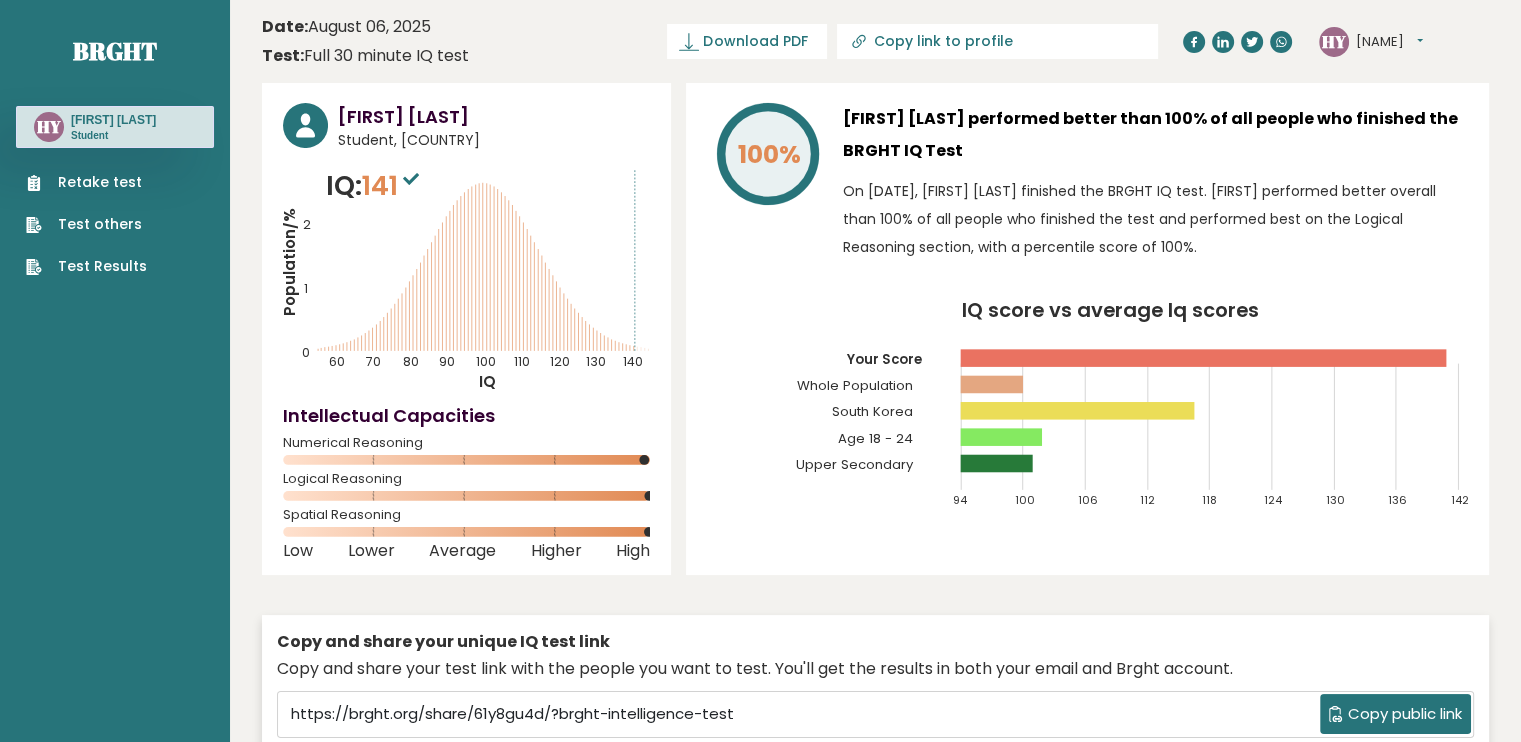 click on "Brght
HY
[FIRST] [LAST]
Student
Retake test
Test others
Test Results" at bounding box center [115, 2953] 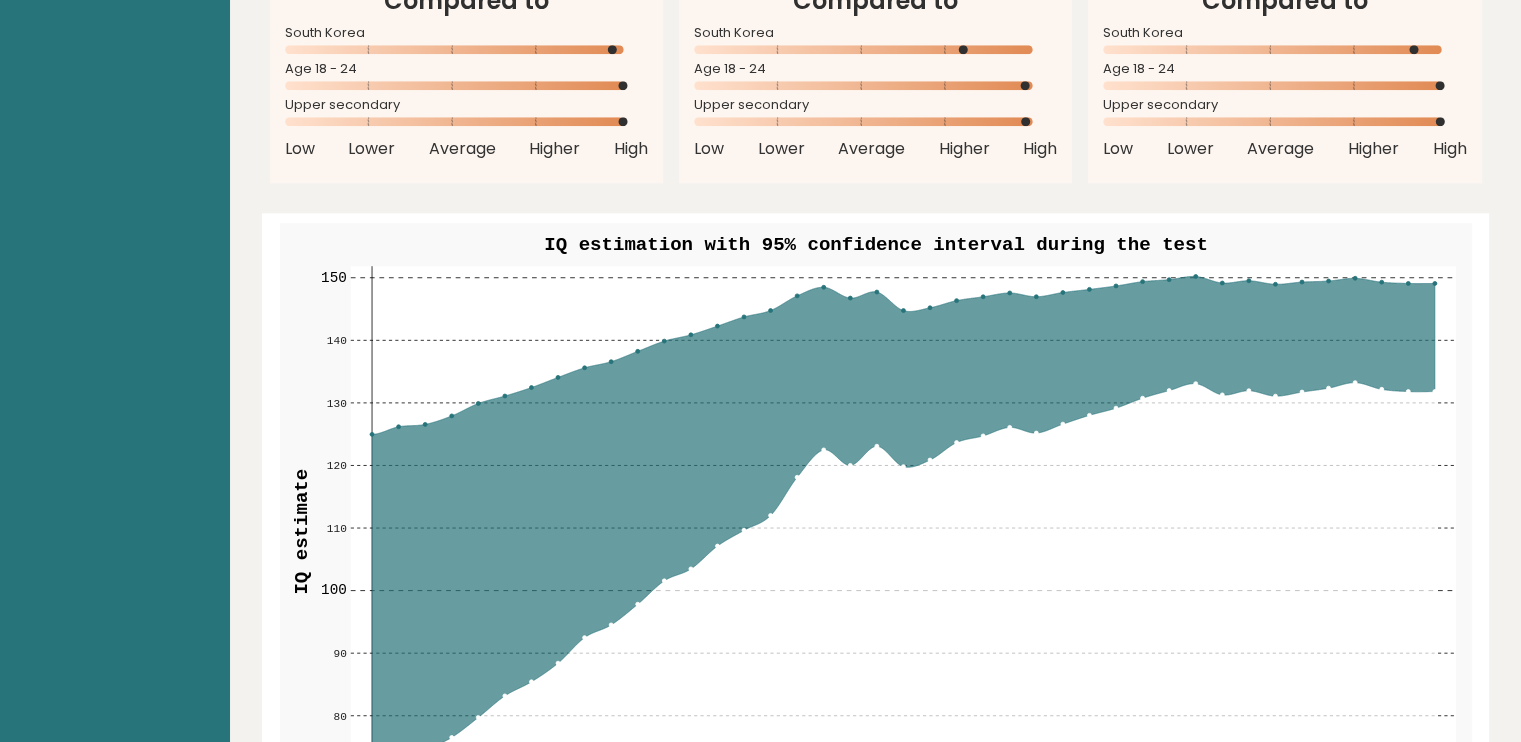 scroll, scrollTop: 2333, scrollLeft: 0, axis: vertical 